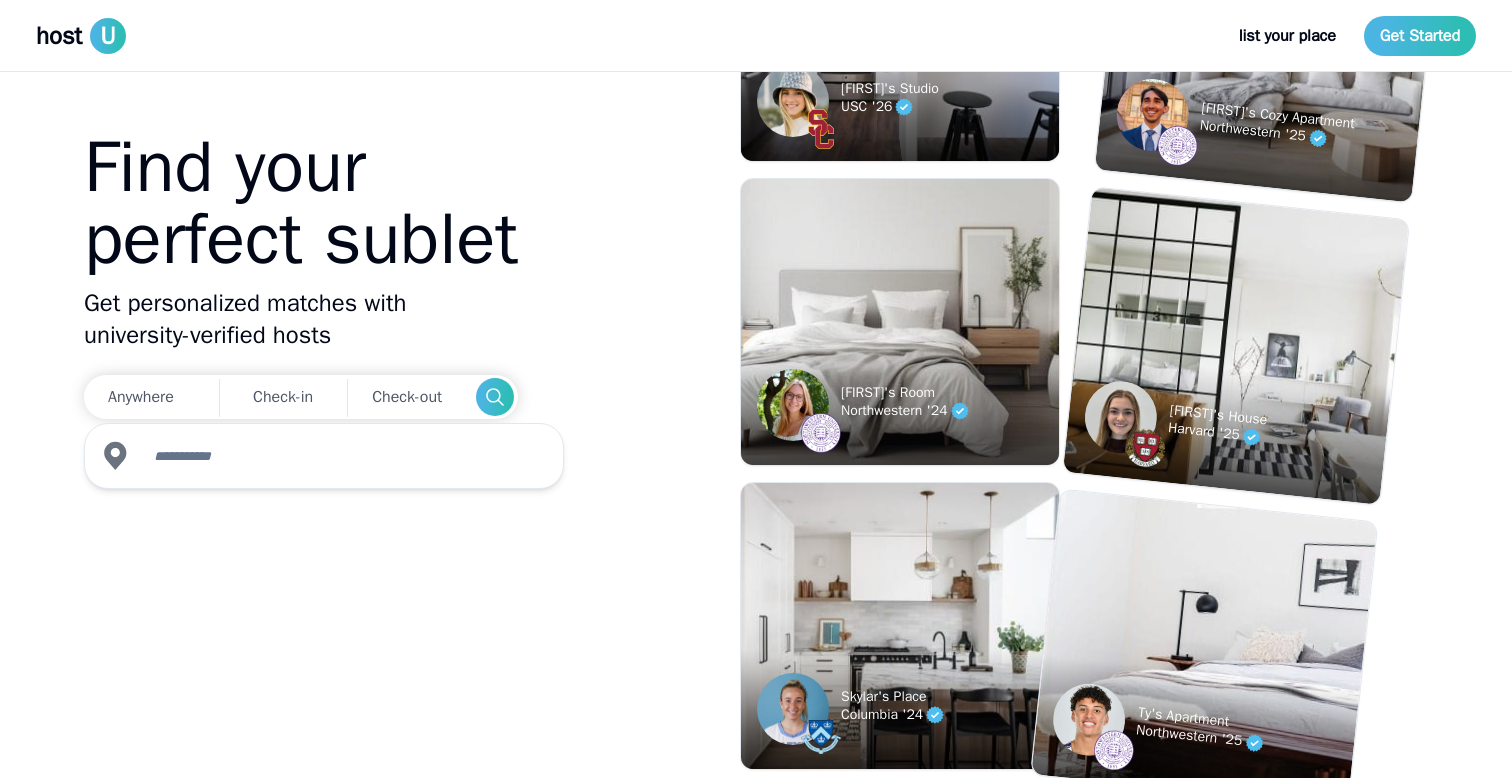 scroll, scrollTop: 0, scrollLeft: 0, axis: both 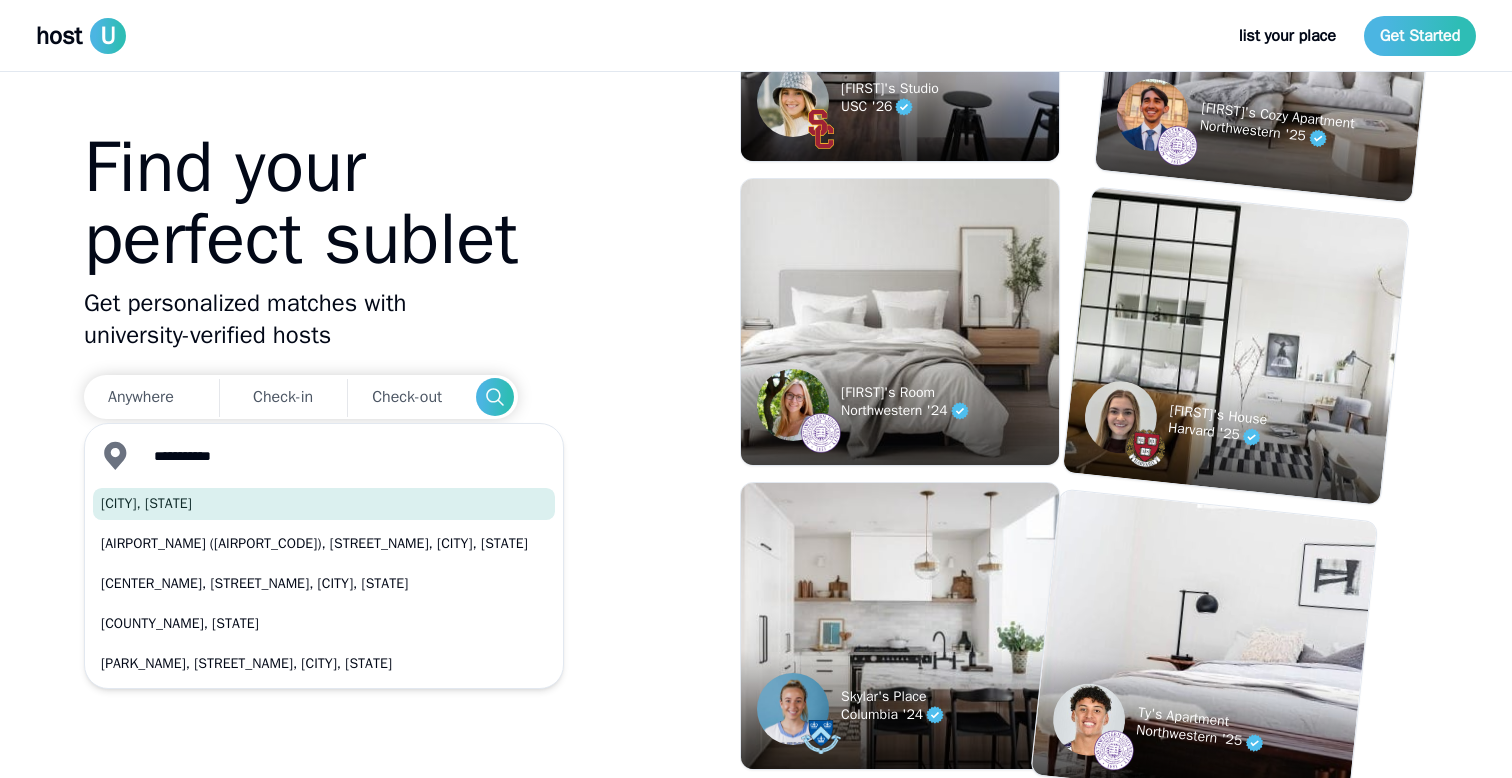 drag, startPoint x: 214, startPoint y: 490, endPoint x: 214, endPoint y: 502, distance: 12 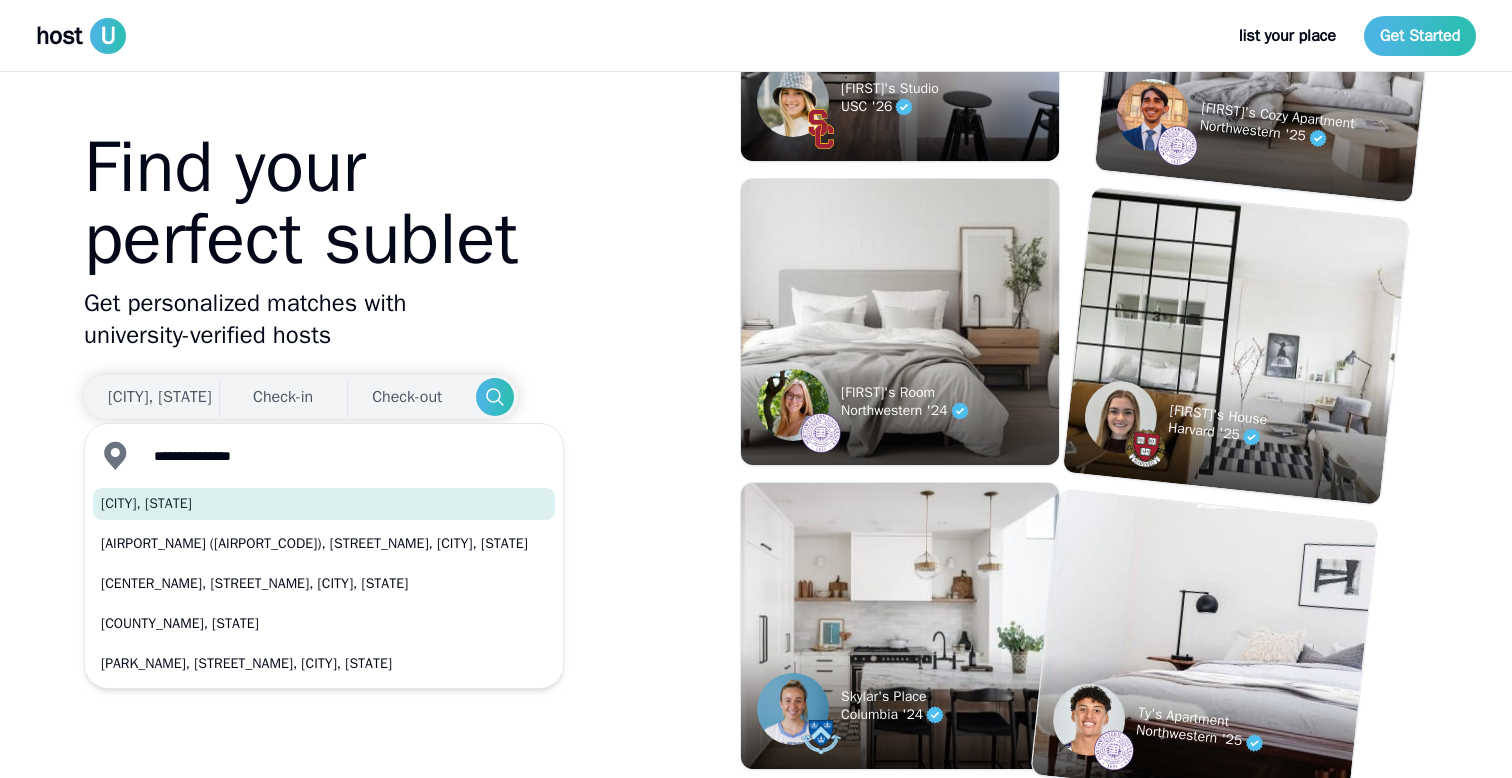 click on "Check-in" at bounding box center [283, 397] 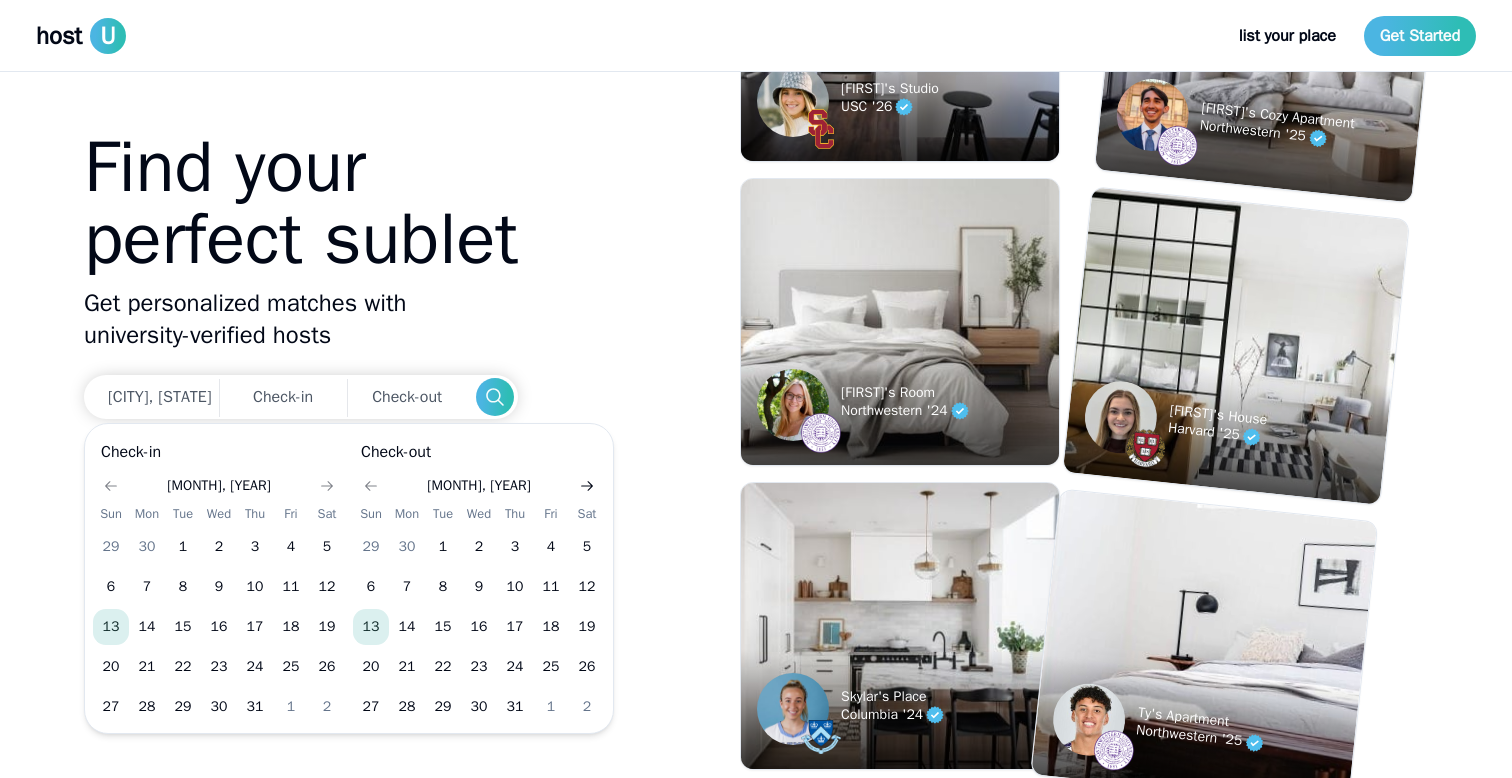 click 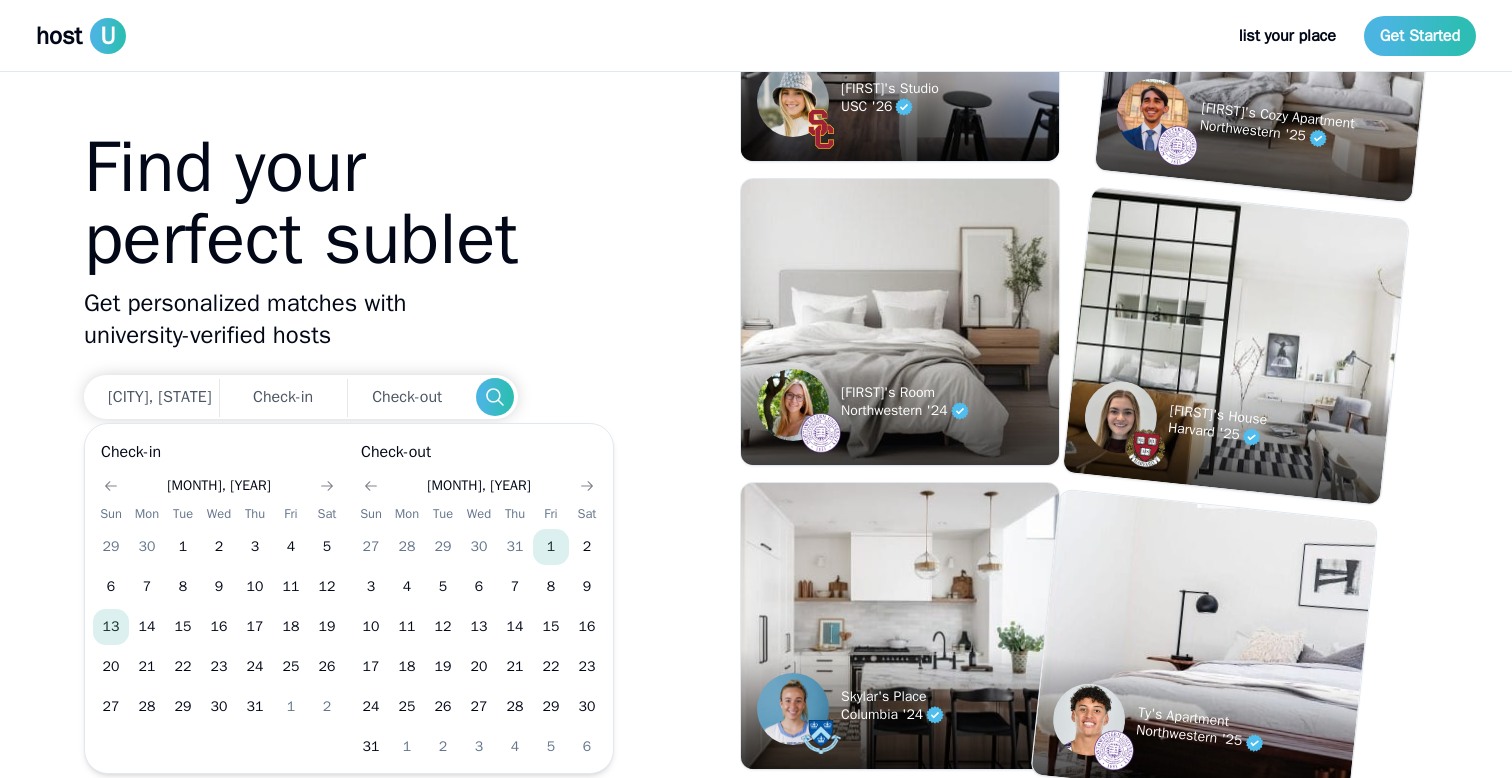 click on "1" at bounding box center [551, 547] 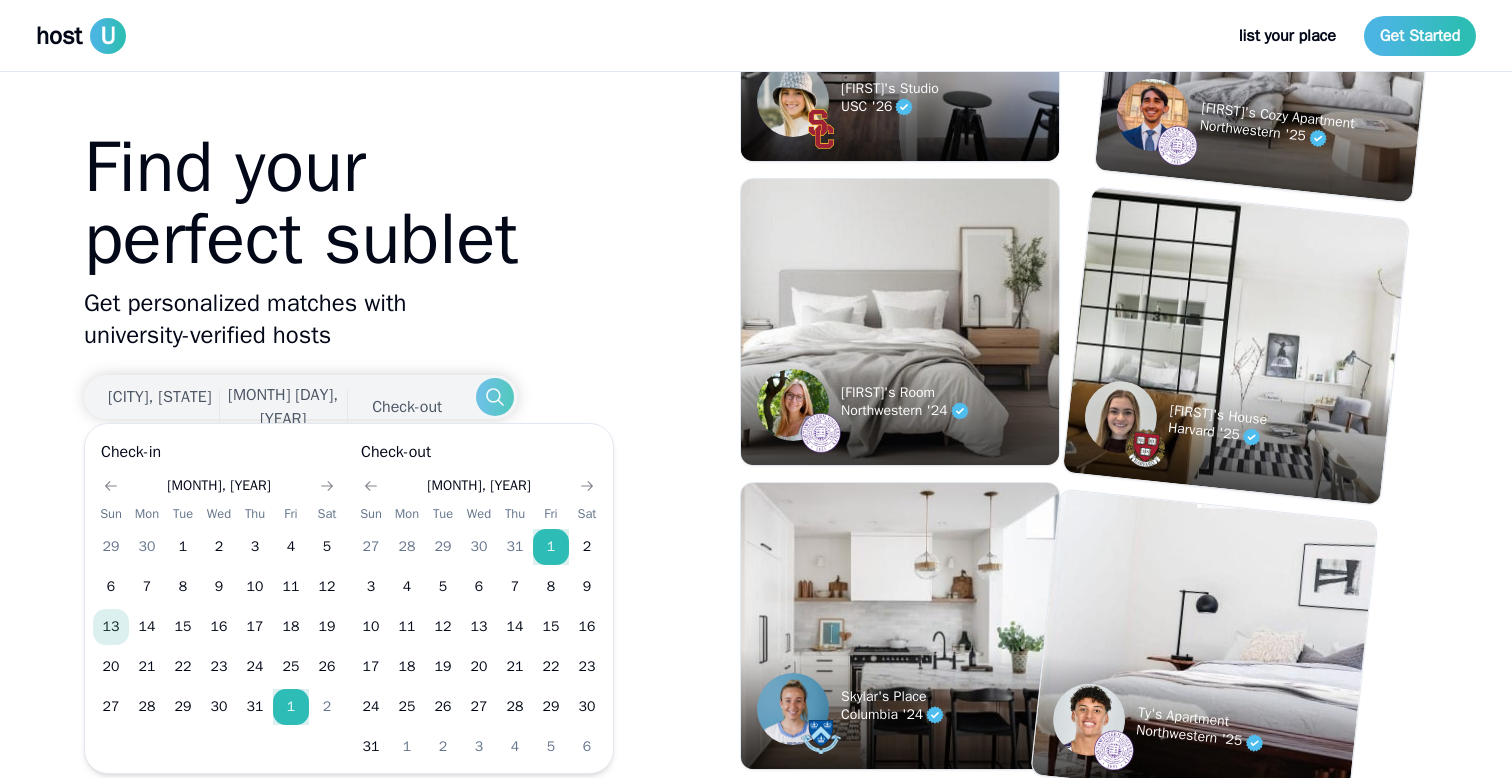 click 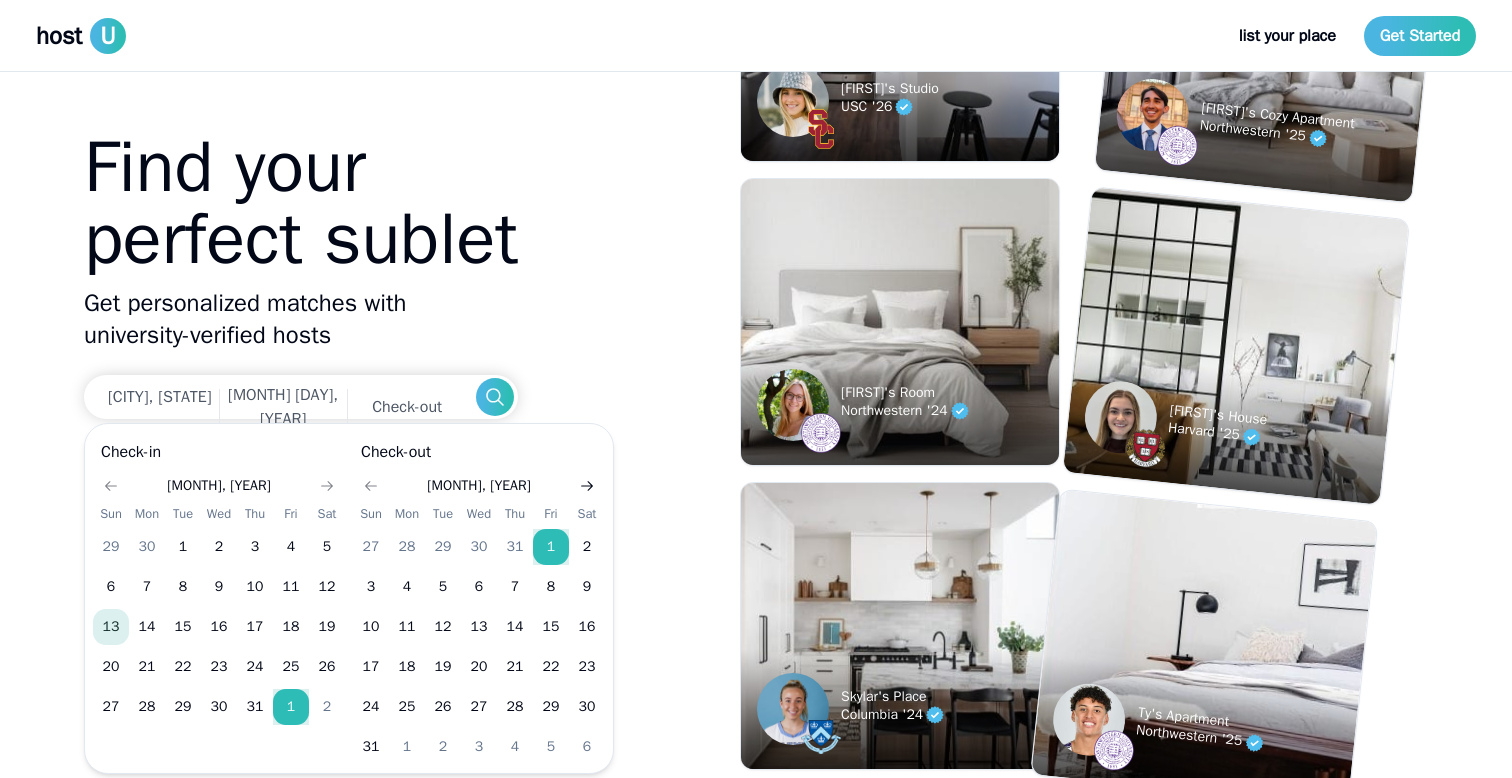 click 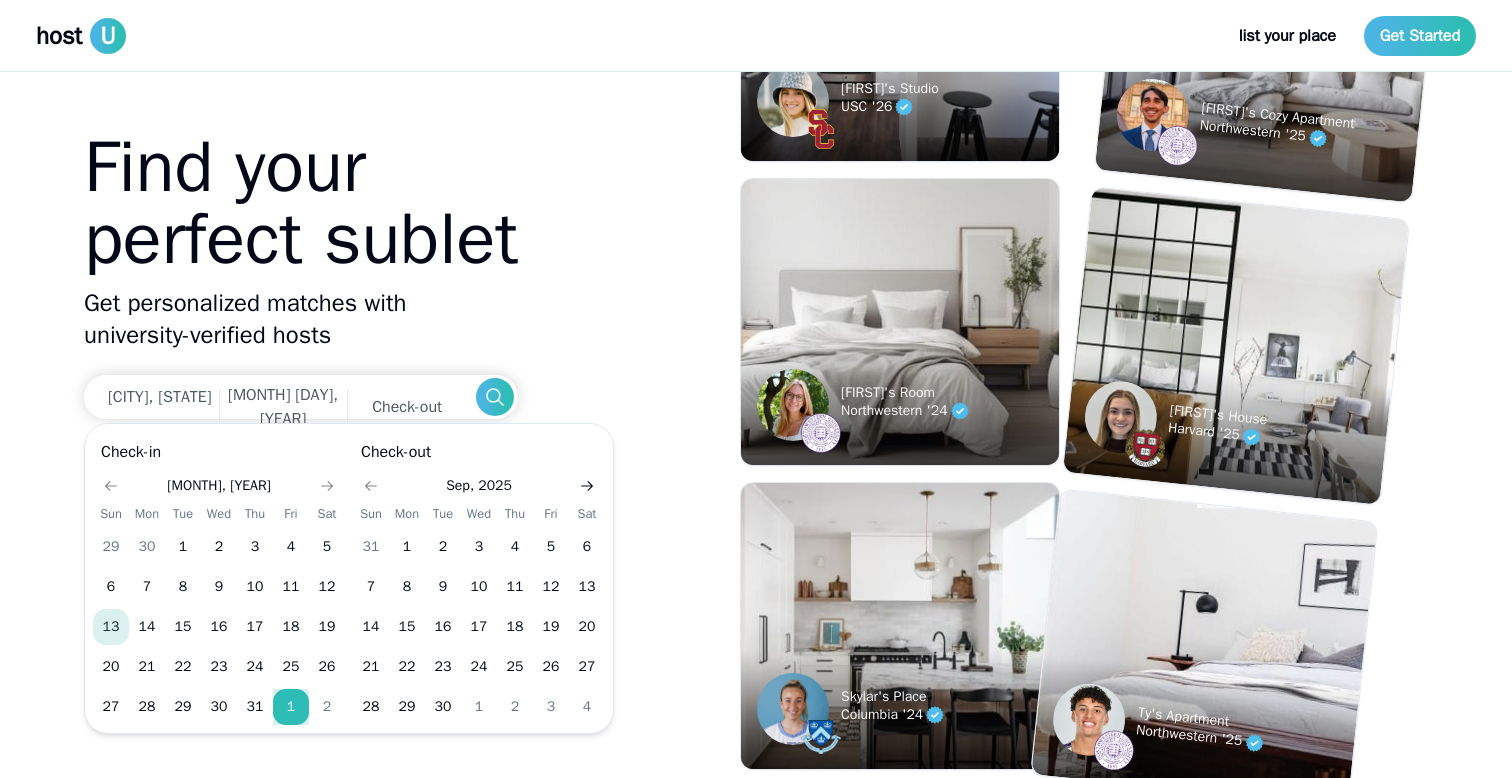 click 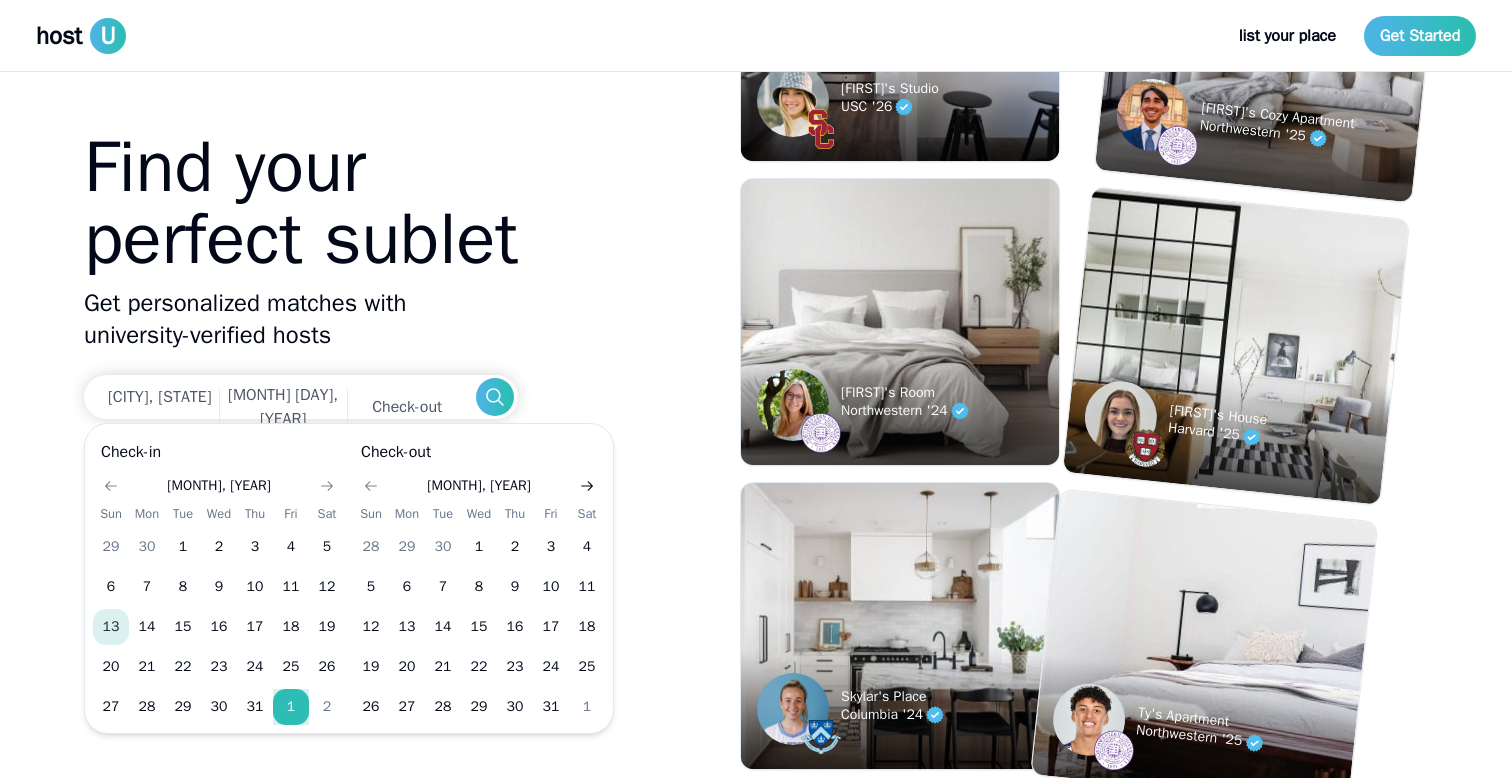 click 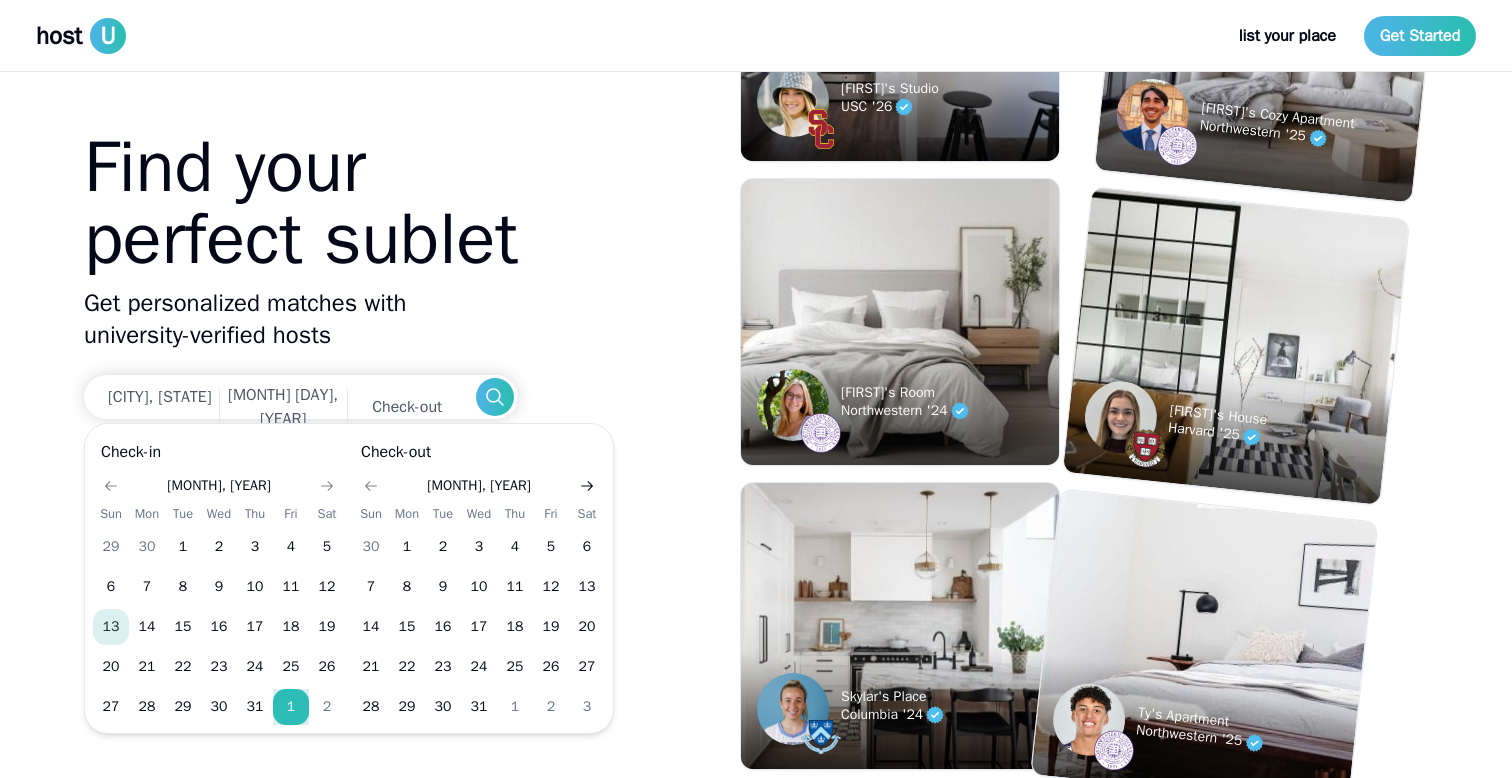 click 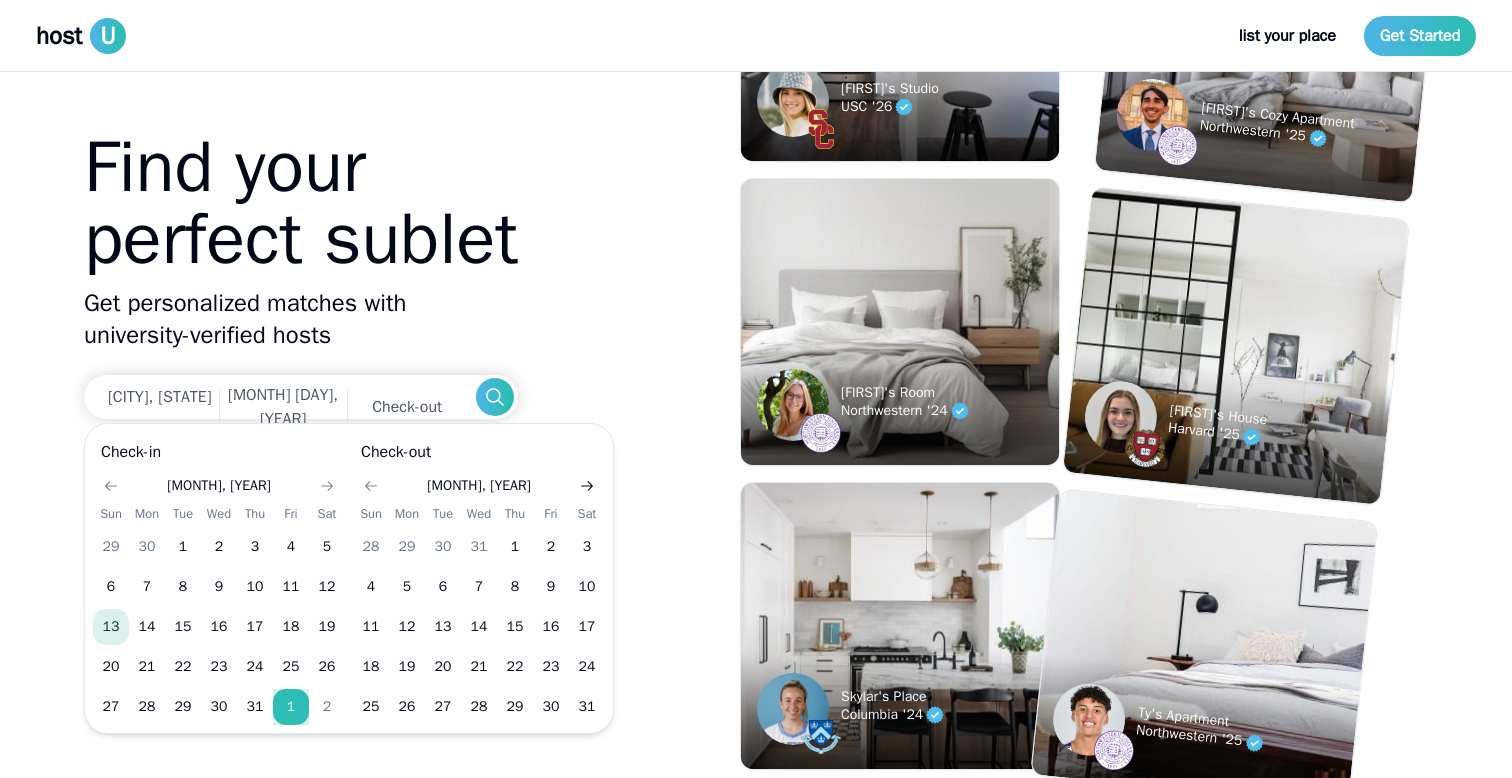 click 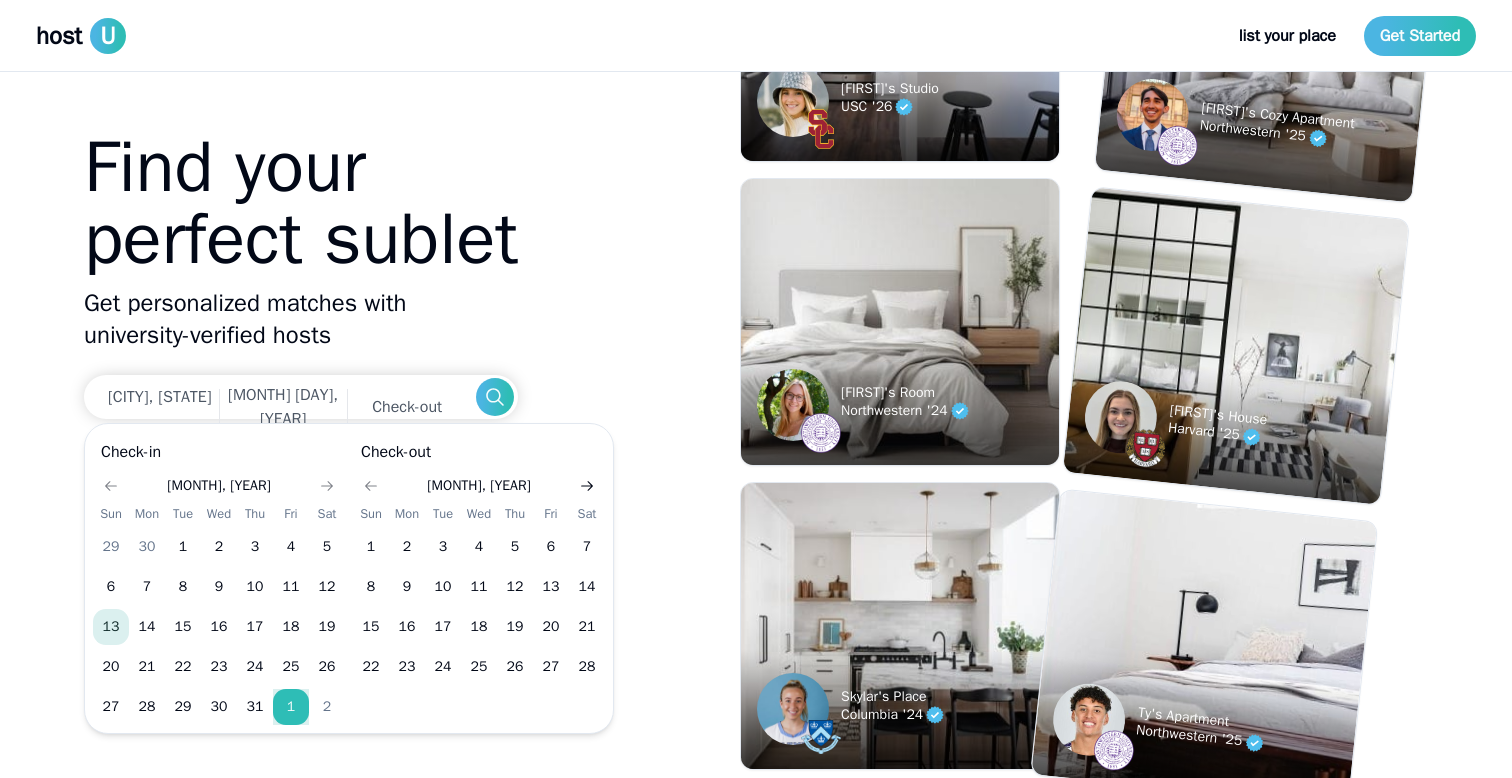 click 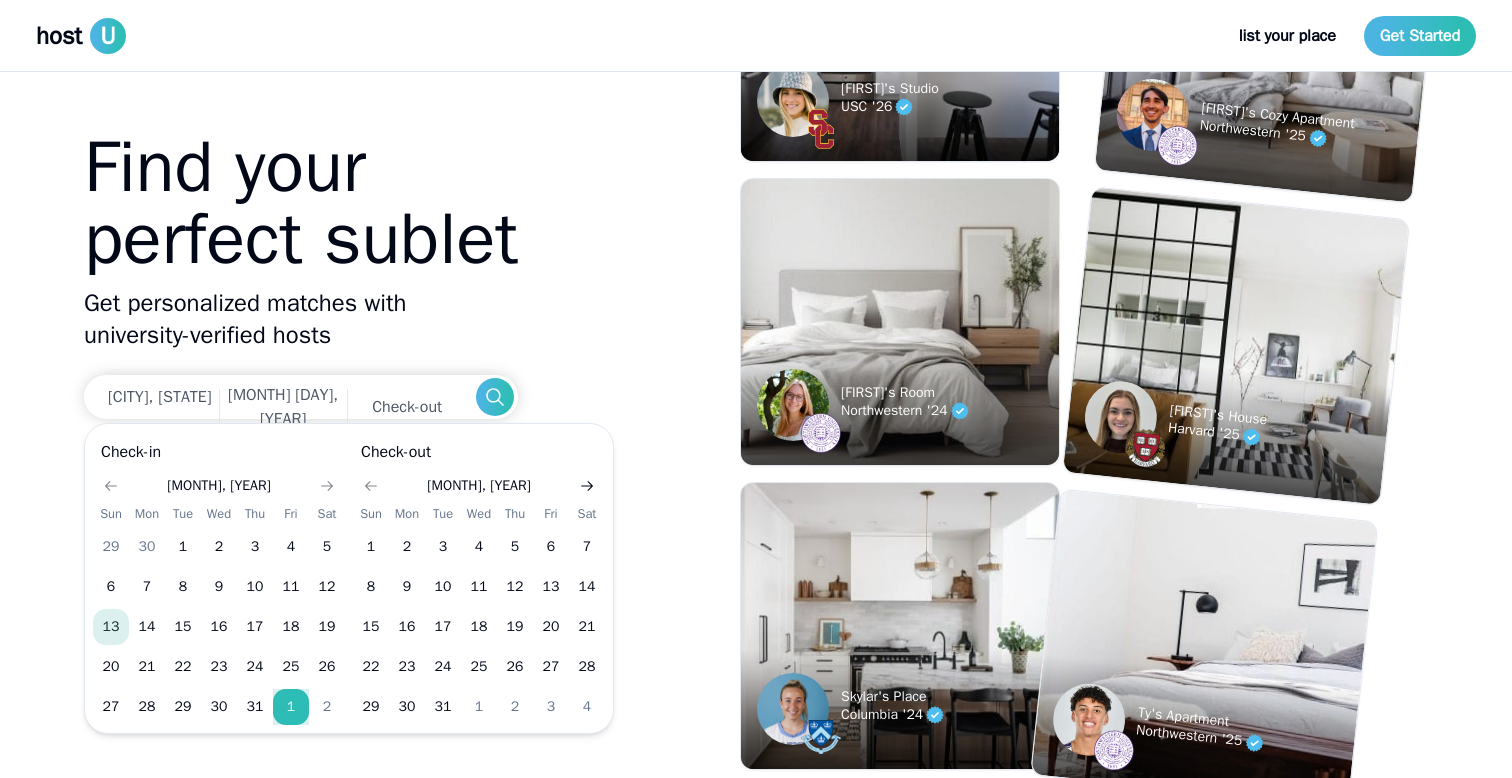 click 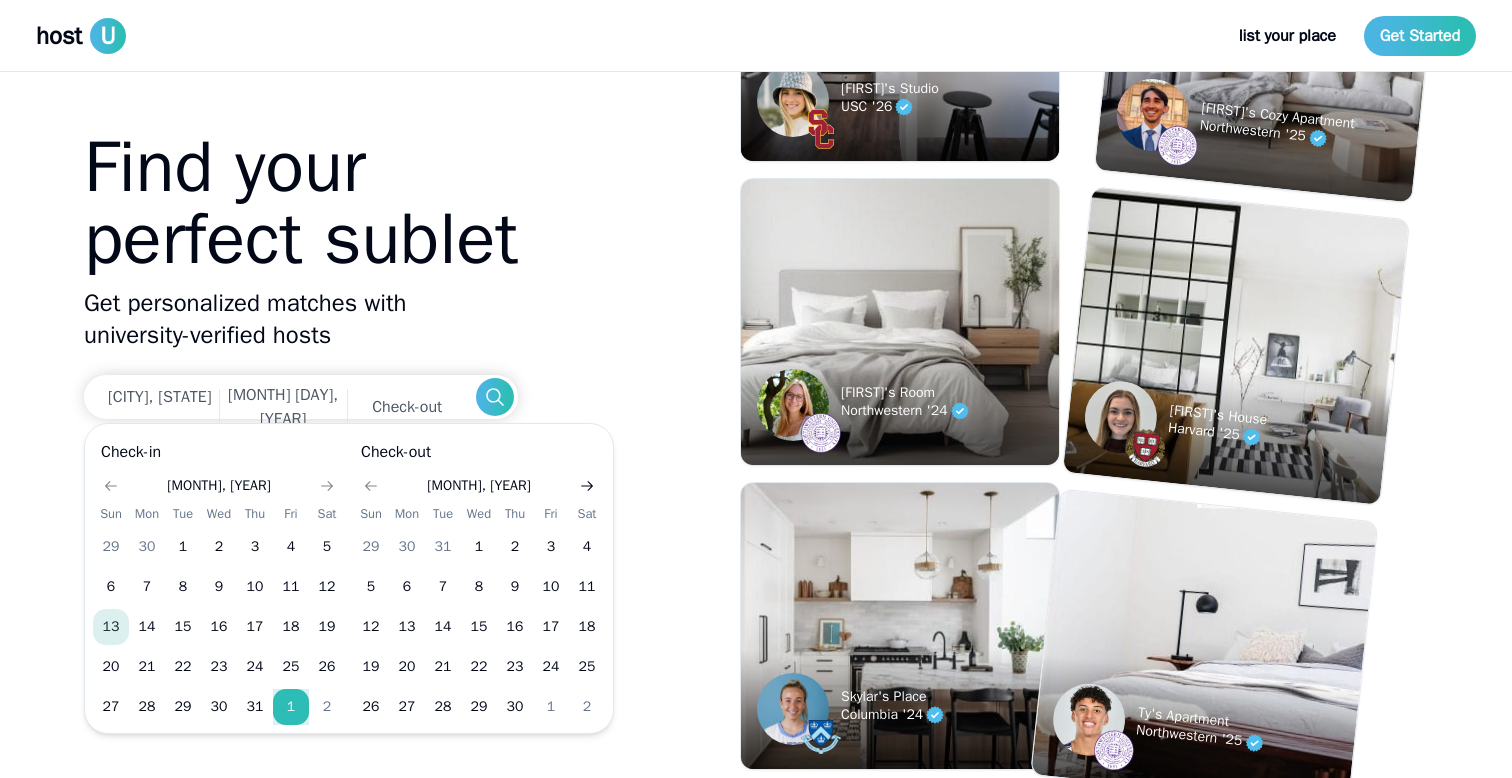 click 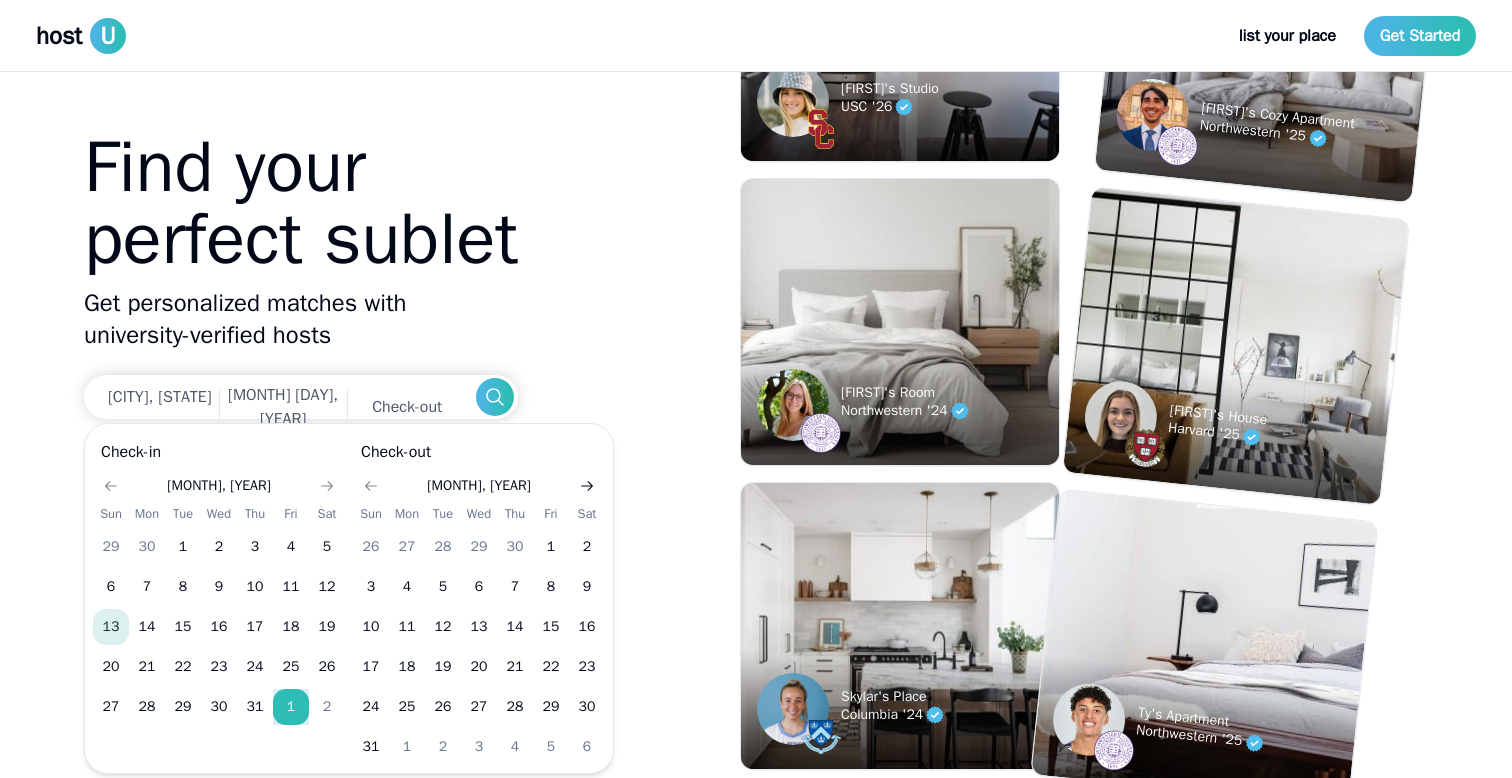 click 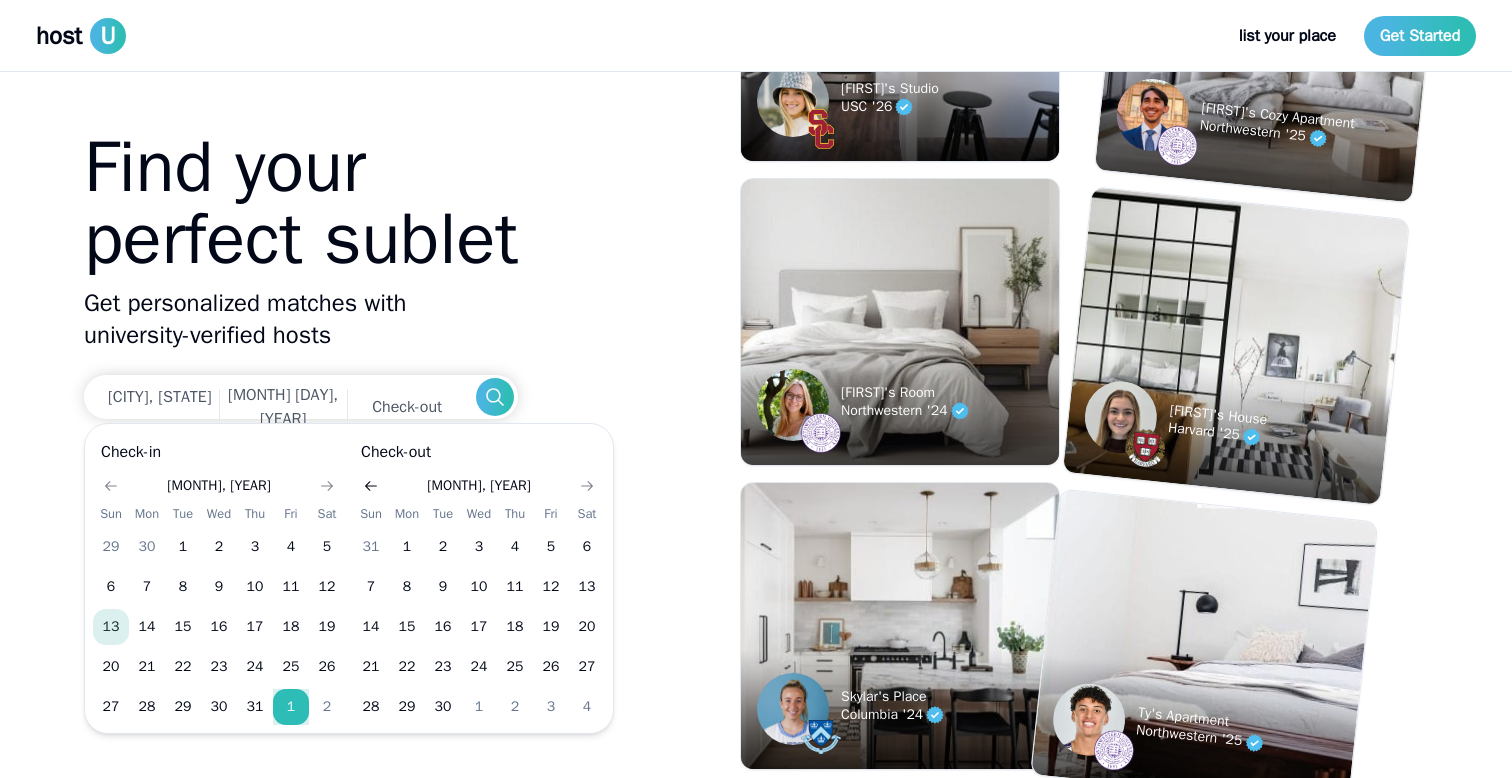 click at bounding box center [371, 486] 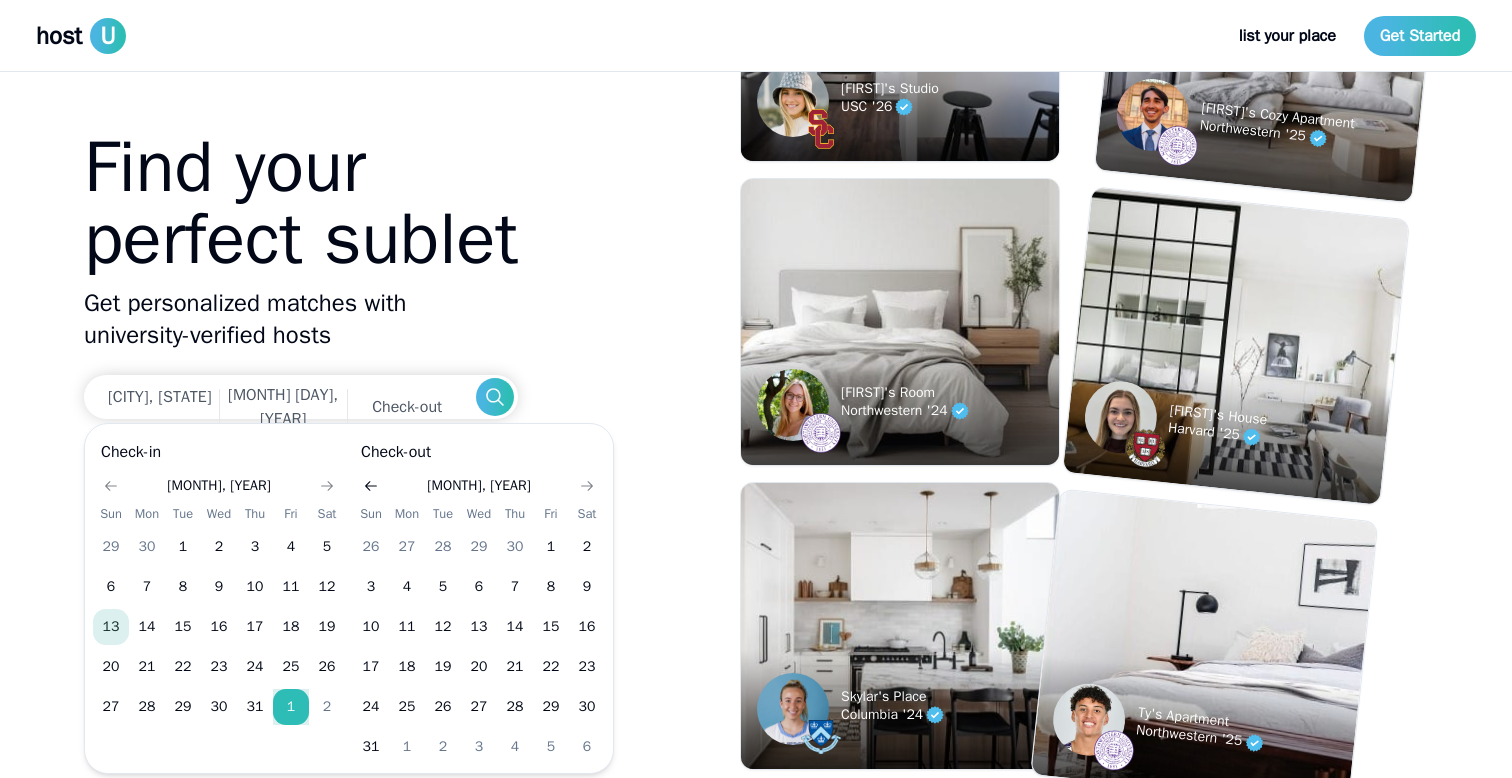 click at bounding box center [371, 486] 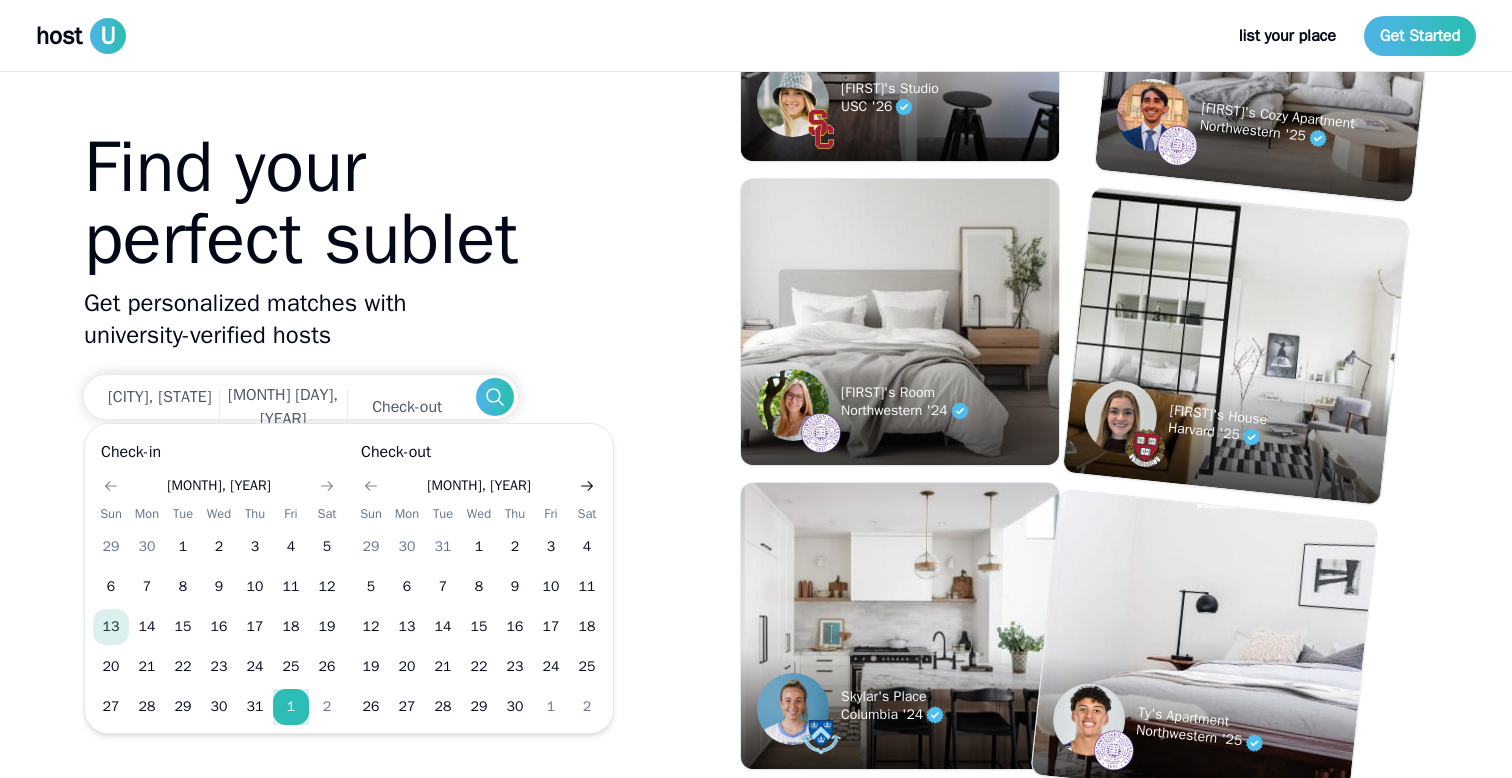 click 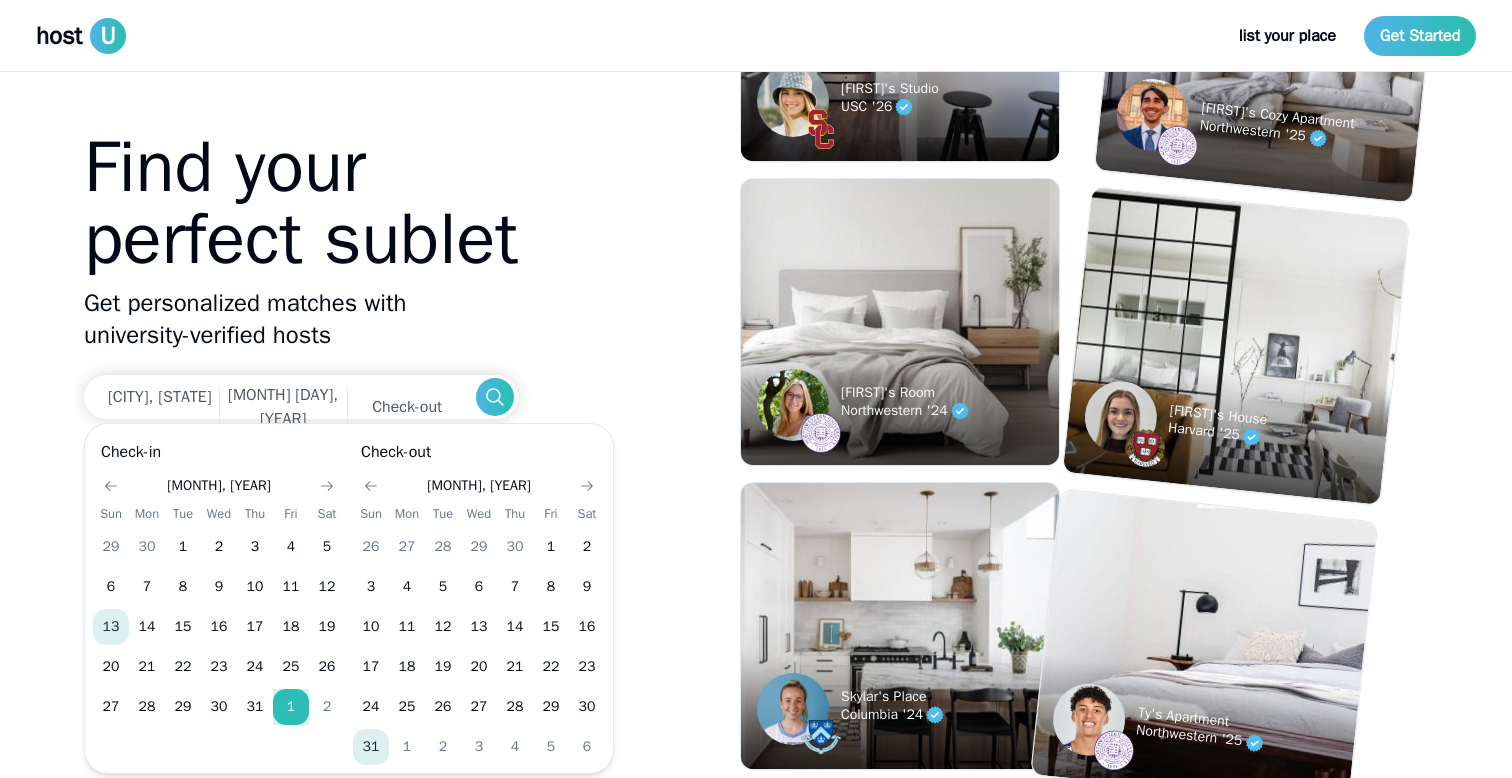 click on "31" at bounding box center [371, 747] 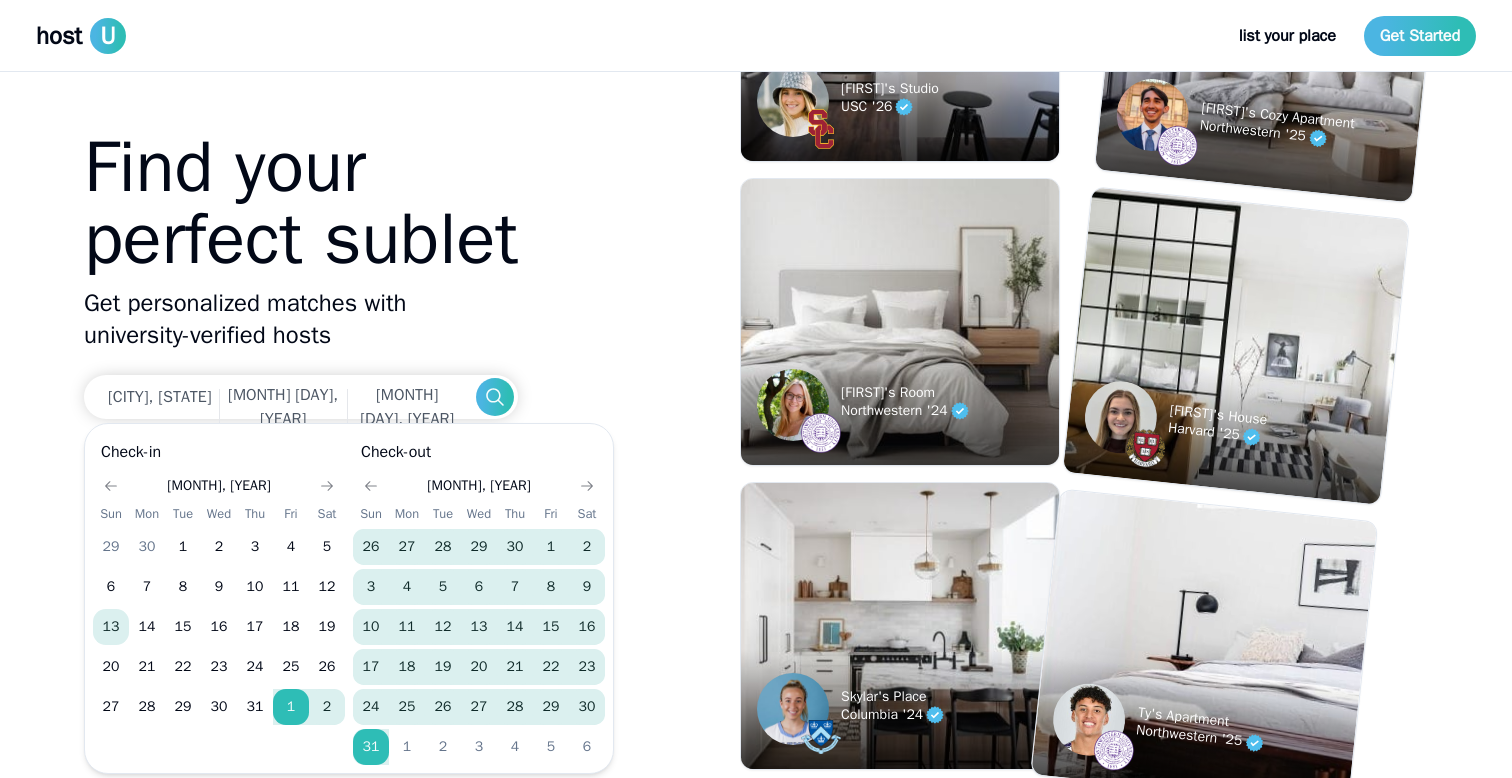 click on "Find your   perfect sublet Get personalized matches with   university-verified hosts Los Angeles, CA Aug 1, 2025 May 31, 2026 verify now, match later Colby's Studio USC '26 Grace's Room Northwestern '24 Skylar's Place Columbia '24 Luis' Cozy Apartment Northwestern '25 Leah's House Harvard '25 Ty's Apartment Northwestern '25" at bounding box center [756, 425] 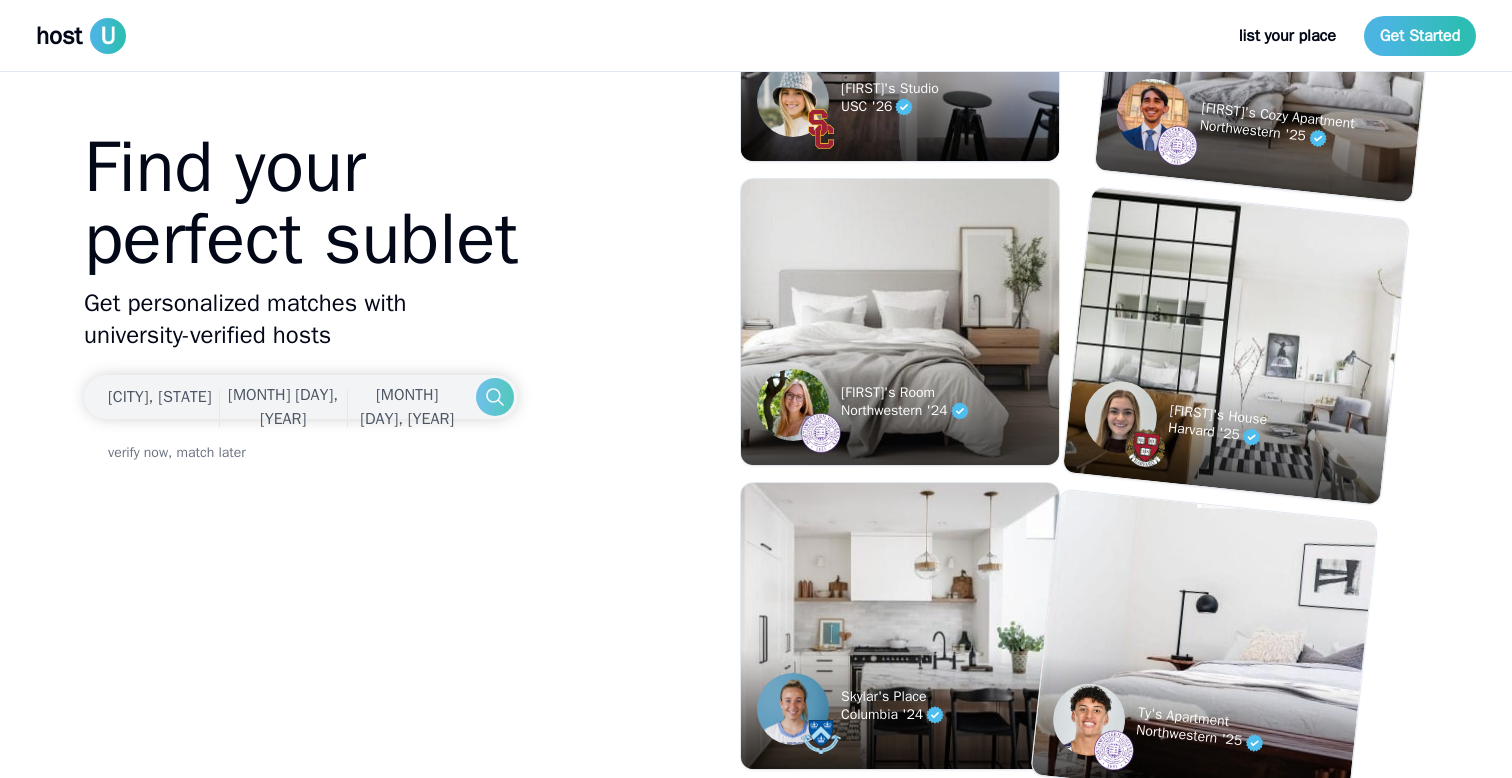 click 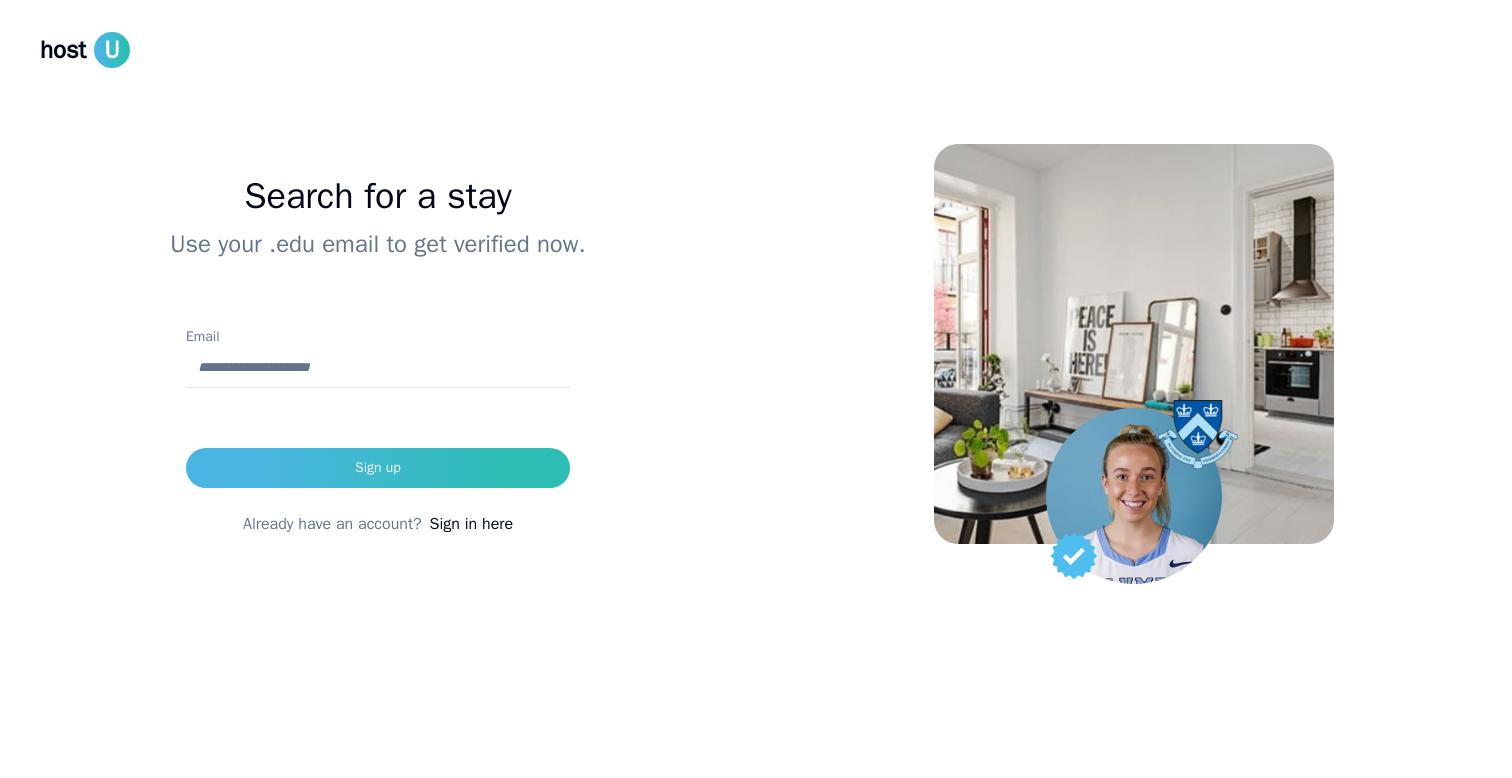 click on "Email" at bounding box center [378, 368] 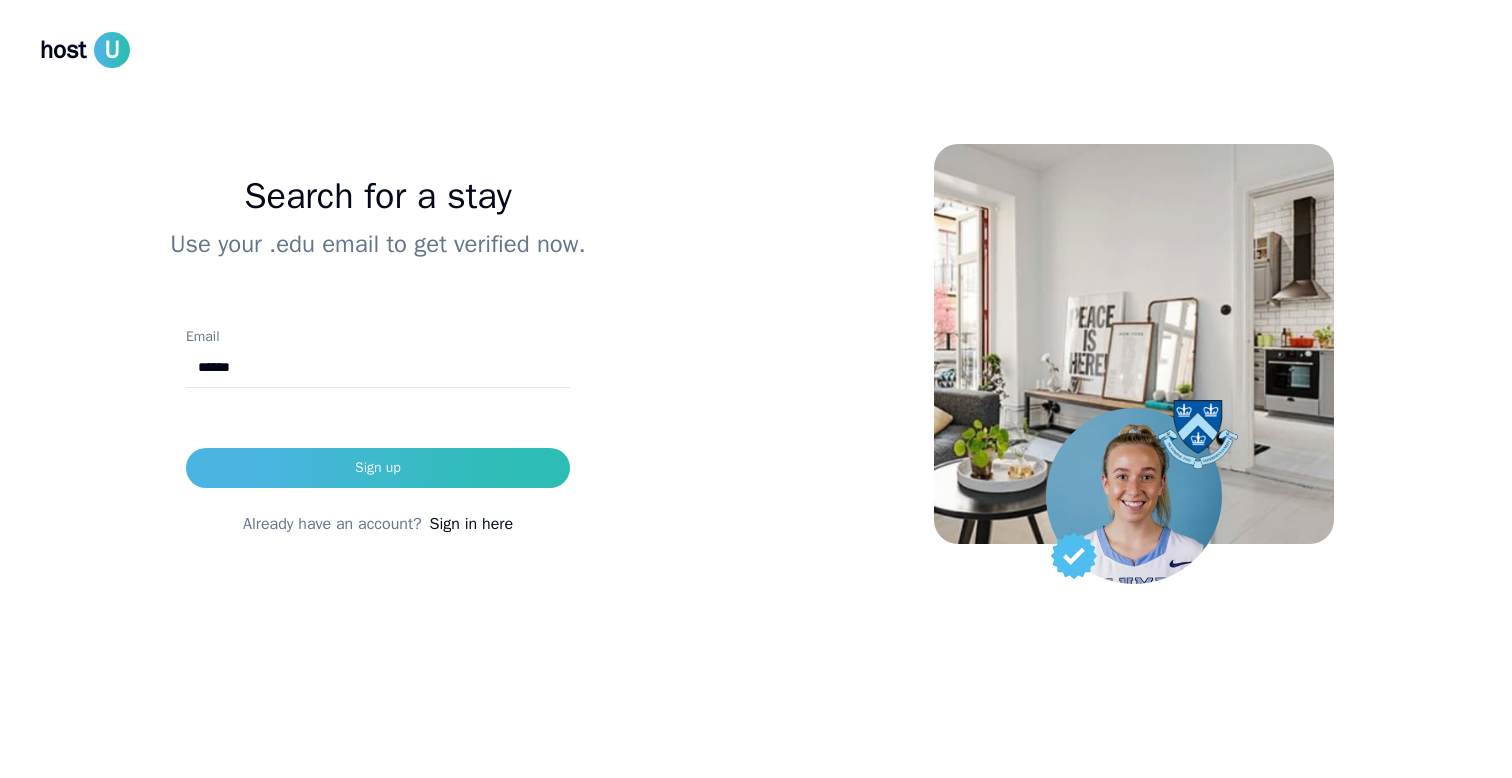 type on "******" 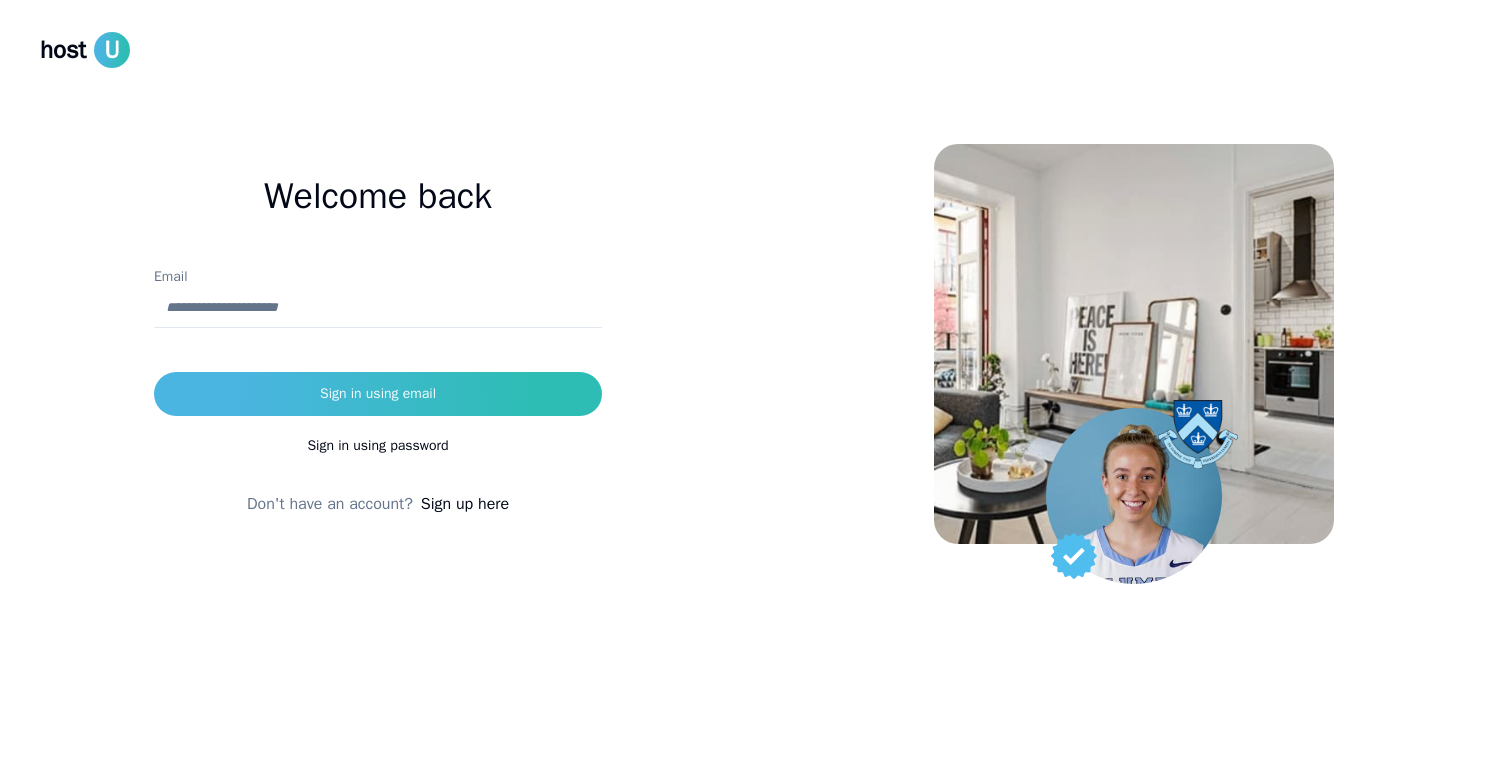 click on "Email" at bounding box center (378, 308) 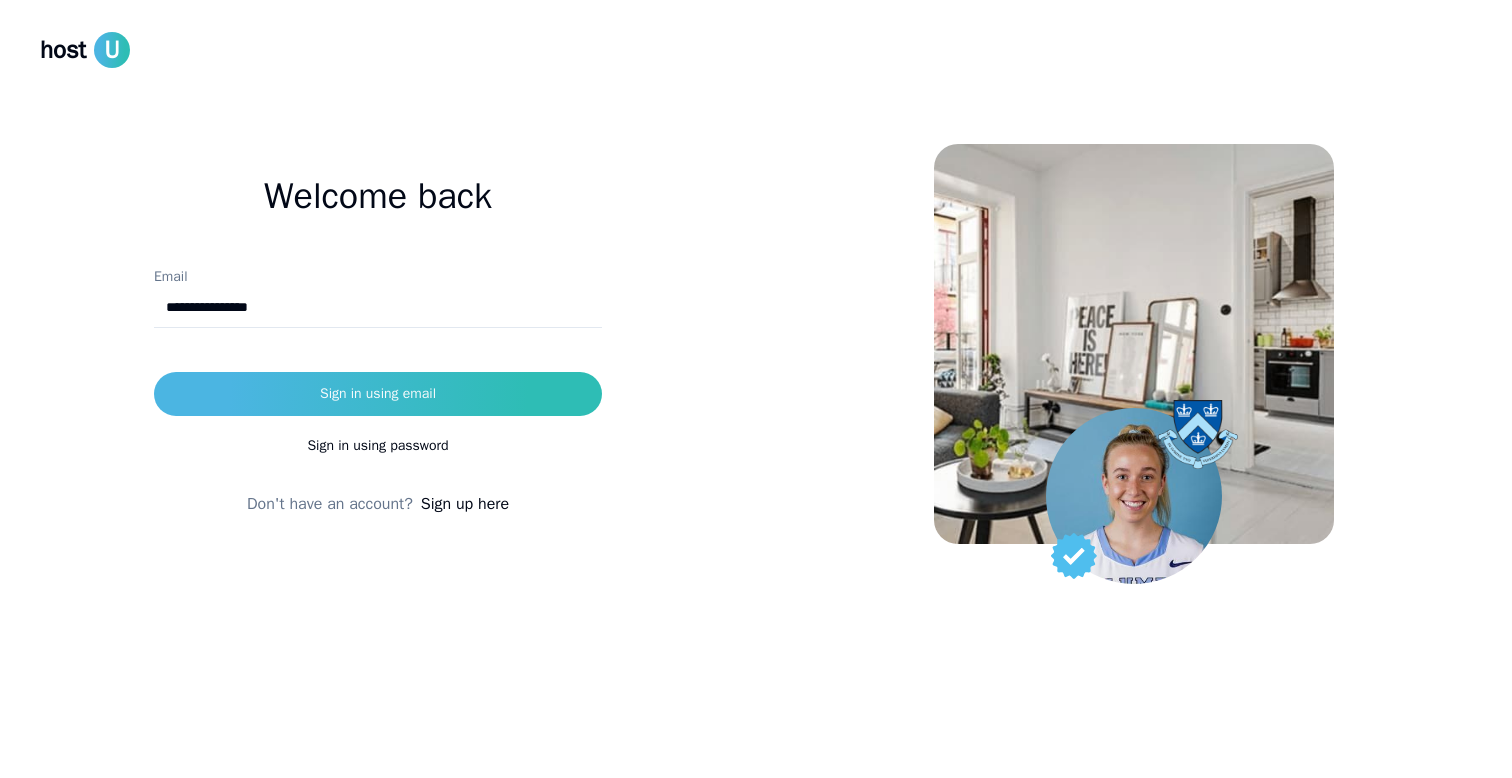 type on "**********" 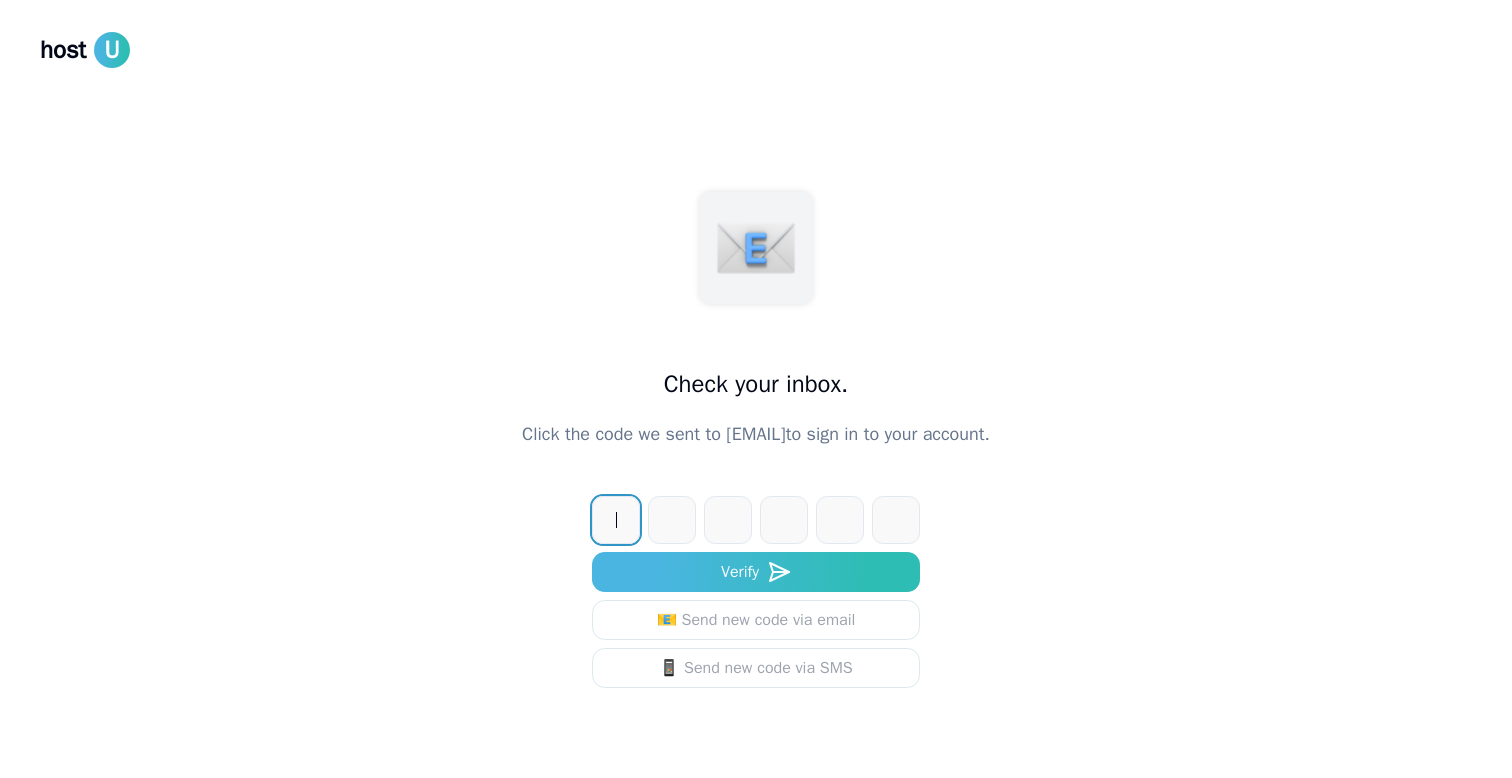click on "Check your inbox. Click the code we sent to   elopezve@usc.edu  to sign in to your account. Verify  📧 Send new code via email 📱 Send new code via SMS Can't see the email? Please check the spam folder. Wrong email?   Please re-enter your email address." at bounding box center [756, 389] 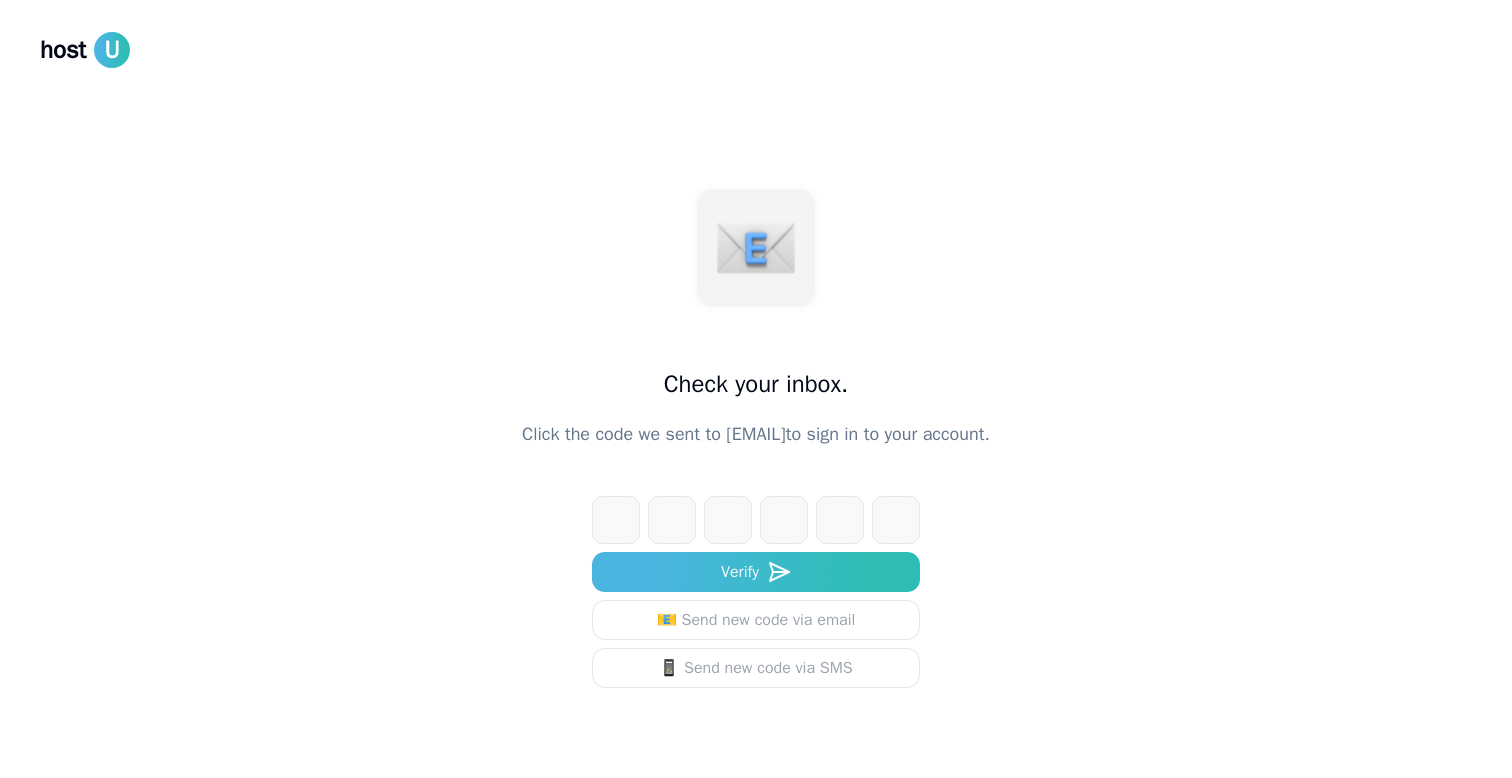 click on "Check your inbox. Click the code we sent to   elopezve@usc.edu  to sign in to your account." at bounding box center [756, 320] 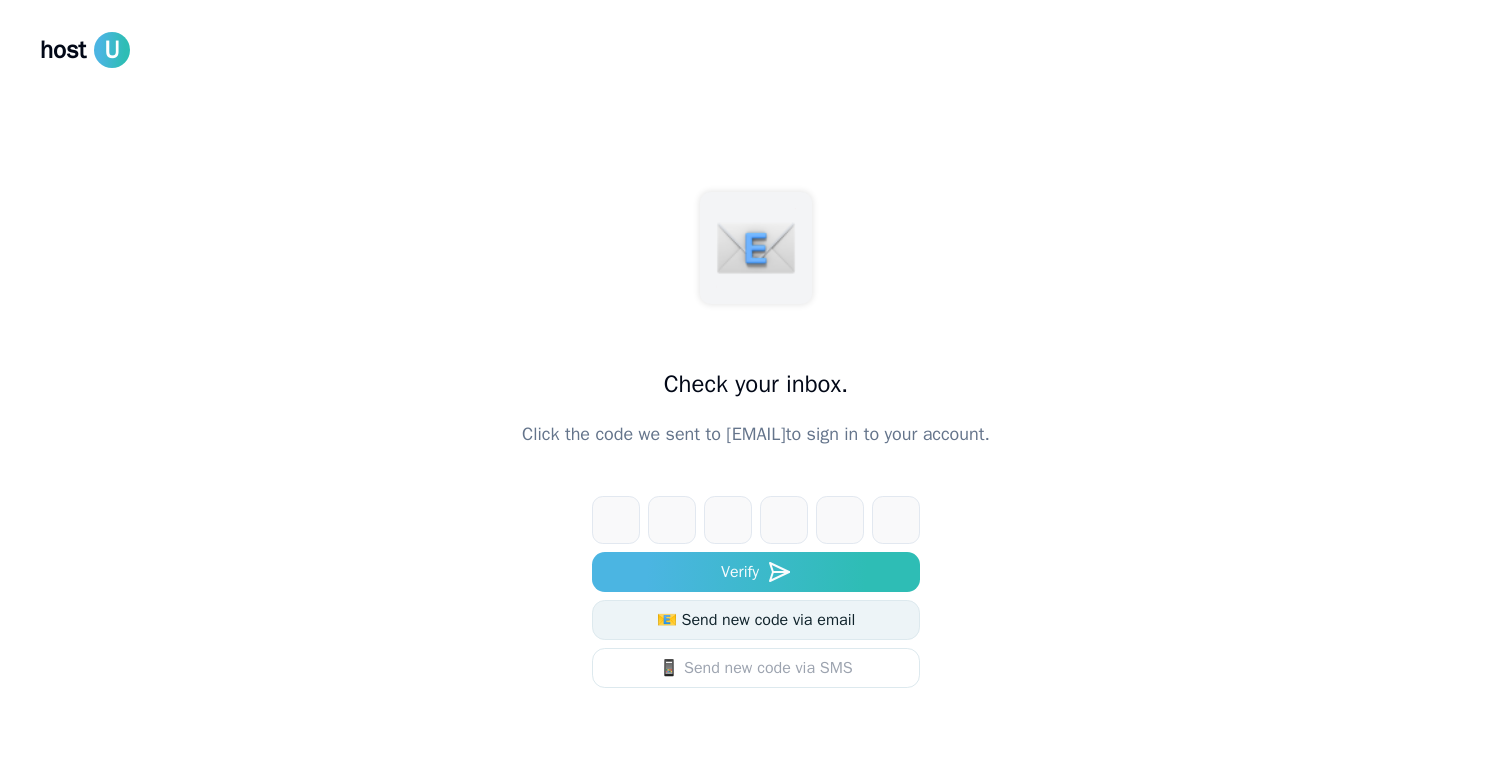 click on "📧 Send new code via email" at bounding box center (756, 620) 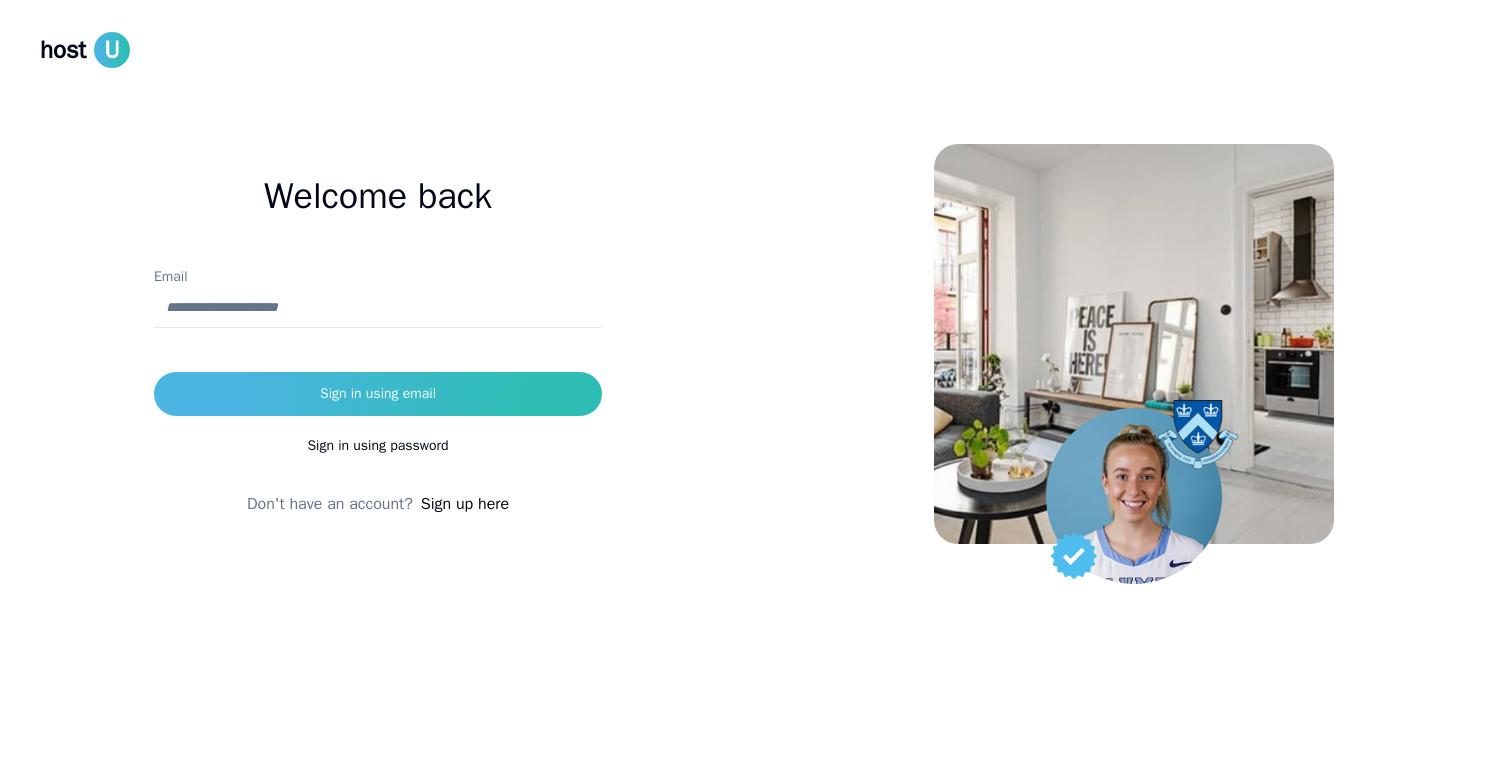 click on "Email" at bounding box center (378, 308) 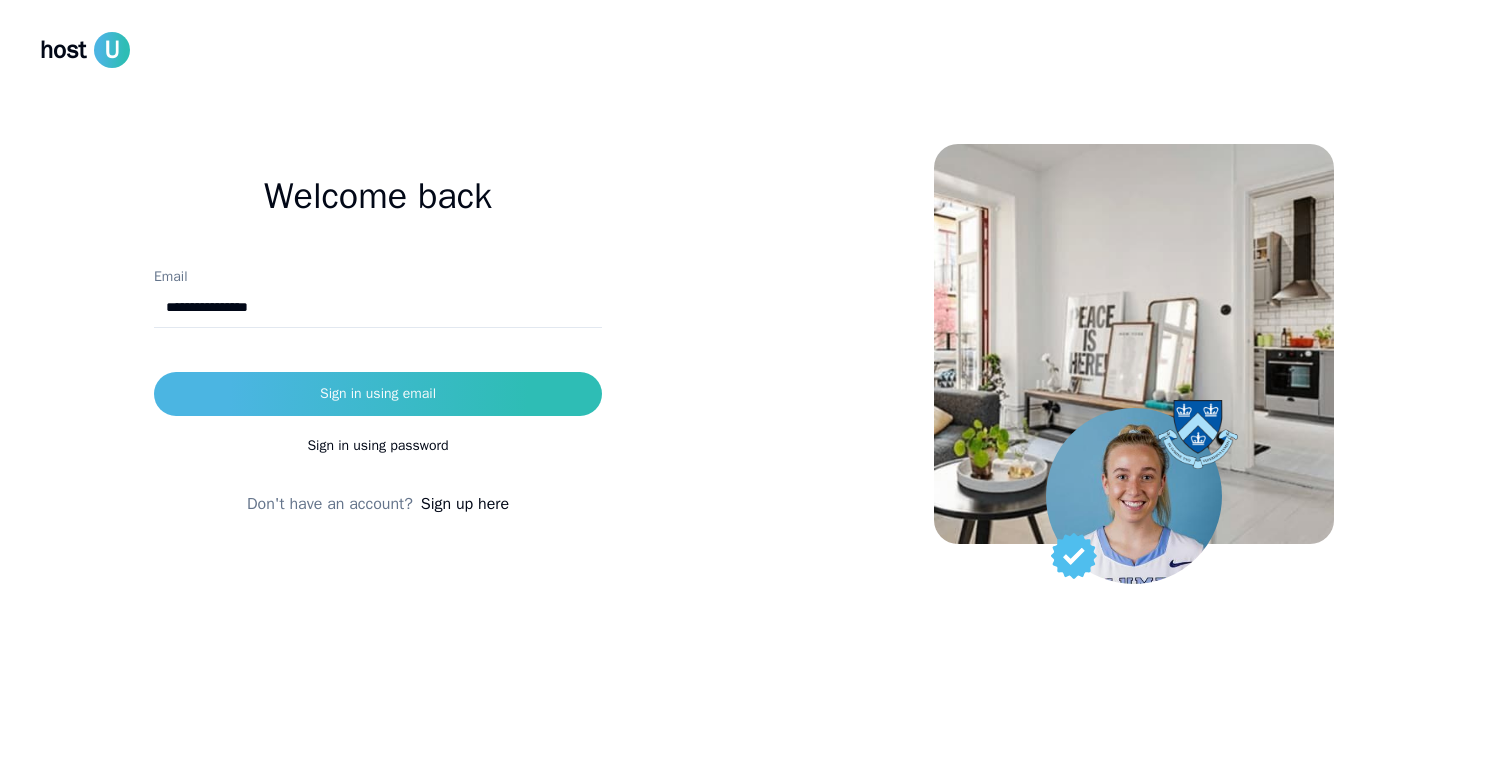 type on "**********" 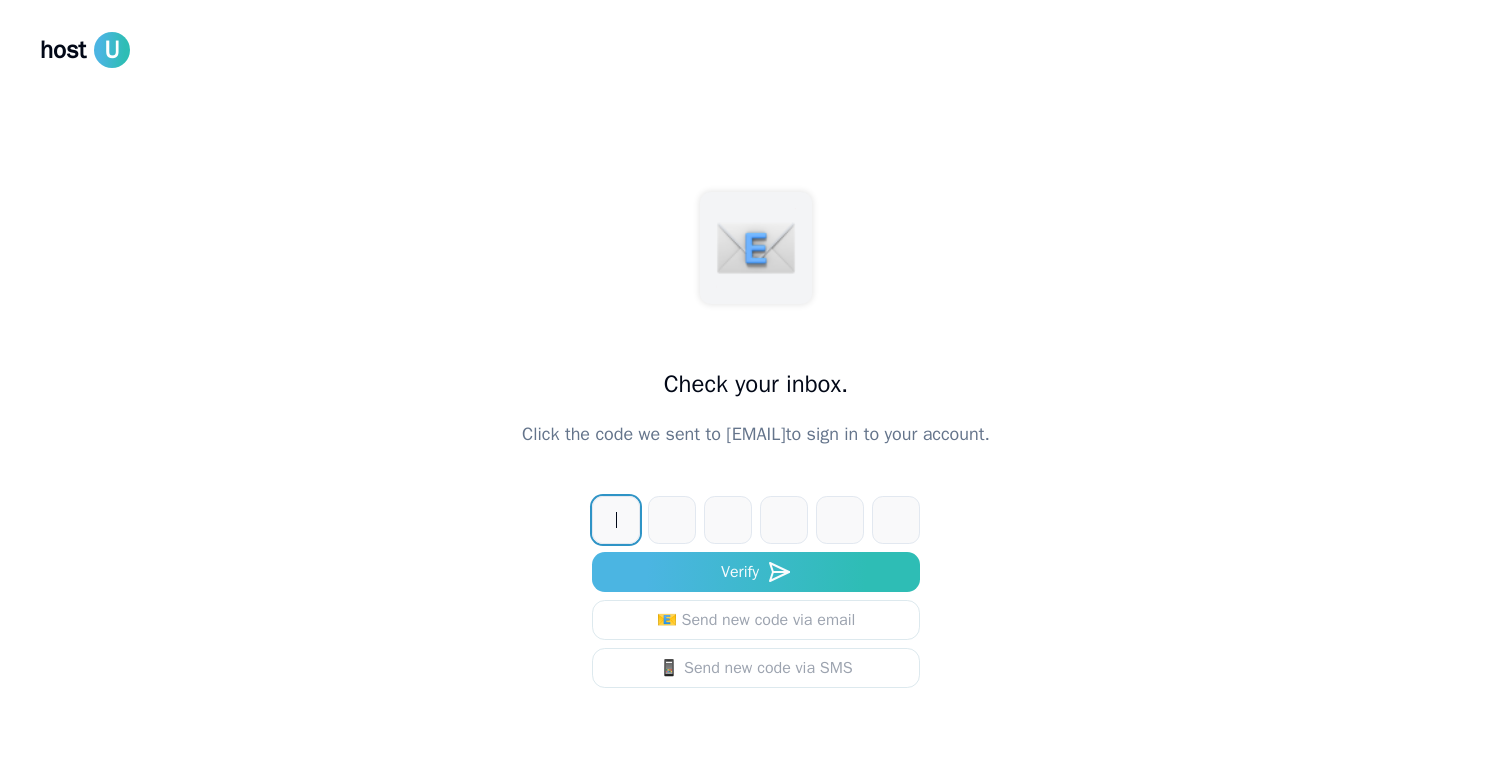 type on "*" 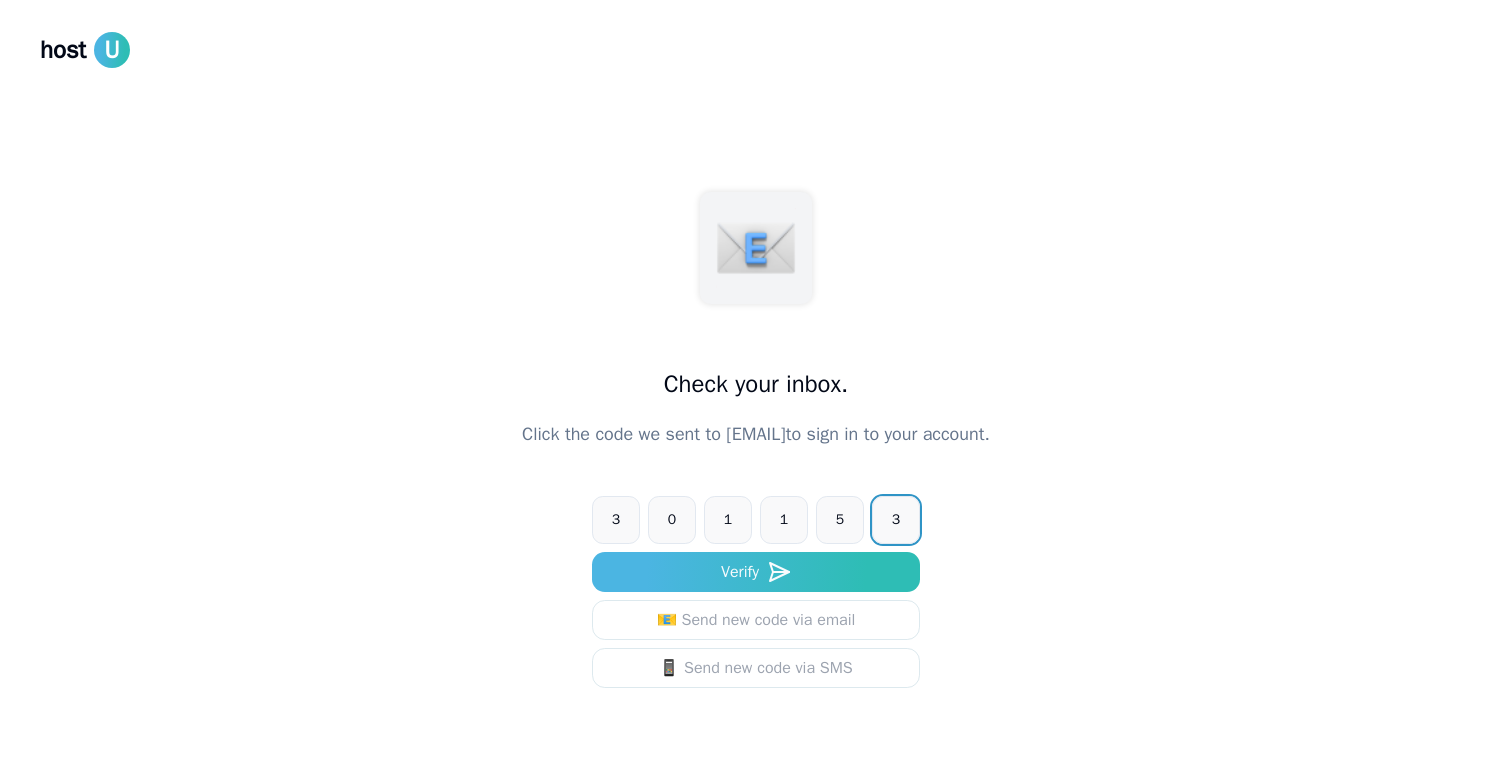 type on "******" 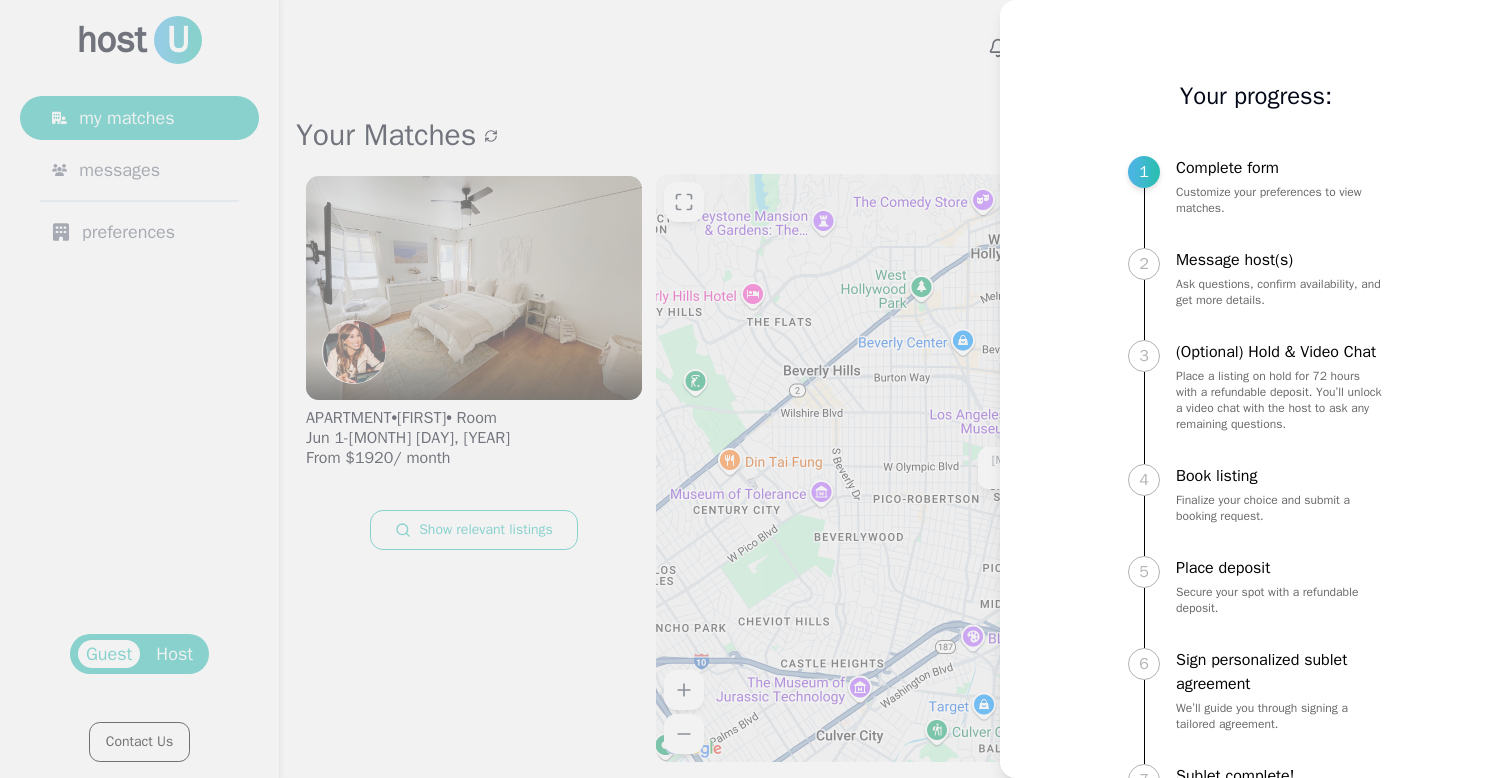 click at bounding box center [756, 389] 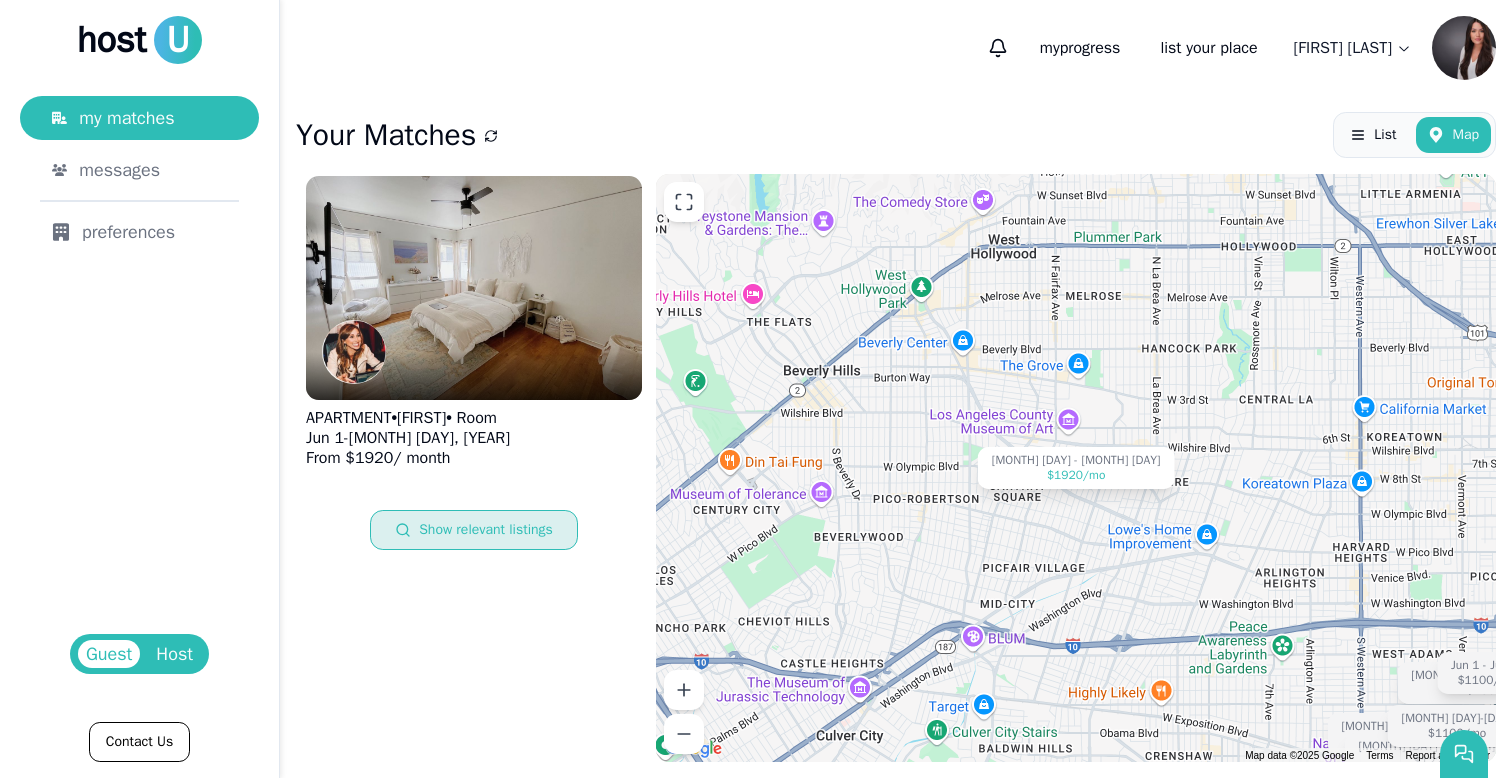 click on "Show relevant listings" at bounding box center (474, 530) 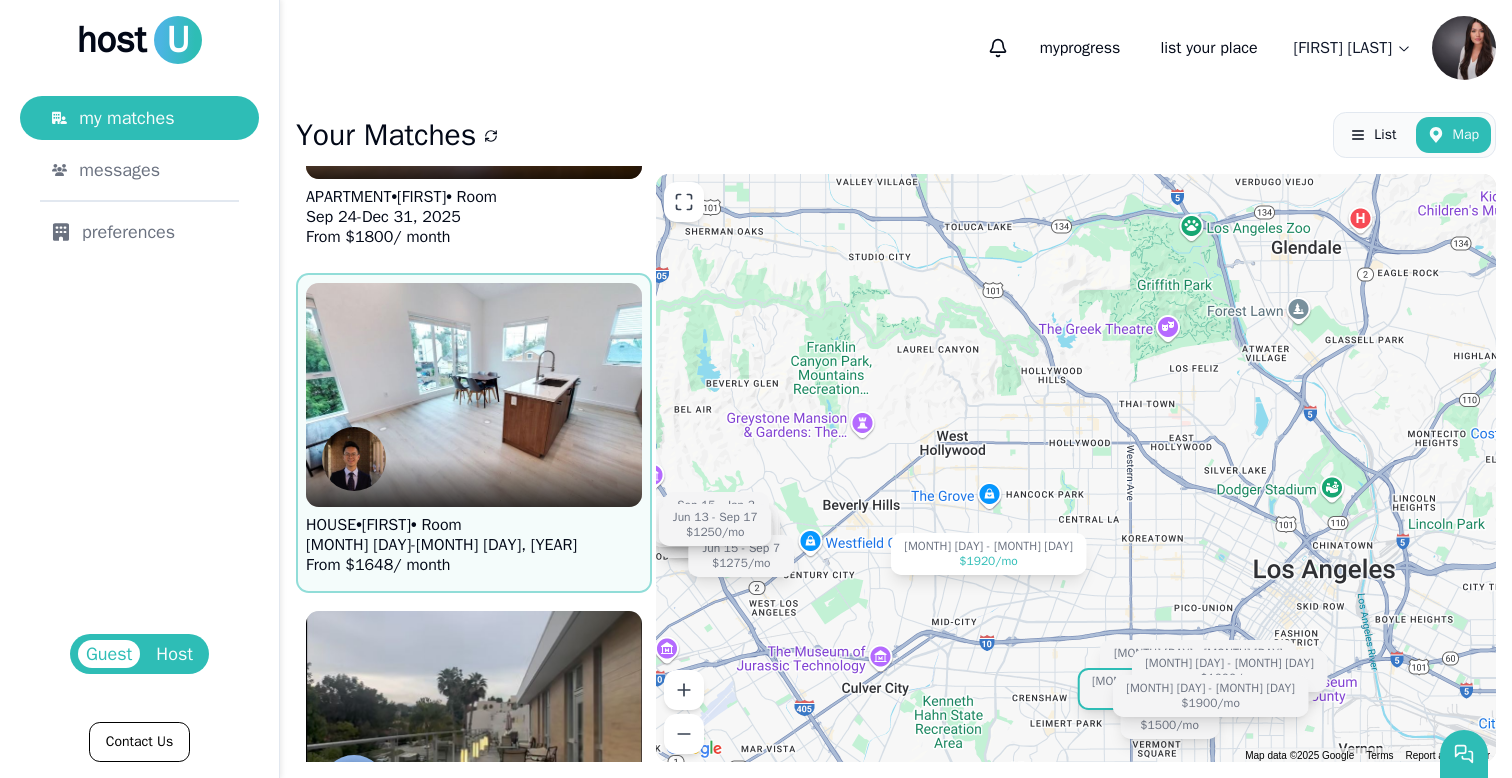 scroll, scrollTop: 3933, scrollLeft: 0, axis: vertical 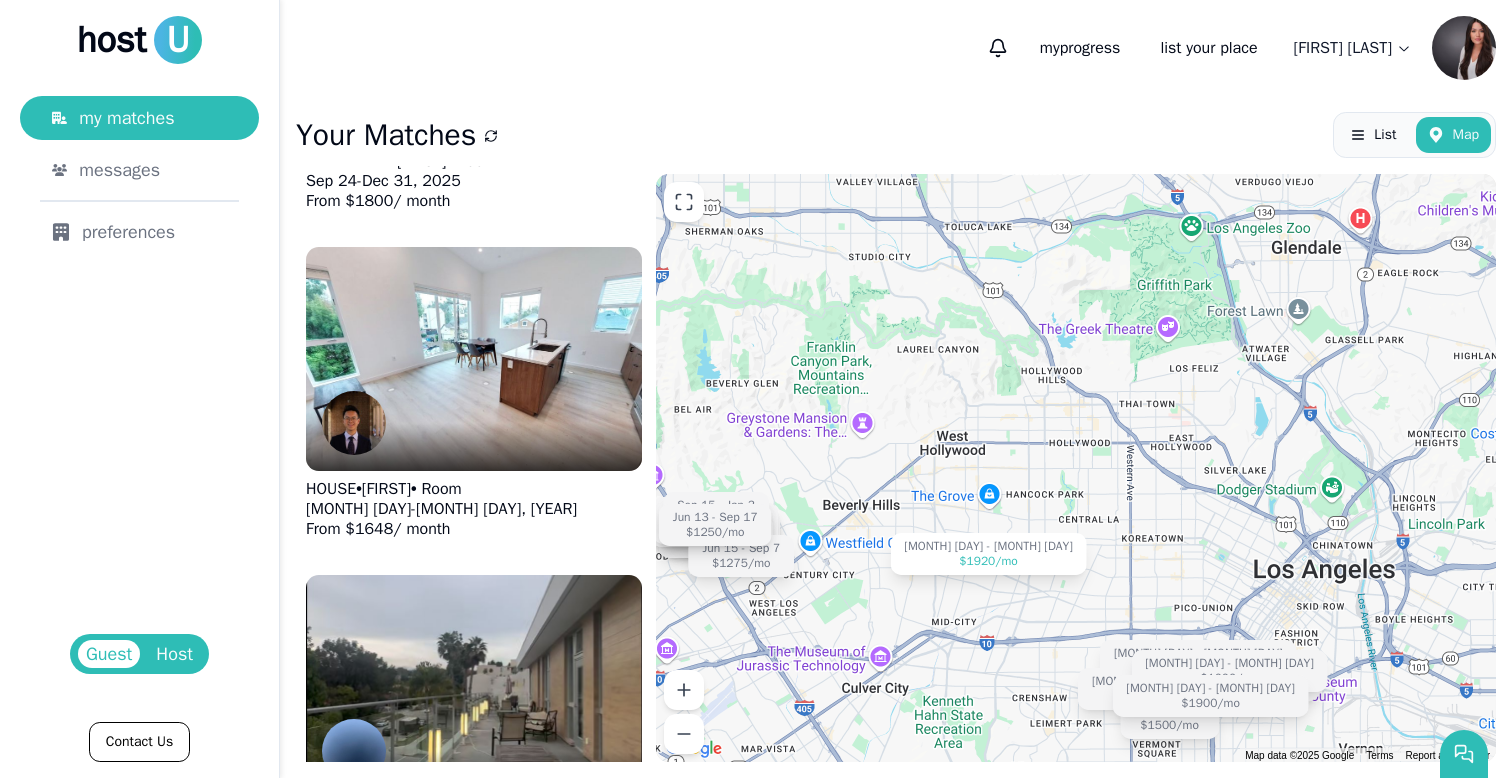 click on "Guest" at bounding box center [109, 654] 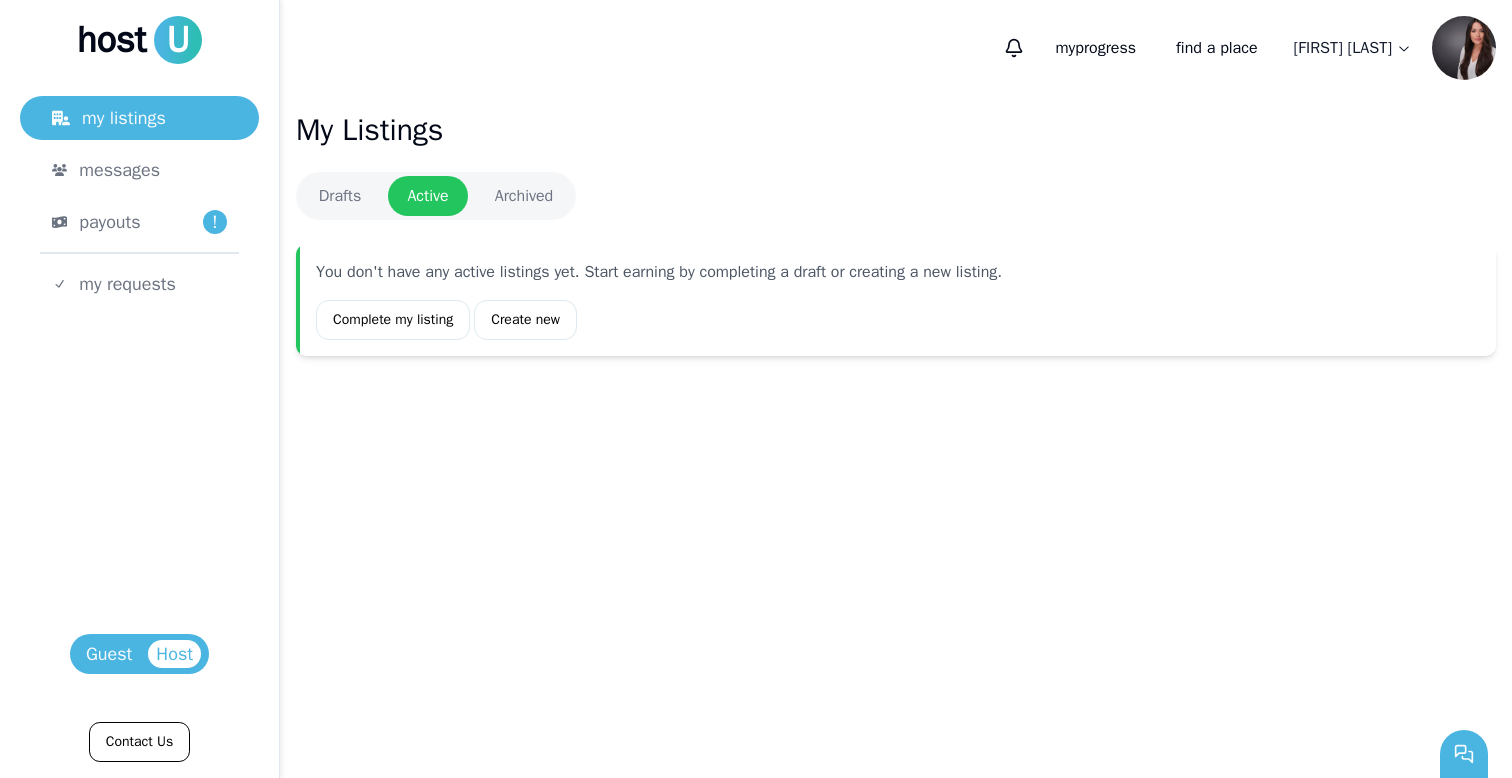 click on "host U my listings messages payouts ! my requests Host Guest Contact Us 1 my progress find a place [FIRST]   [LAST] My Listings Drafts Active Archived You don't have any active listings yet. Start earning by completing a draft or creating a new listing. Complete my listing Create new BESbswy" at bounding box center (756, 389) 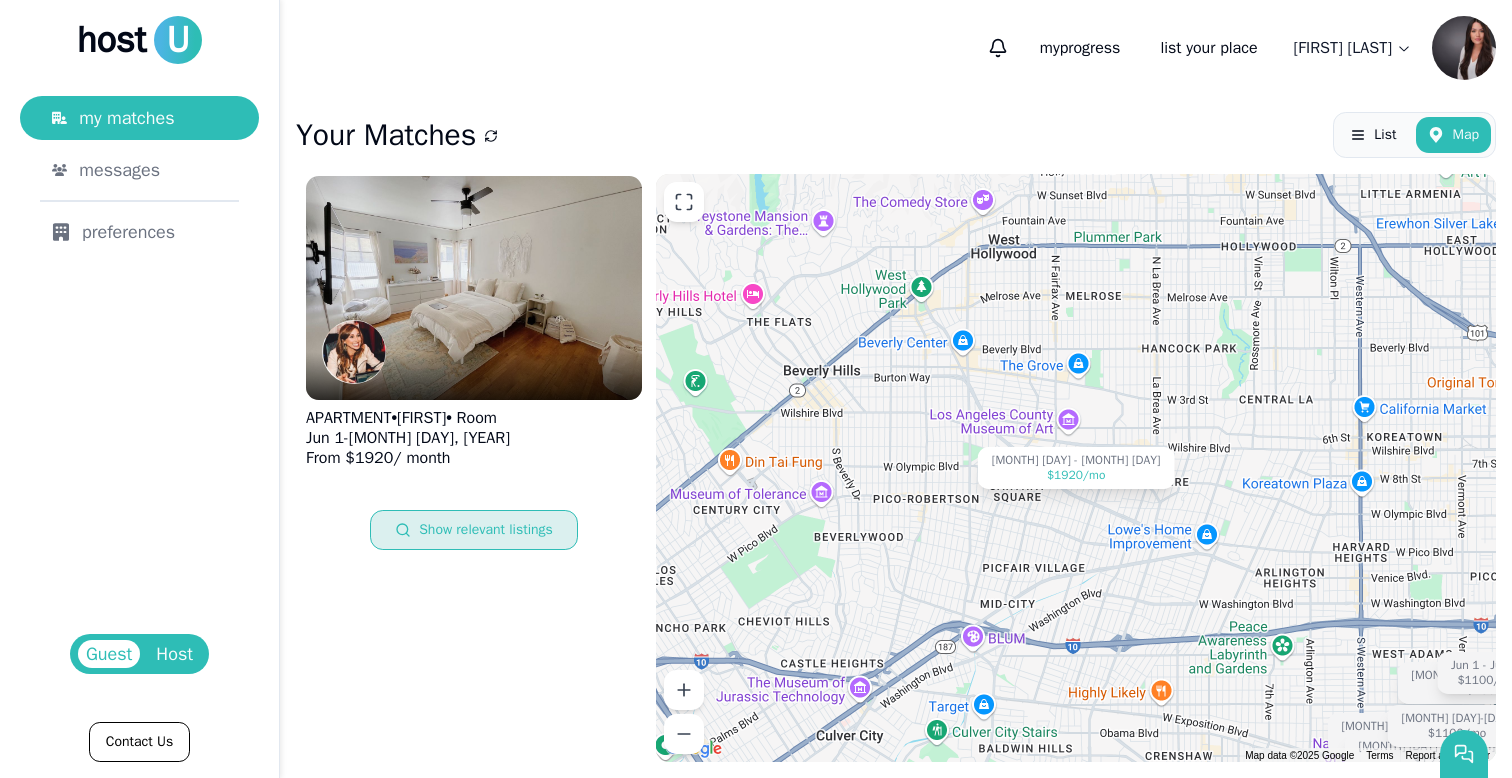click 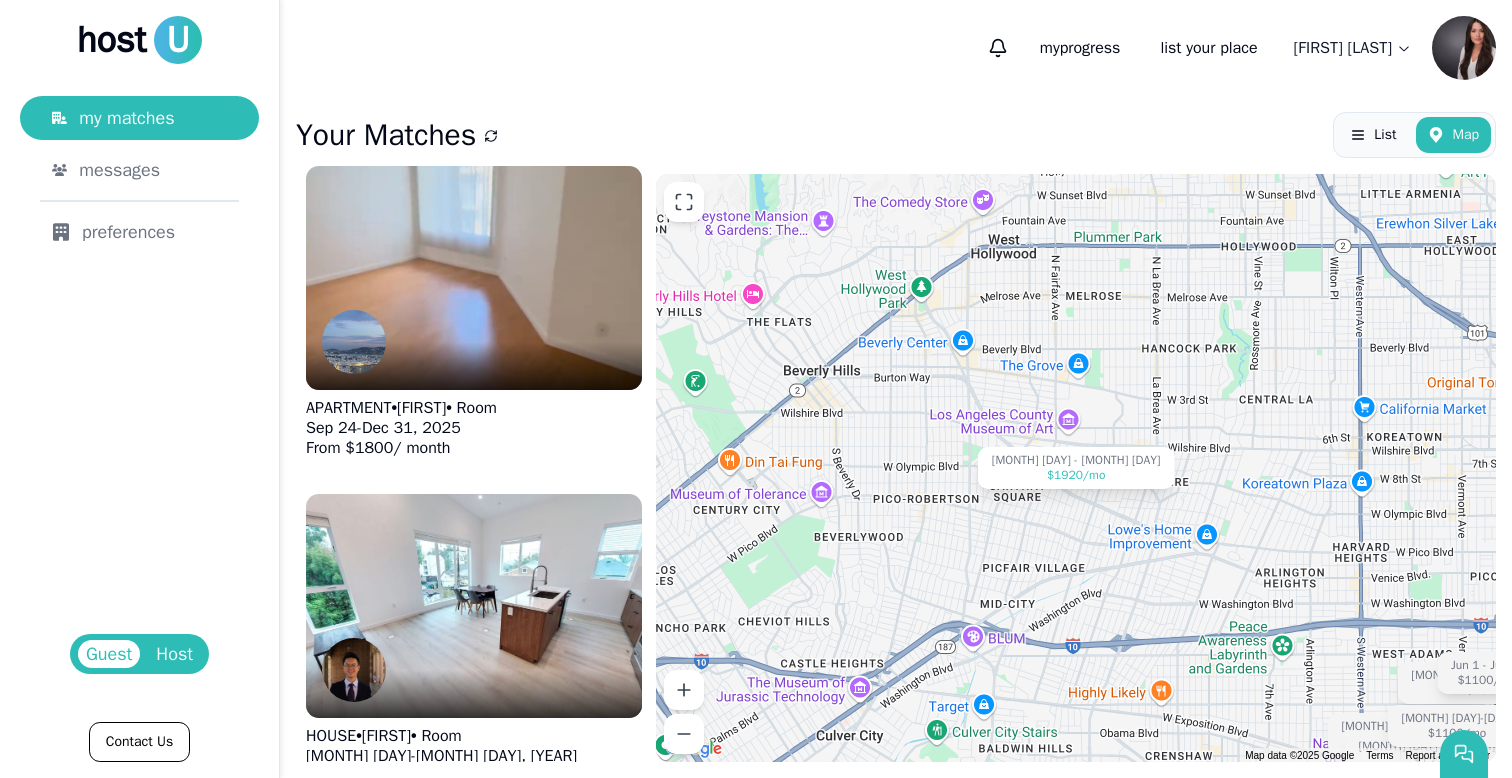 scroll, scrollTop: 3668, scrollLeft: 0, axis: vertical 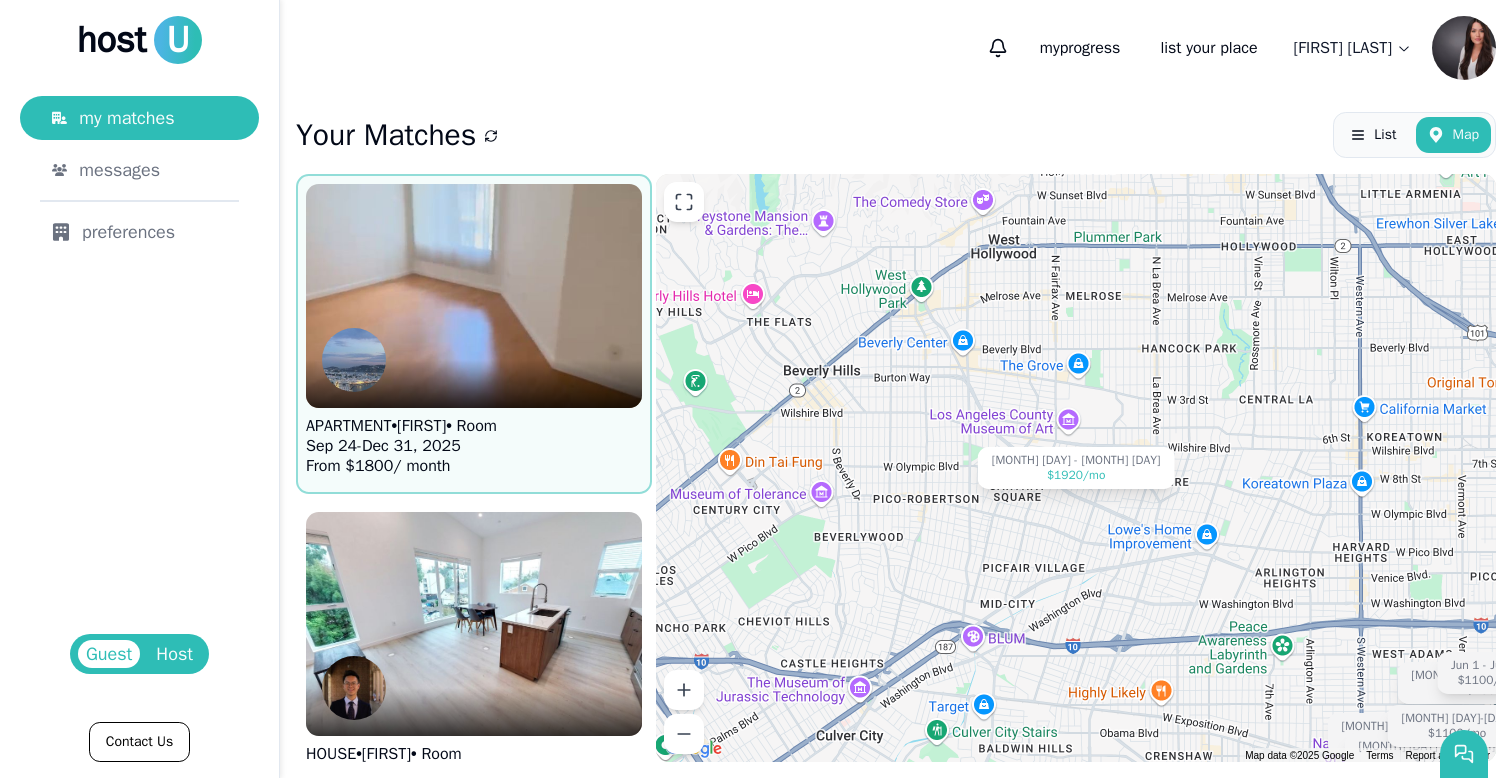 click at bounding box center (474, 296) 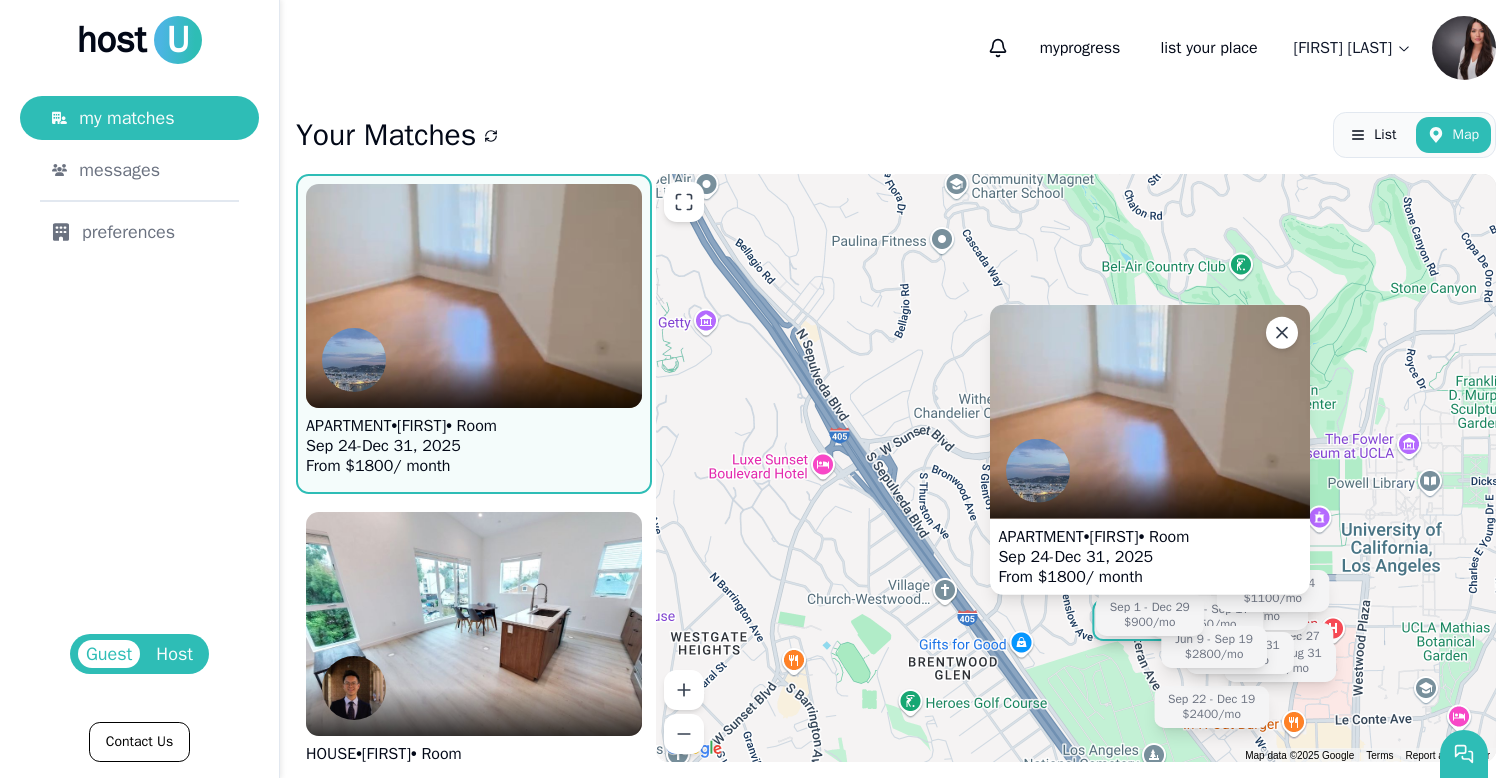 click at bounding box center [1150, 411] 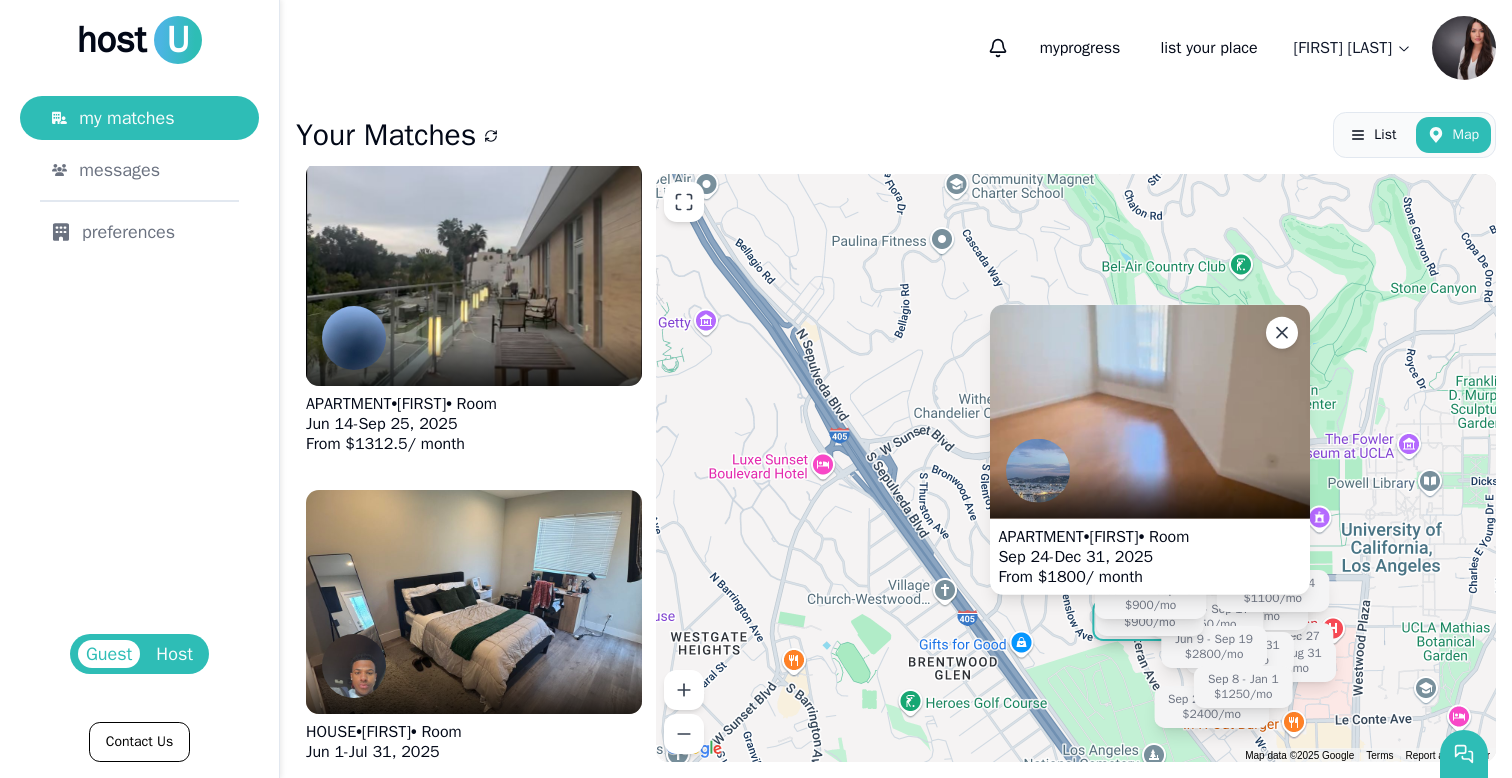 scroll, scrollTop: 4347, scrollLeft: 0, axis: vertical 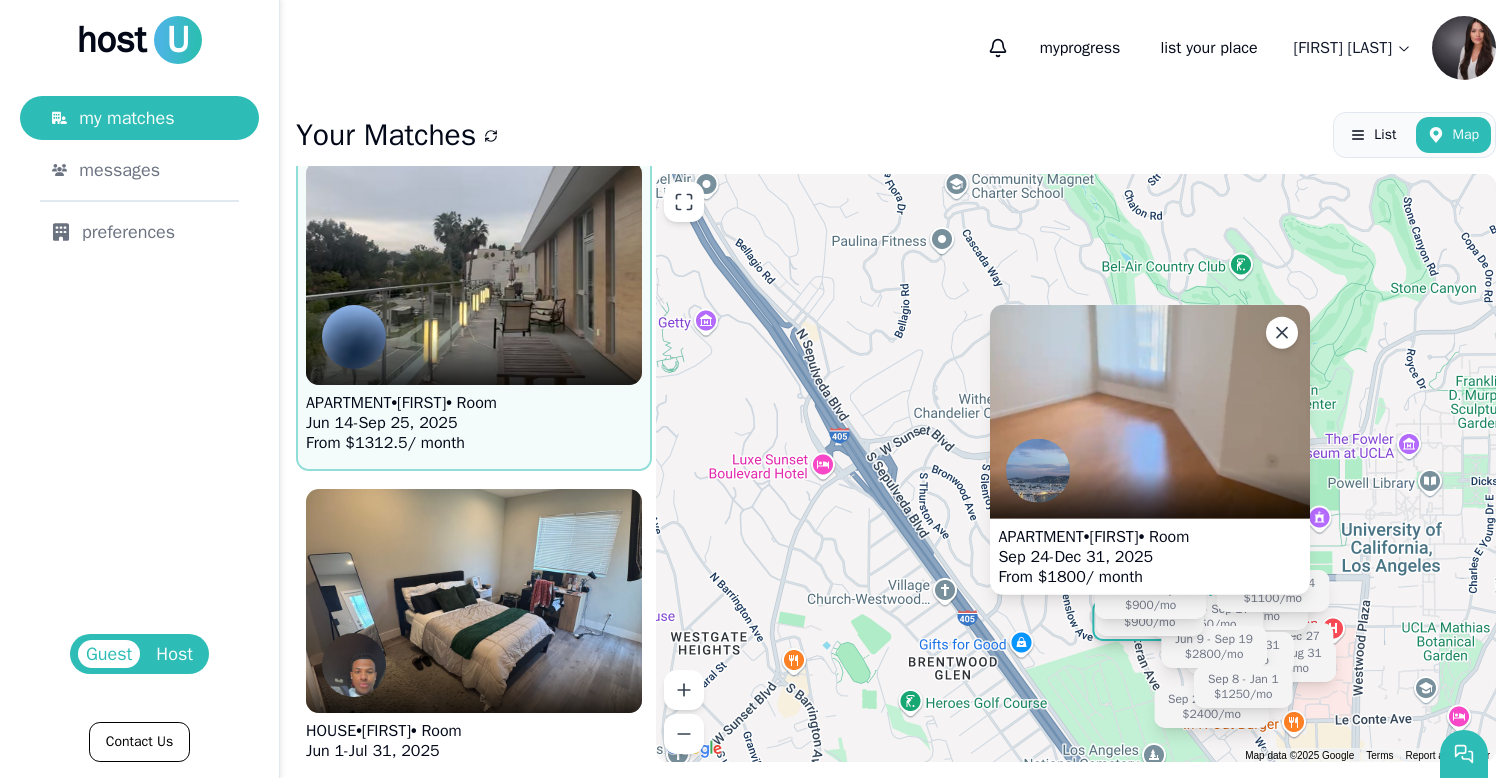 click on "Sep 25, 2025" at bounding box center [407, 423] 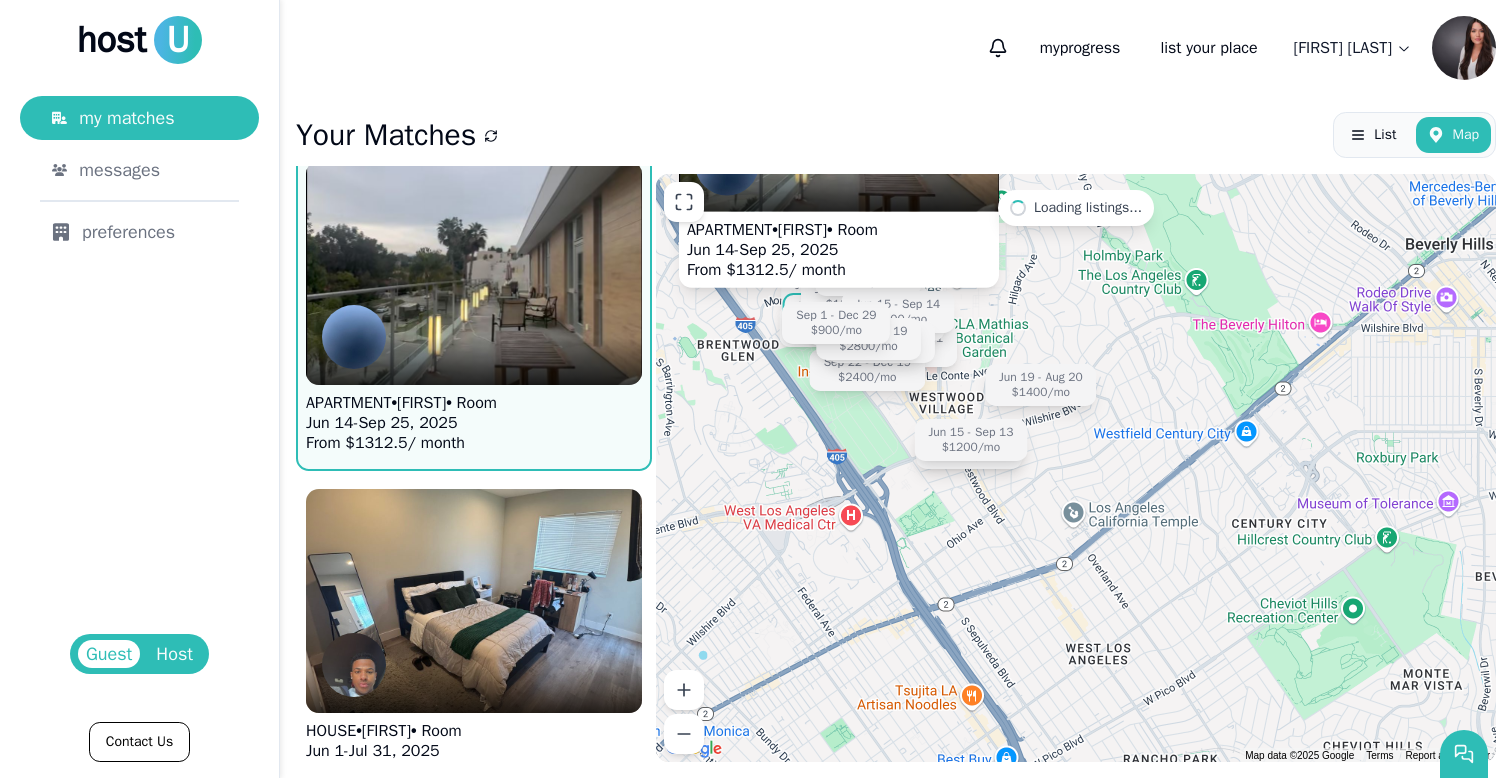 drag, startPoint x: 867, startPoint y: 737, endPoint x: 678, endPoint y: 453, distance: 341.14075 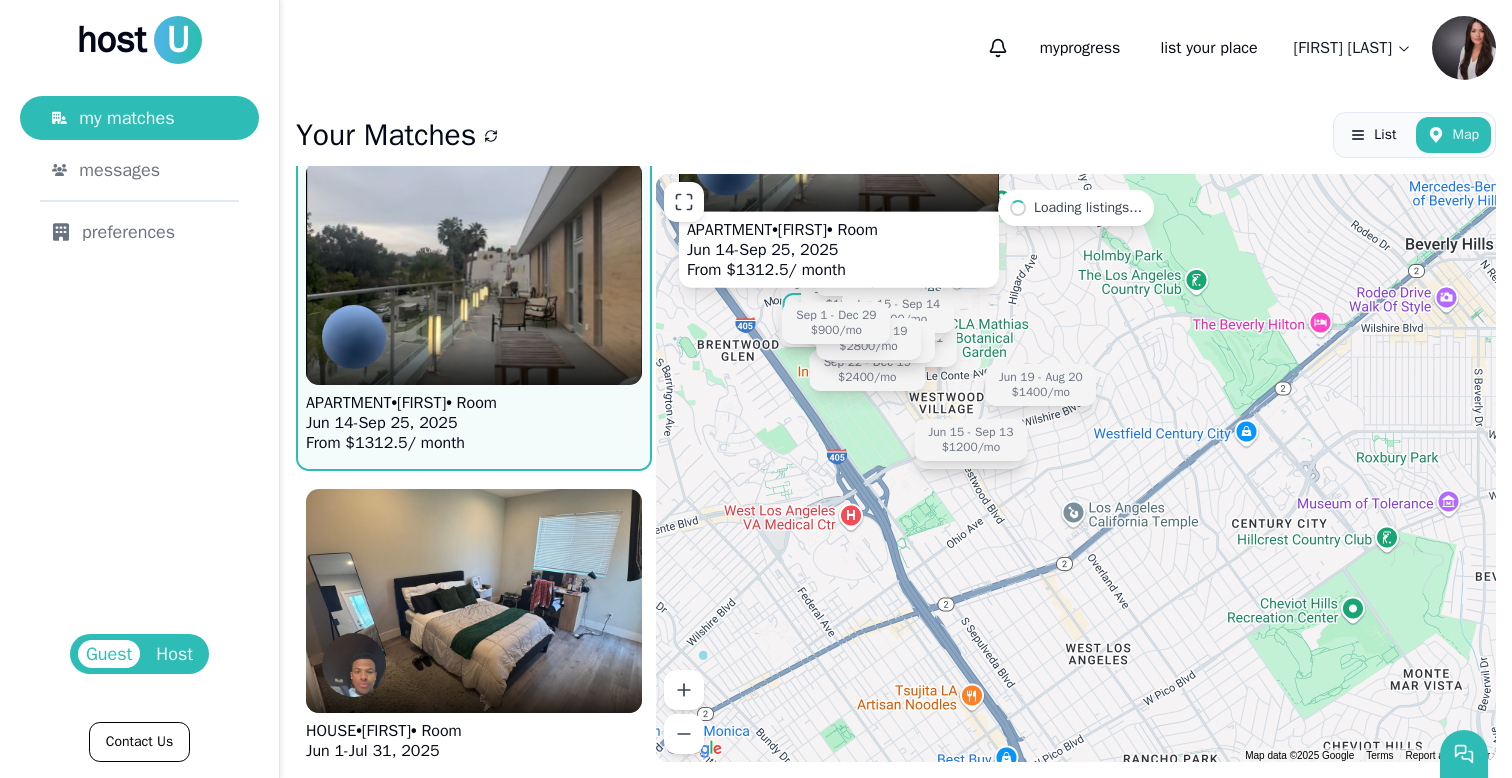 click on "[MONTH] [DAY] - [MONTH] [DAY] $[PRICE] /mo APARTMENT  •  [FIRST]  • Room [MONTH] [DAY]  -  [MONTH] [DAY], [YEAR] From $  [PRICE]  / month [MONTH] [DAY] - [MONTH] [DAY] $[PRICE] /mo [MONTH] [DAY] - [MONTH] [DAY] $[PRICE] /mo [MONTH] [DAY] - [MONTH] [DAY] $[PRICE] /mo [MONTH] [DAY] - [MONTH] [DAY] $[PRICE] /mo [MONTH] [DAY] - [MONTH] [DAY] $[PRICE] /mo [MONTH] [DAY] - [MONTH] [DAY] $[PRICE] /mo [MONTH] [DAY] - [MONTH] [DAY] $[PRICE] /mo [MONTH] [DAY] - [MONTH] [DAY] $[PRICE] /mo [MONTH] [DAY] - [MONTH] [DAY] $[PRICE] /mo [MONTH] [DAY] - [MONTH] [DAY] $[PRICE] /mo [MONTH] [DAY] - [MONTH] [DAY] $[PRICE] /mo [MONTH] [DAY] - [MONTH] [DAY] $[PRICE] /mo [MONTH] [DAY] - [MONTH] [DAY] $[PRICE] /mo [MONTH] [DAY] - [MONTH] [DAY] $[PRICE] /mo [MONTH] [DAY] - [MONTH] [DAY] $[PRICE] /mo [MONTH] [DAY] - [MONTH] [DAY] $[PRICE] /mo [MONTH] [DAY] - [MONTH] [DAY] $[PRICE] /mo [MONTH] [DAY] - [MONTH] [DAY] $[PRICE] /mo [MONTH] [DAY] - [MONTH] [DAY] $[PRICE] /mo" at bounding box center [1076, 468] 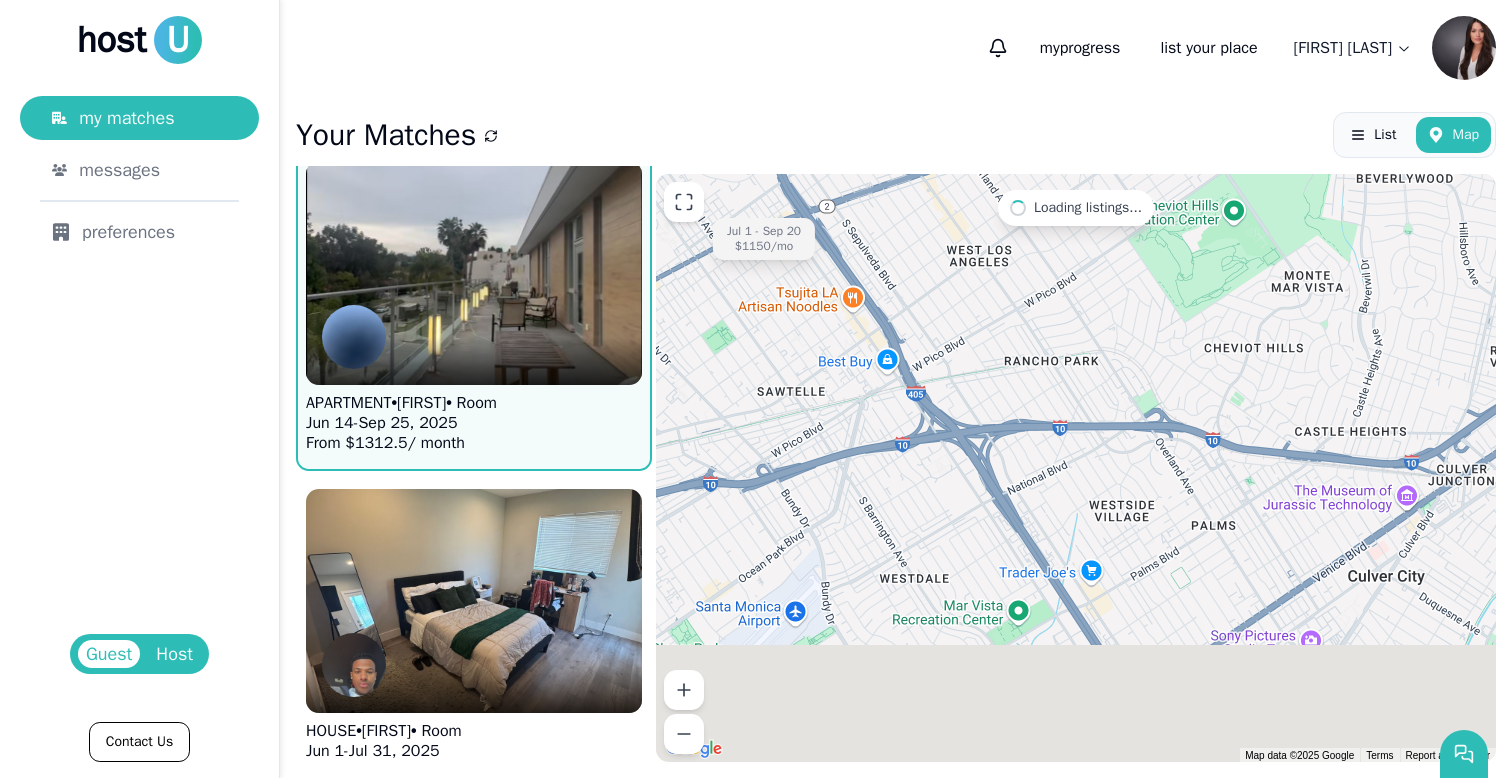 drag, startPoint x: 868, startPoint y: 605, endPoint x: 944, endPoint y: 372, distance: 245.08162 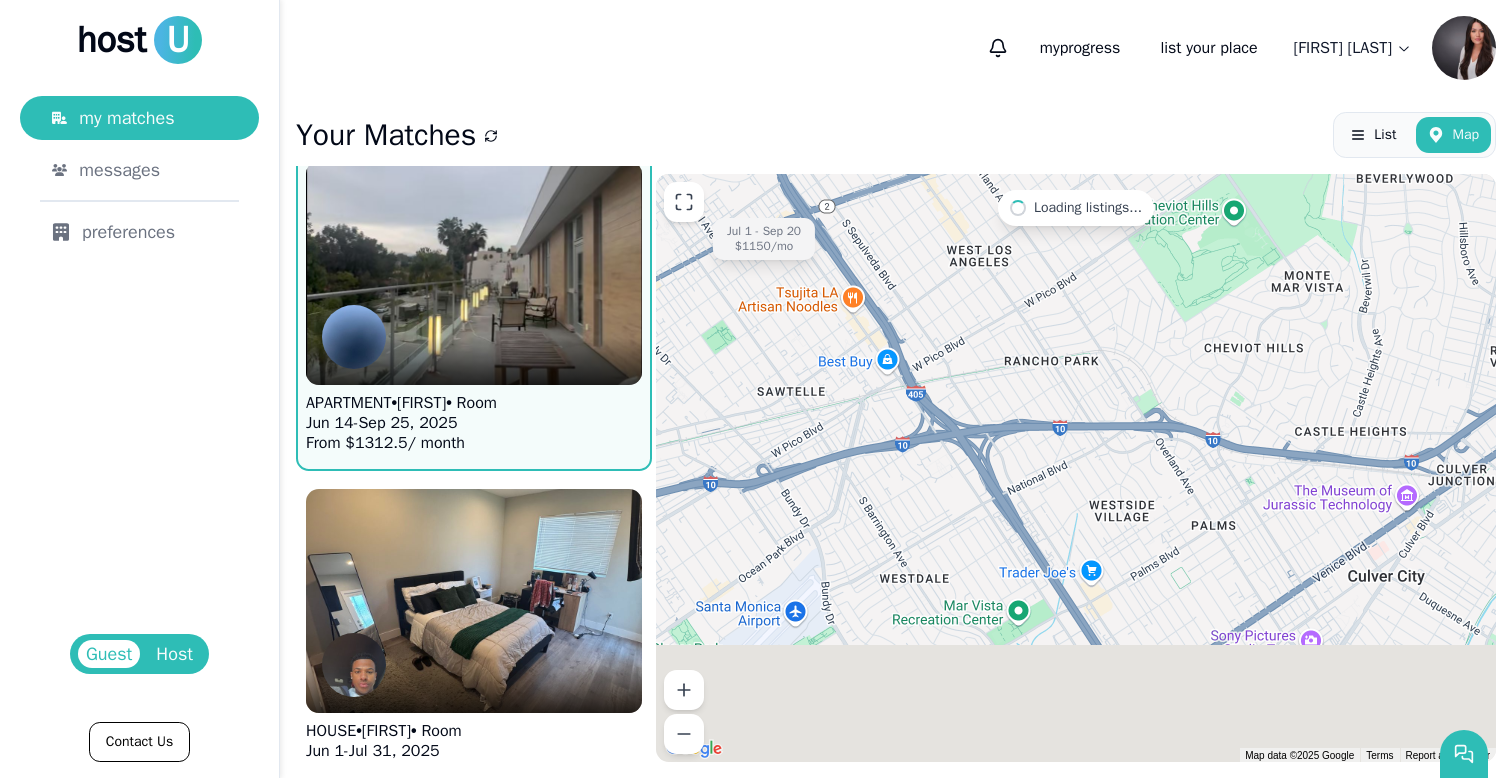 click on "[MONTH] [DAY] - [MONTH] [DAY] $[PRICE] /mo APARTMENT  •  [FIRST]  • Room [MONTH] [DAY]  -  [MONTH] [DAY], [YEAR] From $  [PRICE]  / month [MONTH] [DAY] - [MONTH] [DAY] $[PRICE] /mo [MONTH] [DAY] - [MONTH] [DAY] $[PRICE] /mo [MONTH] [DAY] - [MONTH] [DAY] $[PRICE] /mo [MONTH] [DAY] - [MONTH] [DAY] $[PRICE] /mo [MONTH] [DAY] - [MONTH] [DAY] $[PRICE] /mo" at bounding box center [1076, 468] 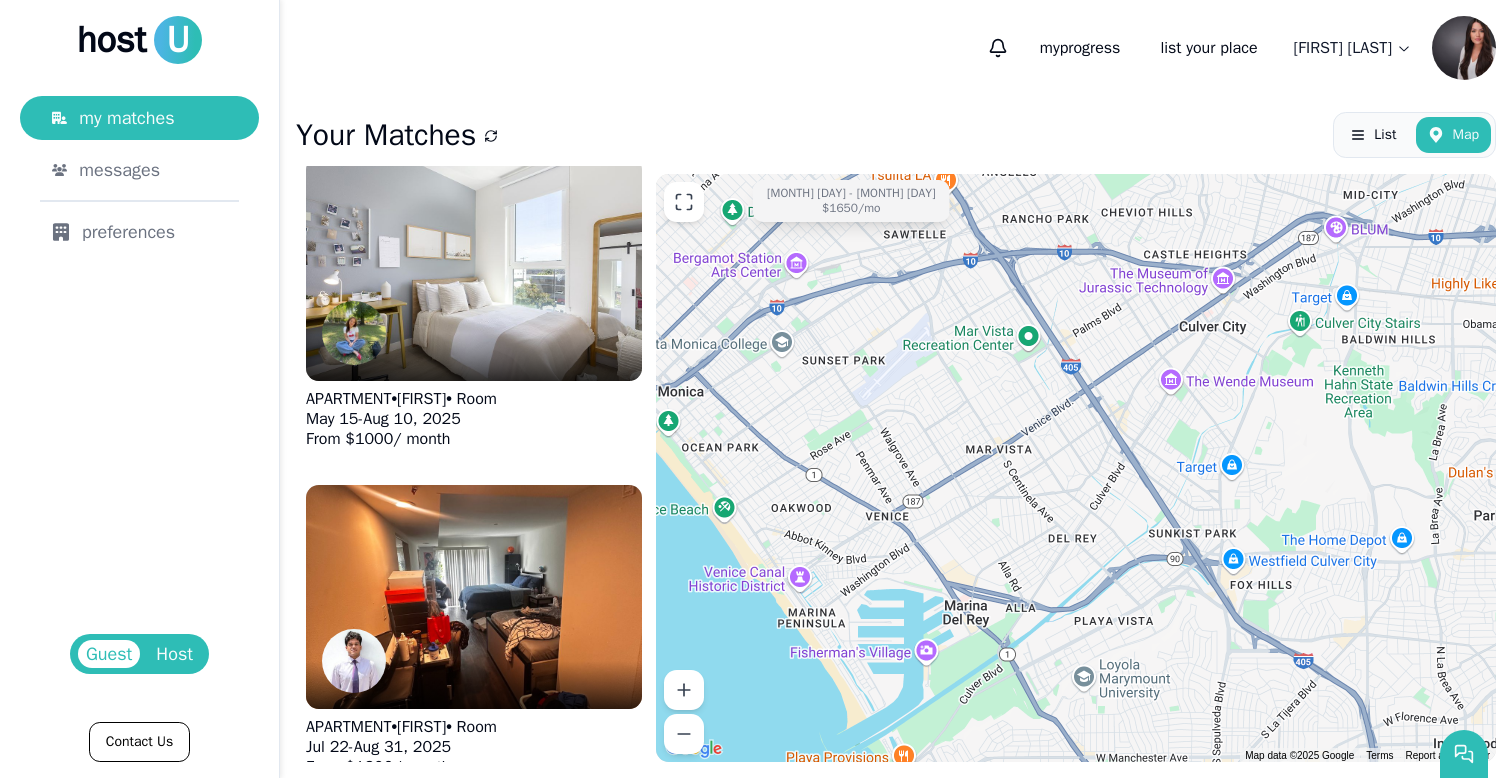 scroll, scrollTop: 5355, scrollLeft: 0, axis: vertical 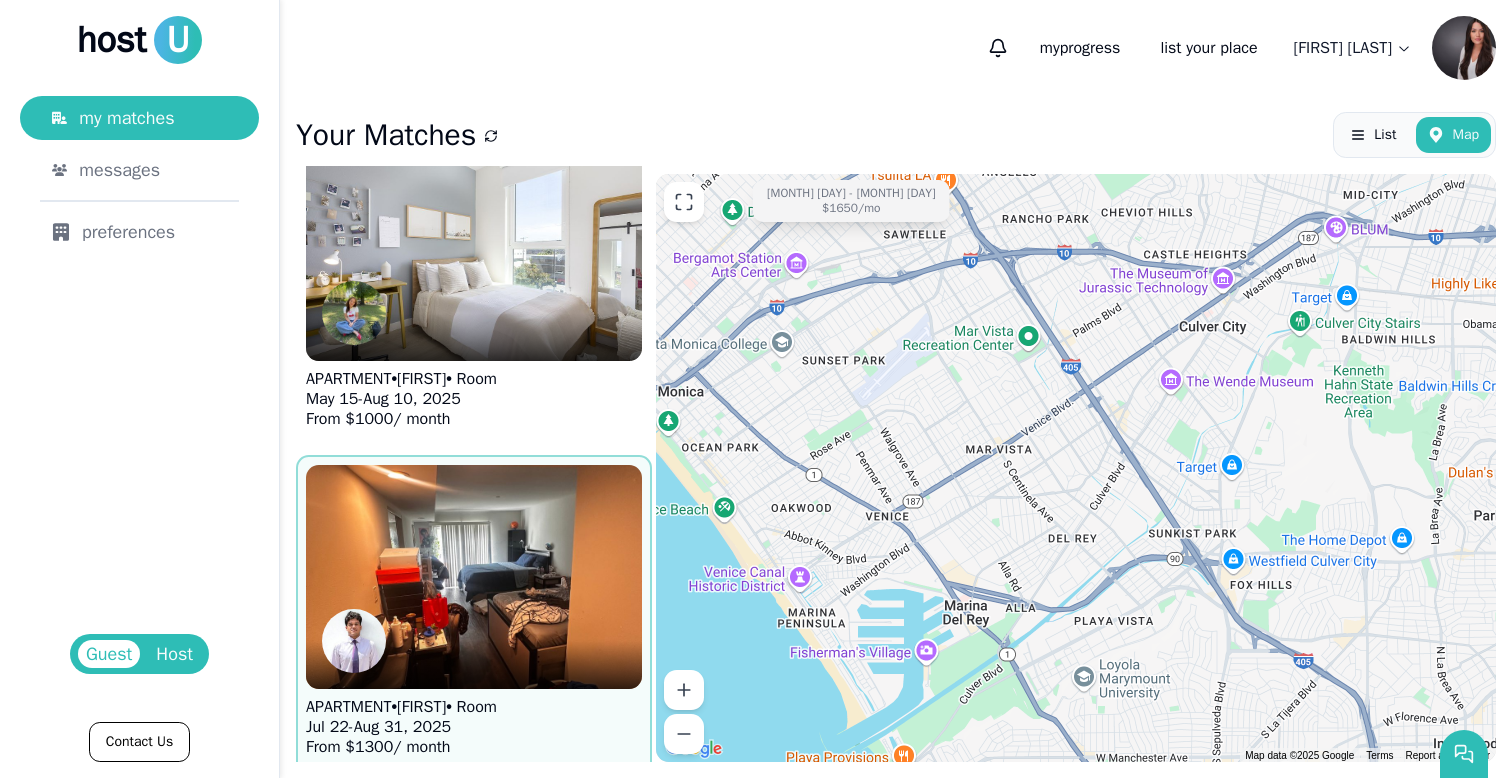 click at bounding box center (474, 577) 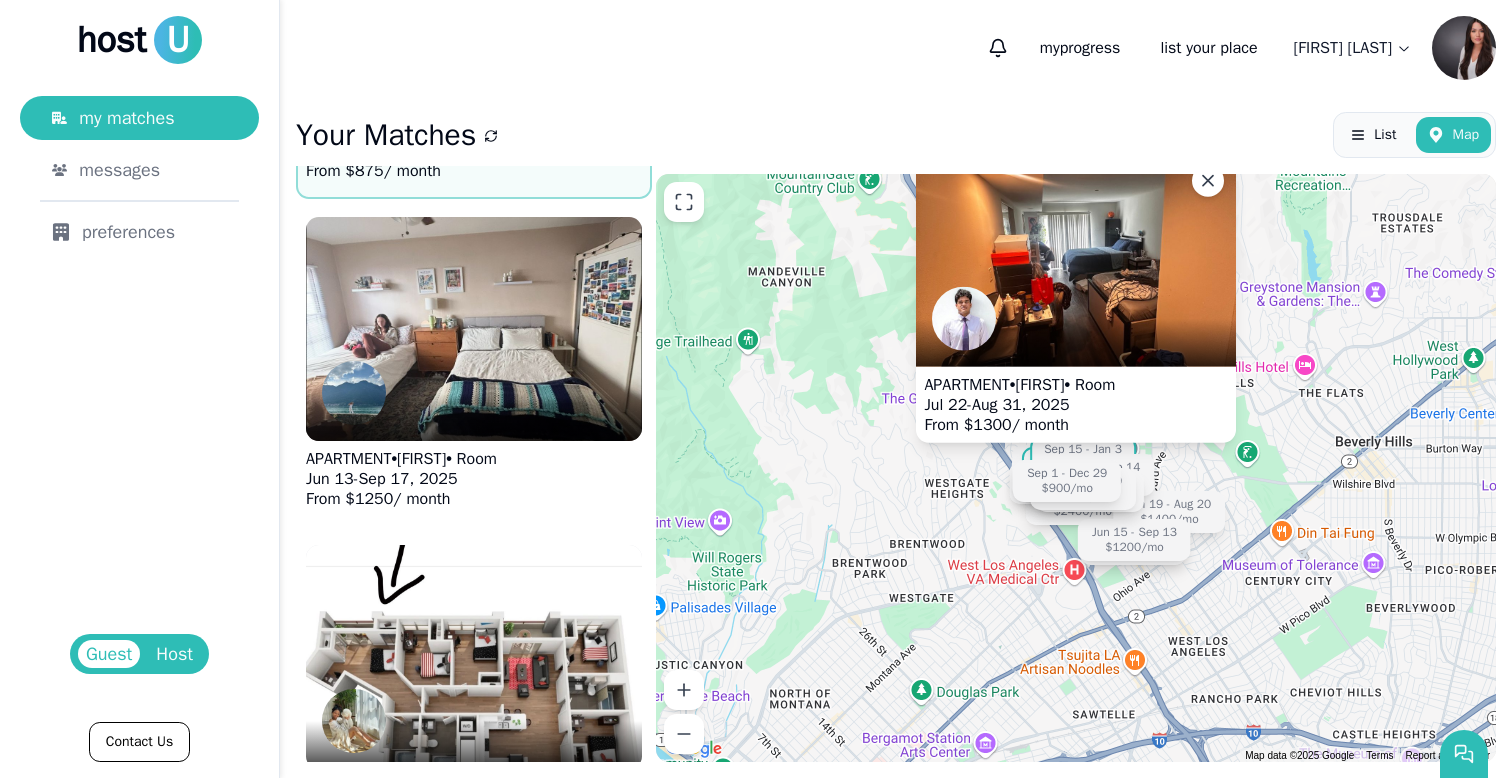 scroll, scrollTop: 6272, scrollLeft: 0, axis: vertical 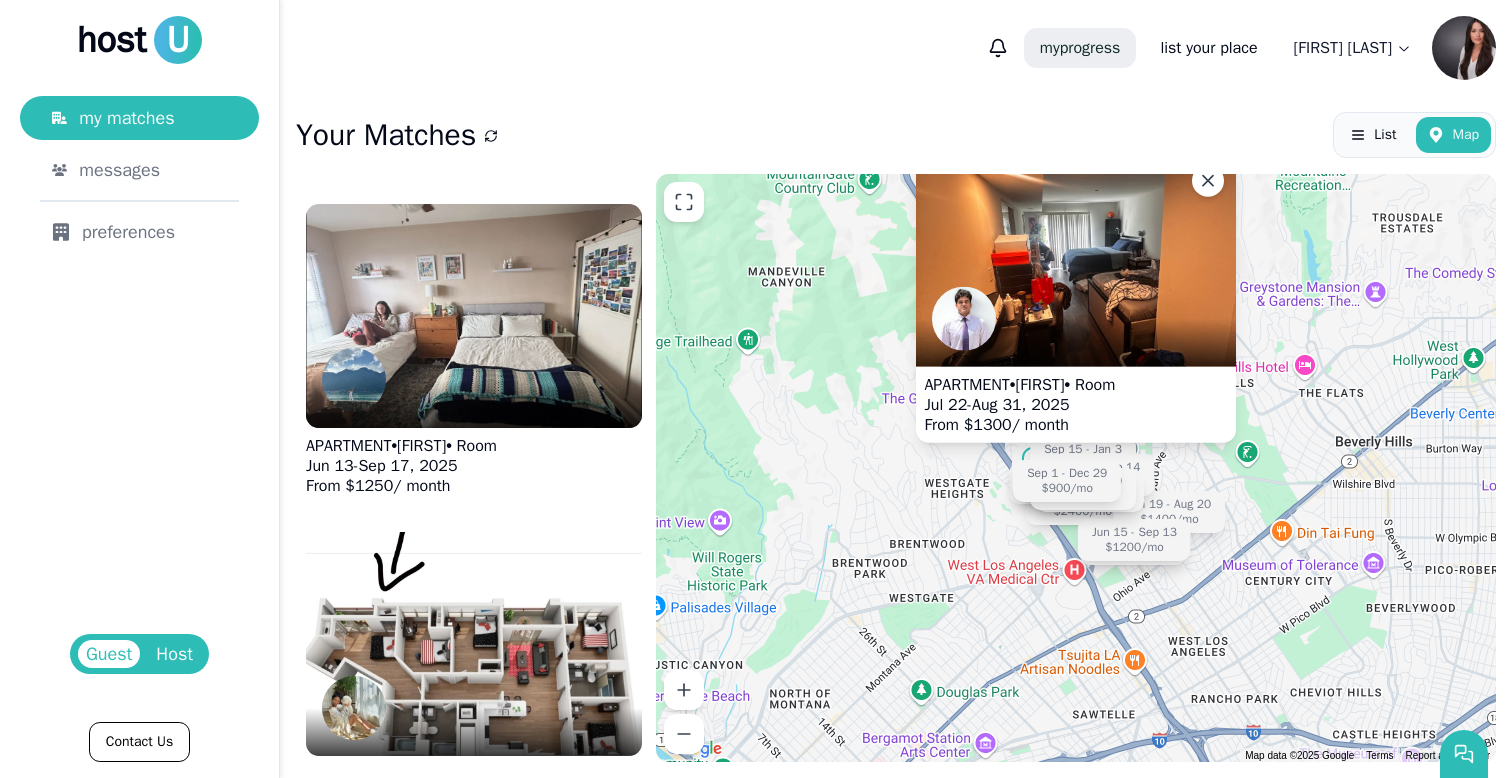 click on "my progress" at bounding box center [1080, 48] 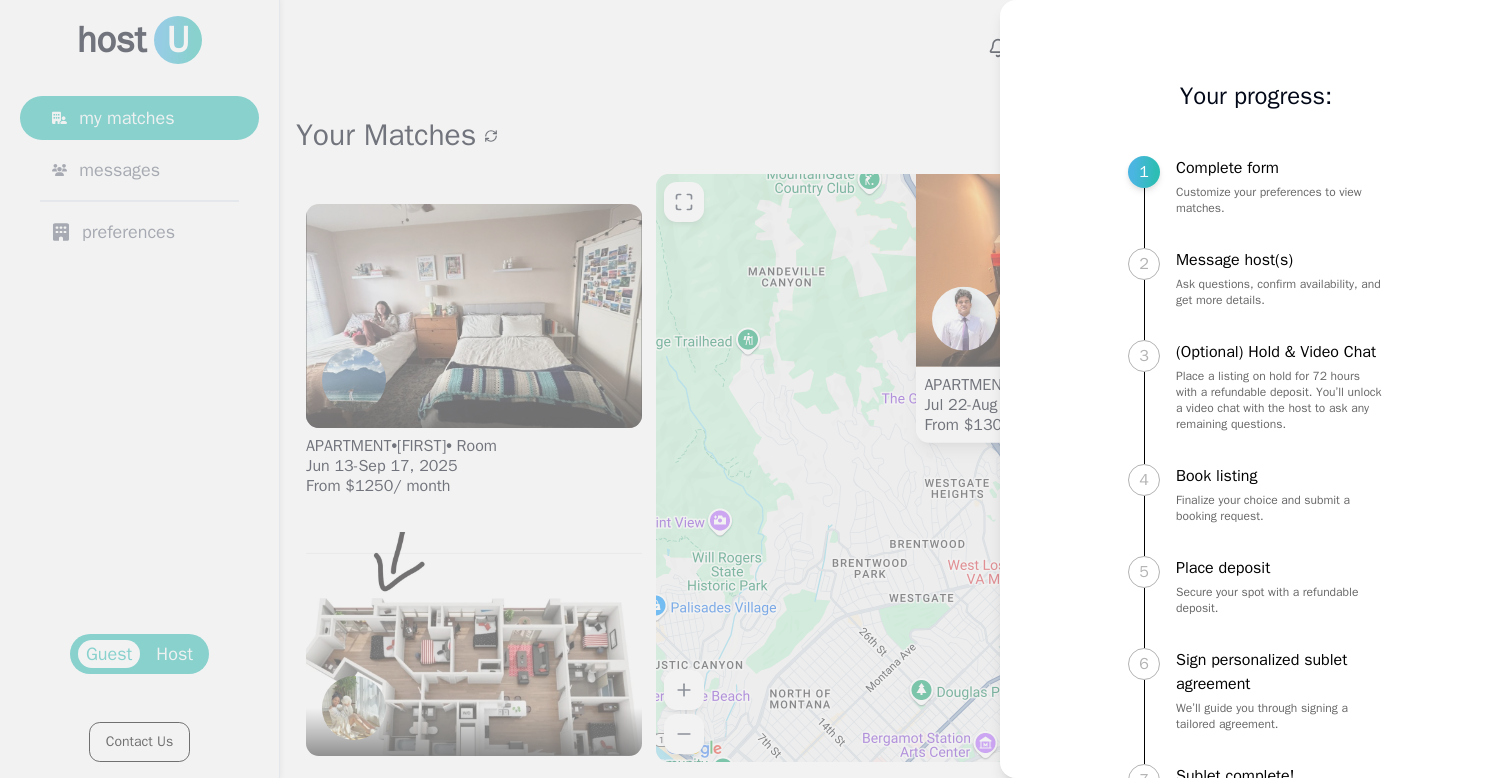 click at bounding box center [756, 389] 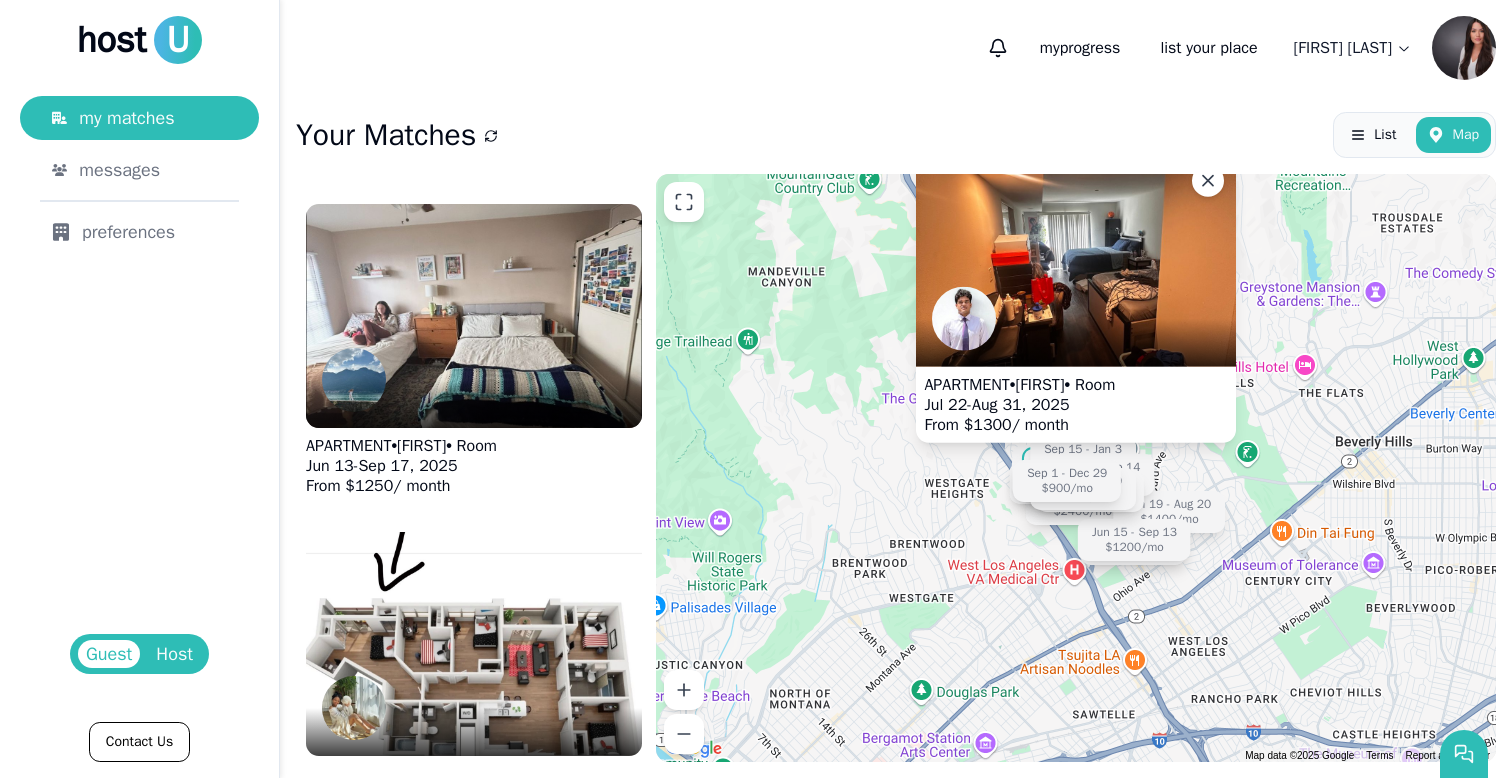 click on "host U my matches messages preferences Guest Host Contact Us my progress list your place [FIRST]   [LAST] Your Matches List Map APARTMENT  •  [FIRST]  • Room [MONTH] [DAY]  -  [MONTH] [DAY], [YEAR] From $  [PRICE]  / month Relevant Listings APARTMENT  •  [FIRST]  • Room [MONTH] [DAY]  -  [MONTH] [DAY], [YEAR] From $  [PRICE]  / month APARTMENT  •  [FIRST]  • Room [MONTH] [DAY]  -  [MONTH] [DAY], [YEAR] From $  [PRICE]  / month APARTMENT  •  [FIRST]  • Room [MONTH] [DAY]  -  [MONTH] [DAY], [YEAR] From $  [PRICE]  / month APARTMENT  •  [FIRST]  • Room [MONTH] [DAY]  -  [MONTH] [DAY], [YEAR] From $  [PRICE]  / month APARTMENT  •  [FIRST]  • Room [MONTH] [DAY]  -  [MONTH] [DAY], [YEAR] From $  [PRICE]  / month APARTMENT  •  [FIRST]  • Room [MONTH] [DAY]  -  [MONTH] [DAY], [YEAR] From $  [PRICE]  / month APARTMENT  •  [FIRST]  • Room [MONTH] [DAY]  -  [MONTH] [DAY], [YEAR] From $  [PRICE]  / month APARTMENT  •  [FIRST]  • Room [MONTH] [DAY]  -  [MONTH] [DAY], [YEAR] From $  [PRICE]  / month HOUSE  •  [FIRST]  • Room [MONTH] [DAY]  -  [MONTH] [DAY], [YEAR] From $  [PRICE]  / month APARTMENT  •  [FIRST]  • Room [MONTH] [DAY]  -  [MONTH] [DAY], [YEAR] From $  [PRICE]  / month APARTMENT  •  [FIRST]  -" at bounding box center (756, 389) 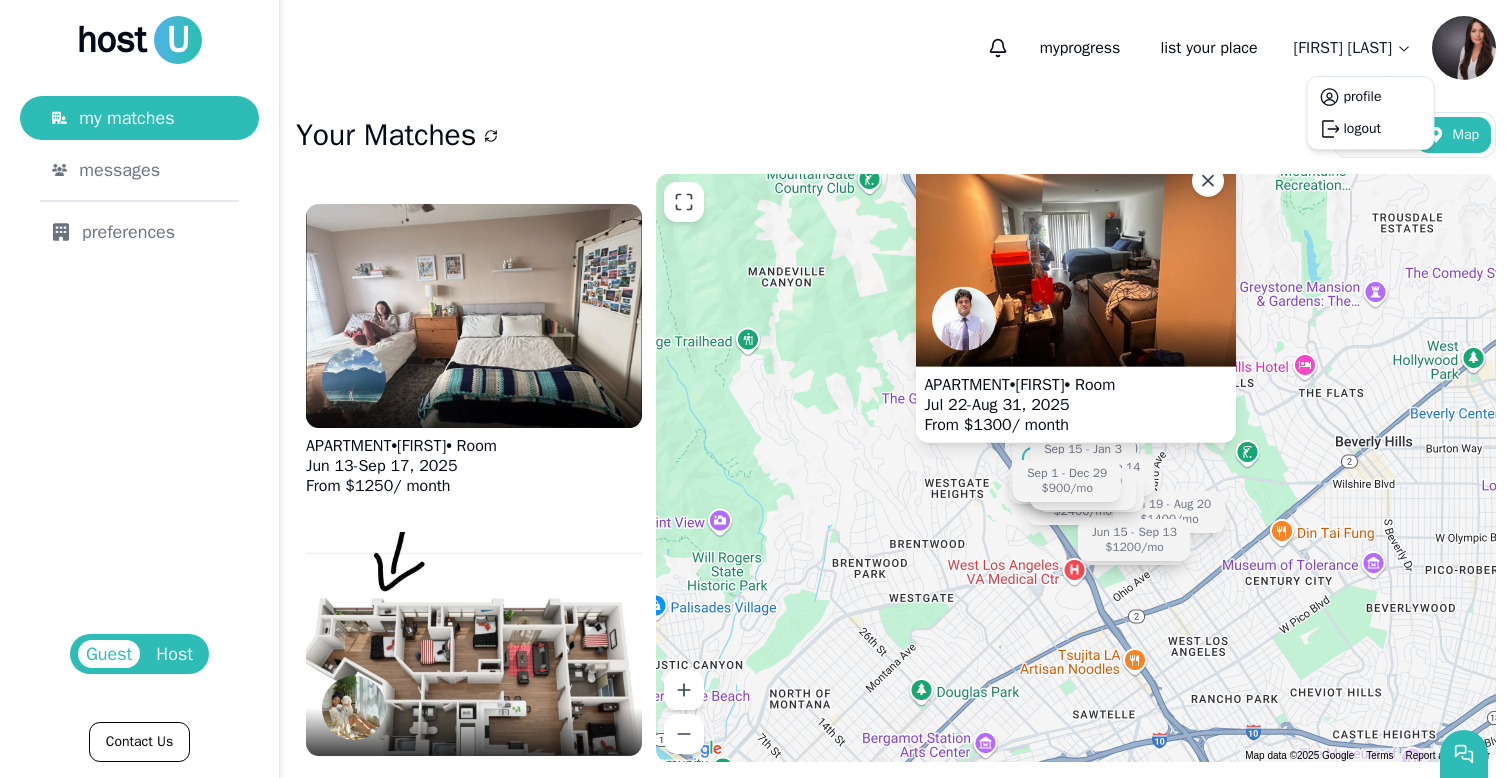 click on "host U my matches messages preferences Guest Host Contact Us my progress list your place [FIRST]   [LAST] Your Matches List Map APARTMENT  •  [FIRST]  • Room [MONTH] [DAY]  -  [MONTH] [DAY], [YEAR] From $  [PRICE]  / month Relevant Listings APARTMENT  •  [FIRST]  • Room [MONTH] [DAY]  -  [MONTH] [DAY], [YEAR] From $  [PRICE]  / month APARTMENT  •  [FIRST]  • Room [MONTH] [DAY]  -  [MONTH] [DAY], [YEAR] From $  [PRICE]  / month APARTMENT  •  [FIRST]  • Room [MONTH] [DAY]  -  [MONTH] [DAY], [YEAR] From $  [PRICE]  / month APARTMENT  •  [FIRST]  • Room [MONTH] [DAY]  -  [MONTH] [DAY], [YEAR] From $  [PRICE]  / month APARTMENT  •  [FIRST]  • Room [MONTH] [DAY]  -  [MONTH] [DAY], [YEAR] From $  [PRICE]  / month APARTMENT  •  [FIRST]  • Room [MONTH] [DAY]  -  [MONTH] [DAY], [YEAR] From $  [PRICE]  / month APARTMENT  •  [FIRST]  • Room [MONTH] [DAY]  -  [MONTH] [DAY], [YEAR] From $  [PRICE]  / month APARTMENT  •  [FIRST]  • Room [MONTH] [DAY]  -  [MONTH] [DAY], [YEAR] From $  [PRICE]  / month HOUSE  •  [FIRST]  • Room [MONTH] [DAY]  -  [MONTH] [DAY], [YEAR] From $  [PRICE]  / month APARTMENT  •  [FIRST]  • Room [MONTH] [DAY]  -  [MONTH] [DAY], [YEAR] From $  [PRICE]  / month APARTMENT  •  [FIRST]  -" at bounding box center (756, 389) 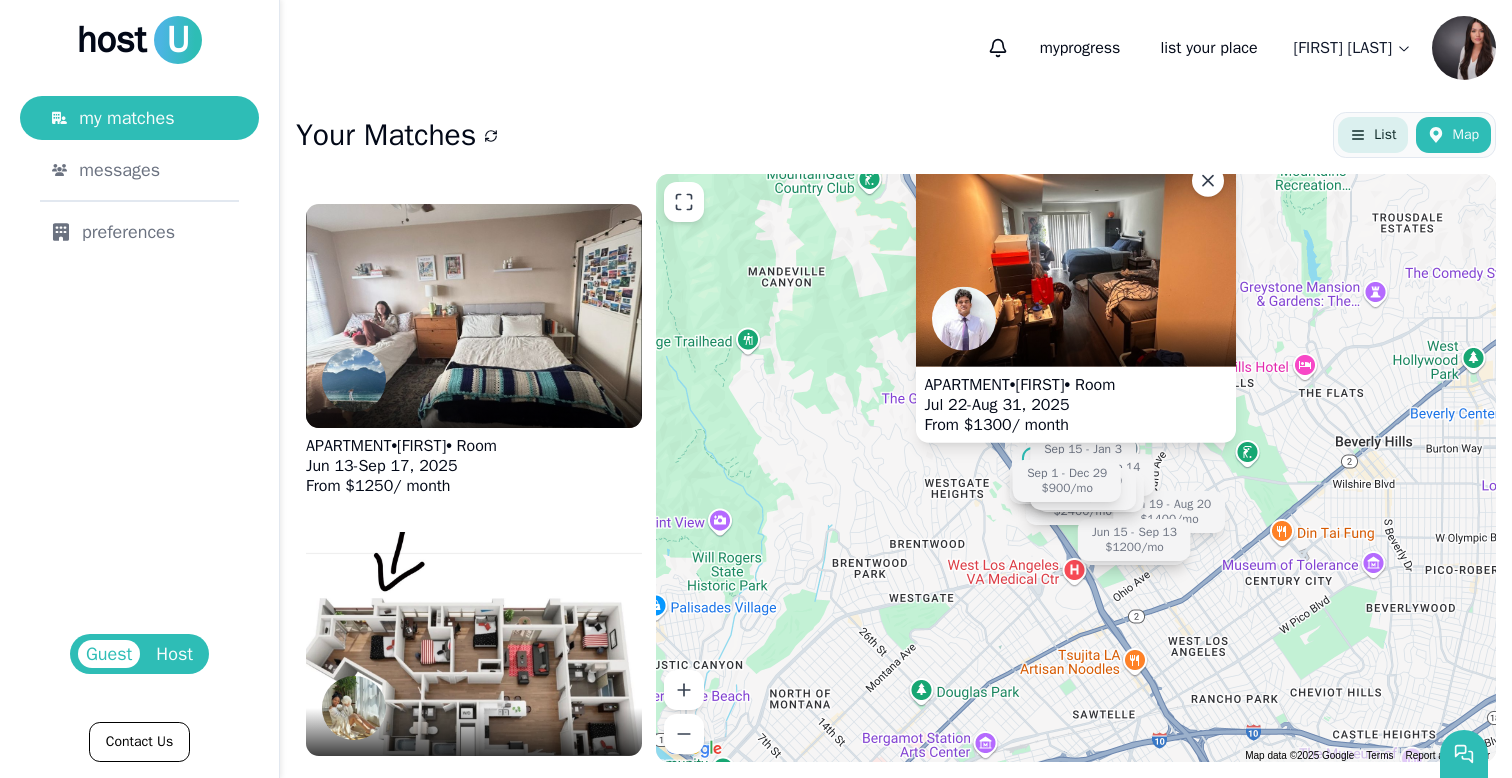 click 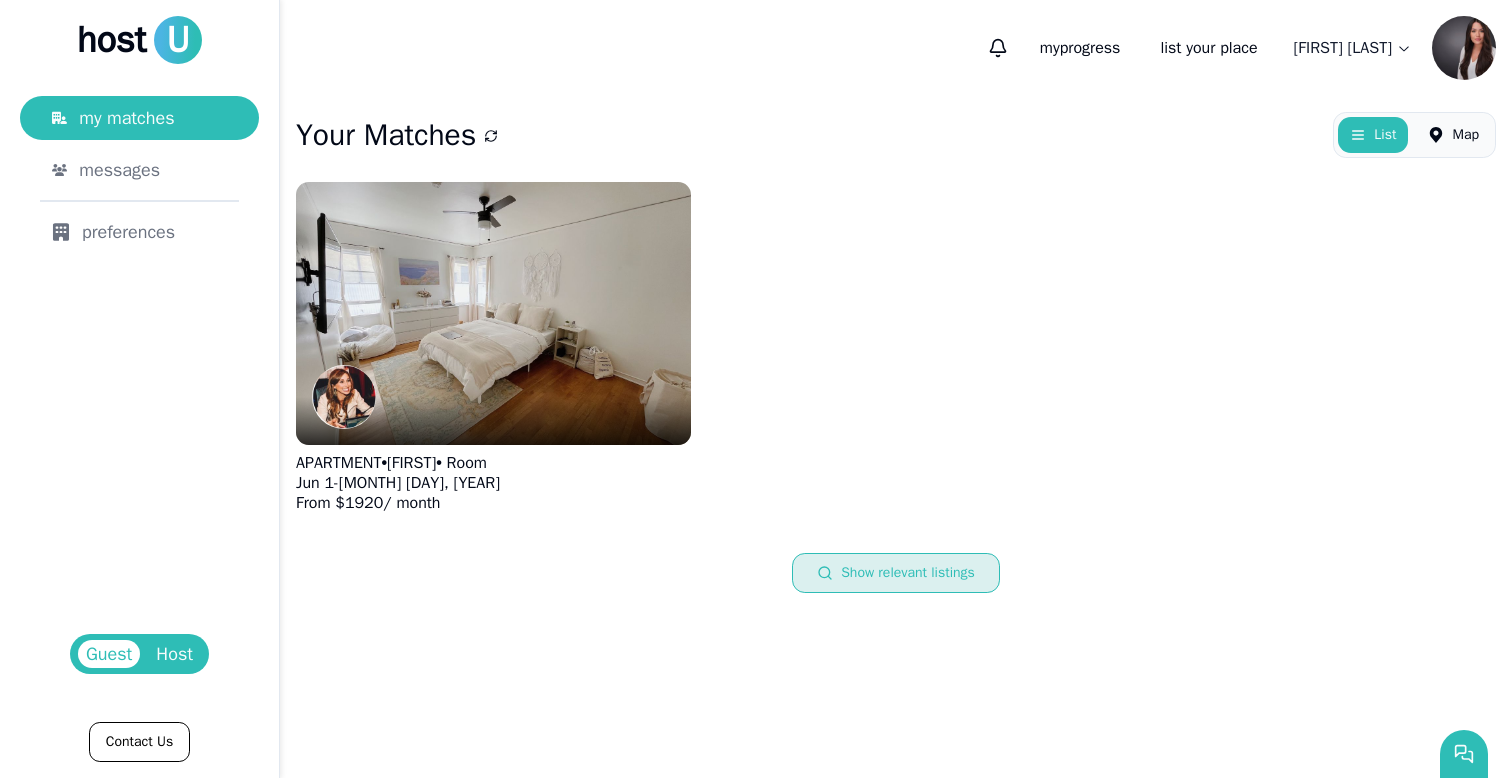 click on "Show relevant listings" at bounding box center (896, 573) 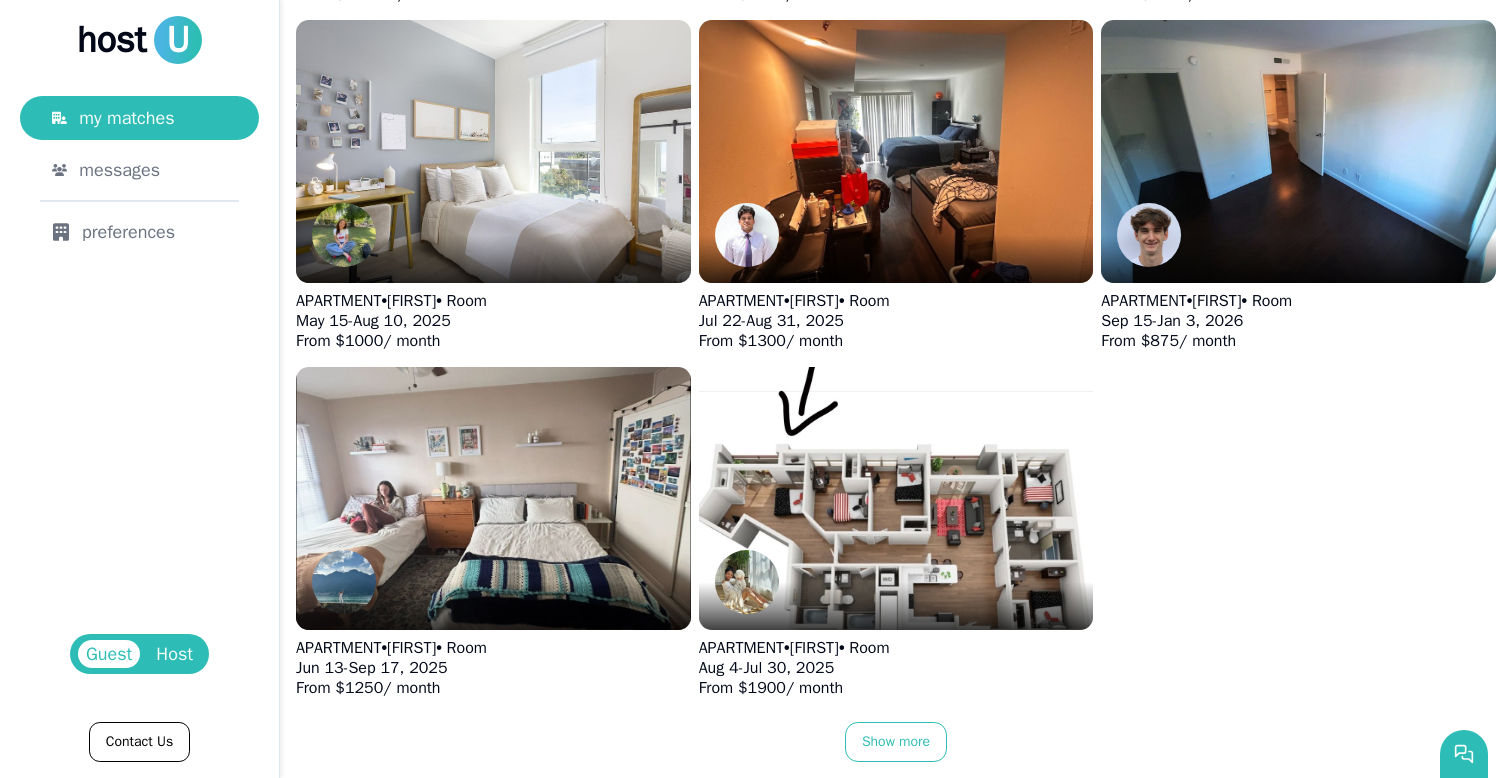 scroll, scrollTop: 2321, scrollLeft: 0, axis: vertical 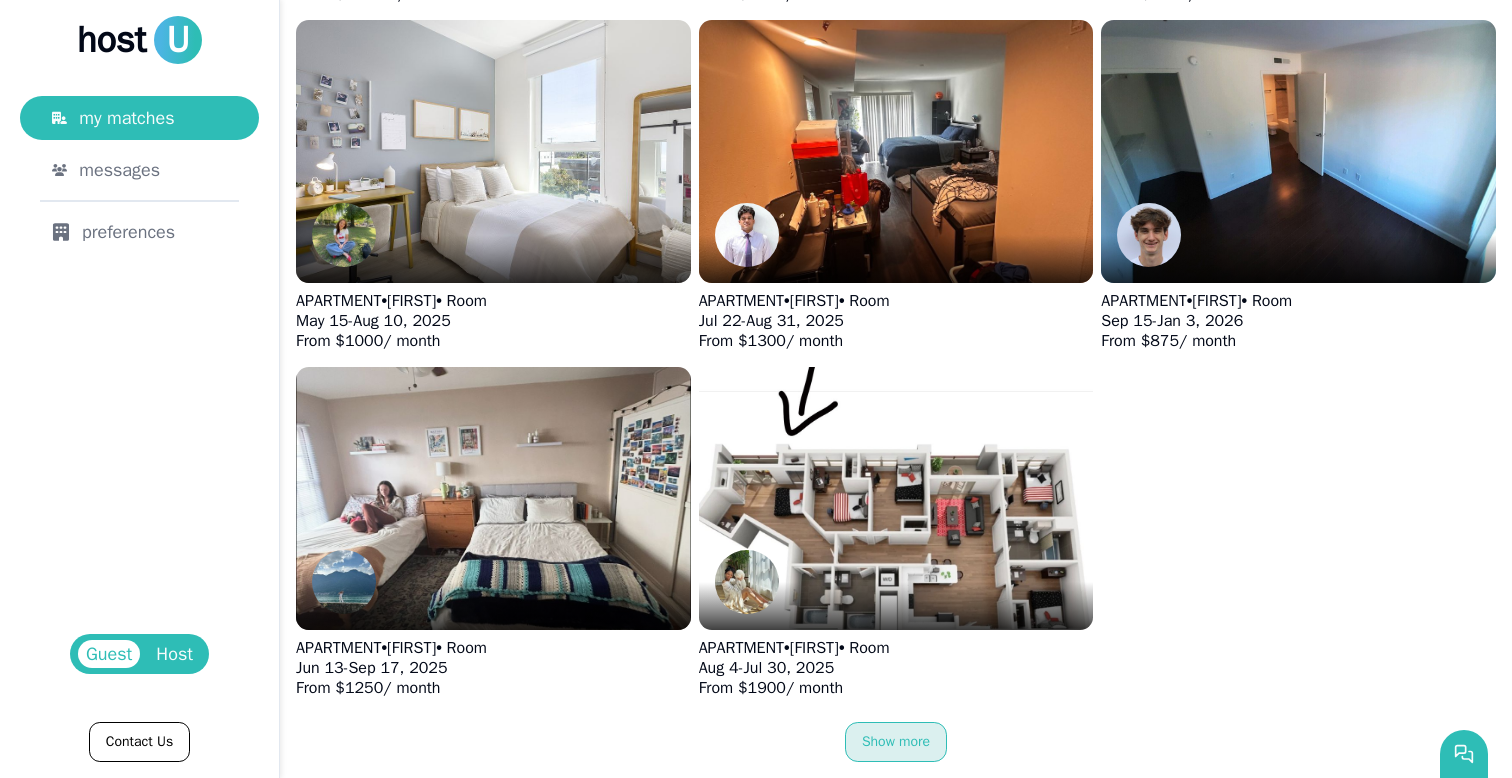 click on "Show more" at bounding box center [896, 742] 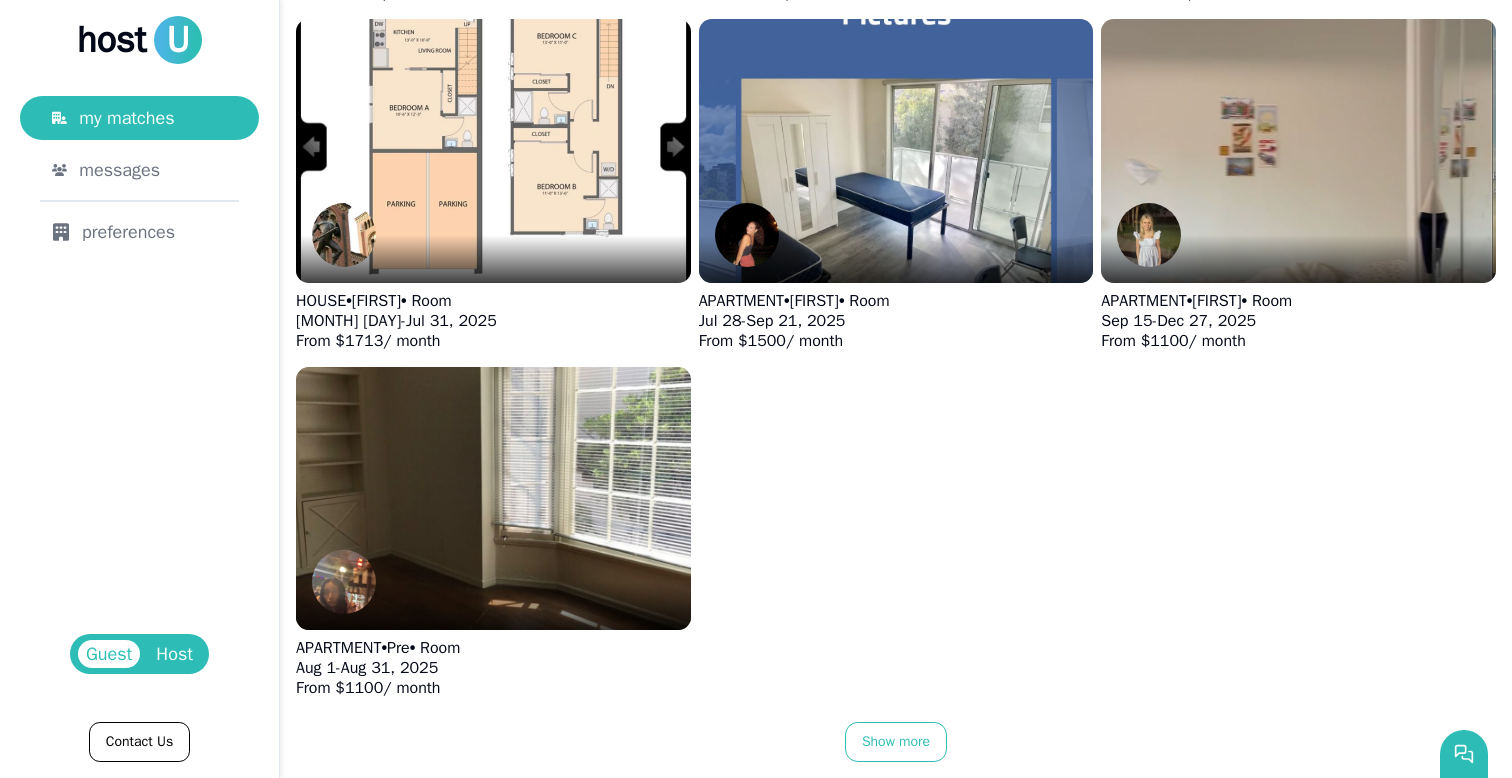 scroll, scrollTop: 4752, scrollLeft: 0, axis: vertical 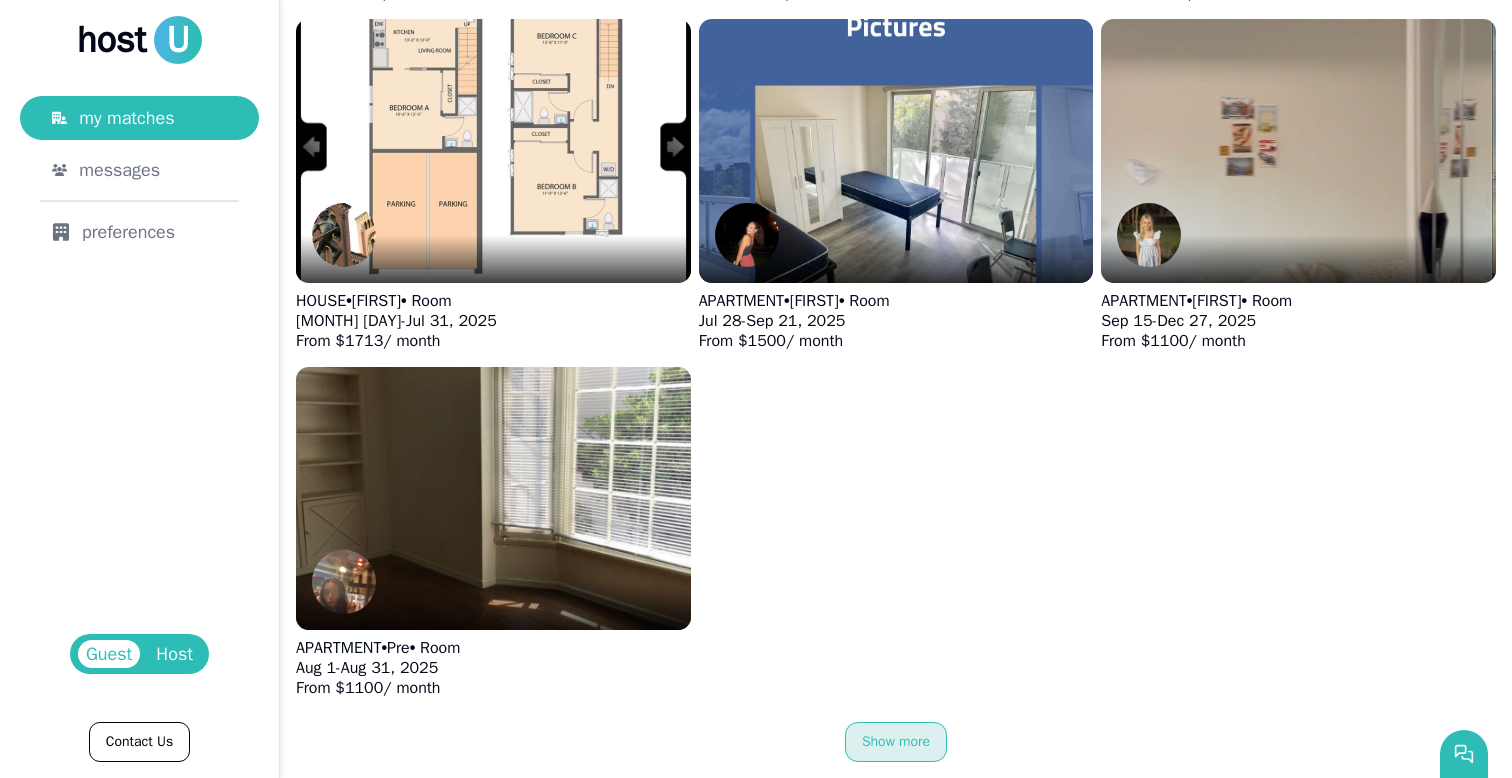 click on "Show more" at bounding box center (896, 742) 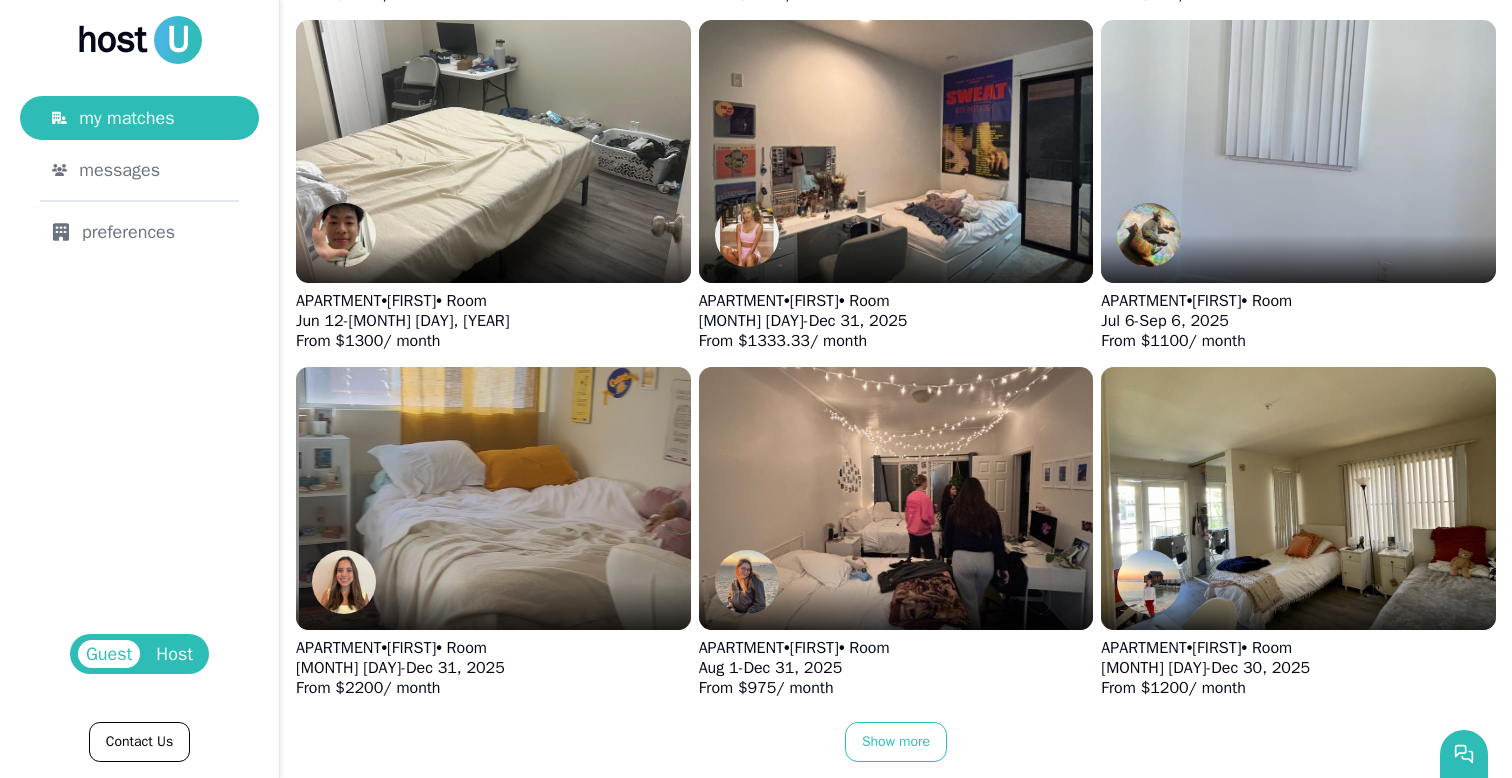 scroll, scrollTop: 6833, scrollLeft: 0, axis: vertical 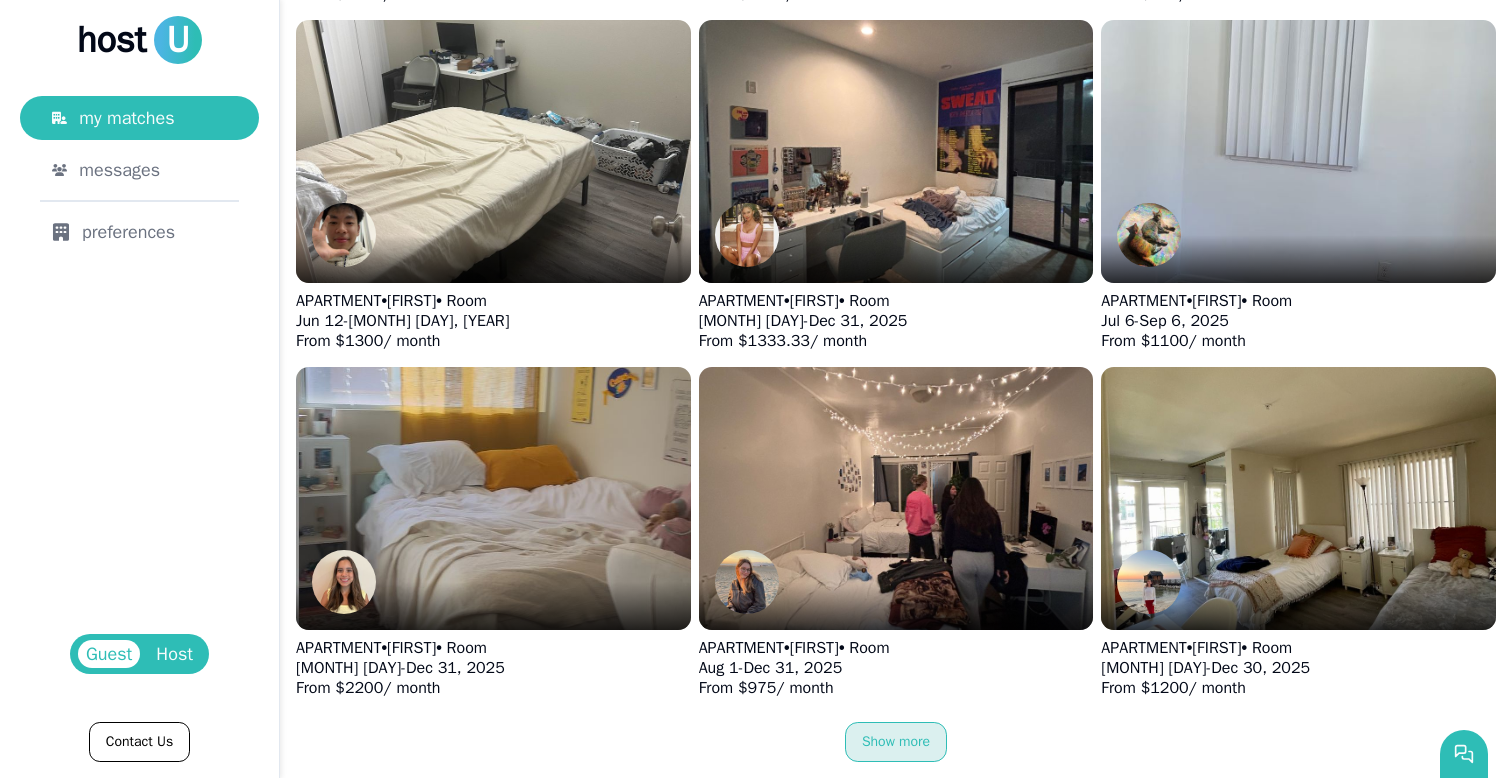 click on "Show more" at bounding box center (896, 742) 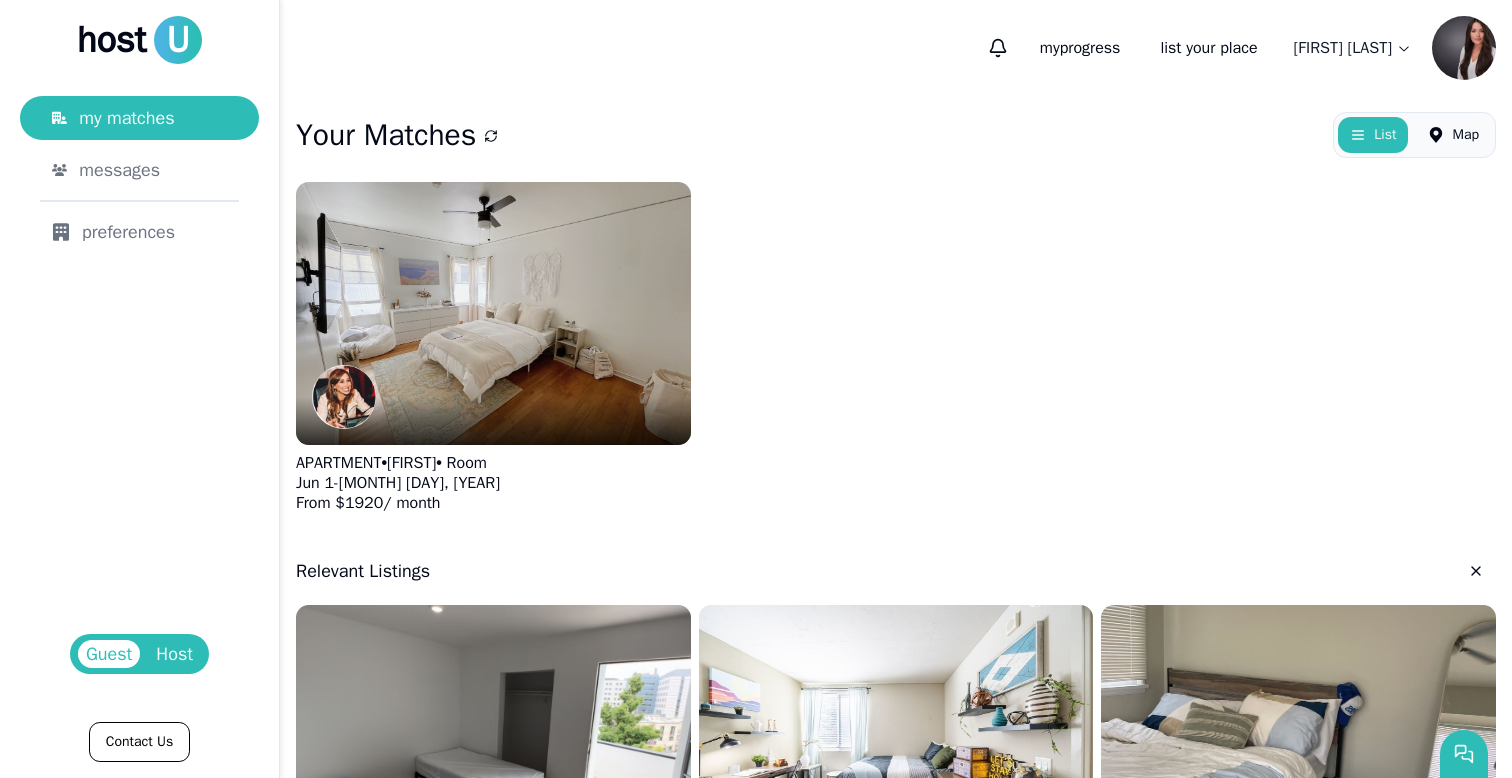 scroll, scrollTop: -45, scrollLeft: 0, axis: vertical 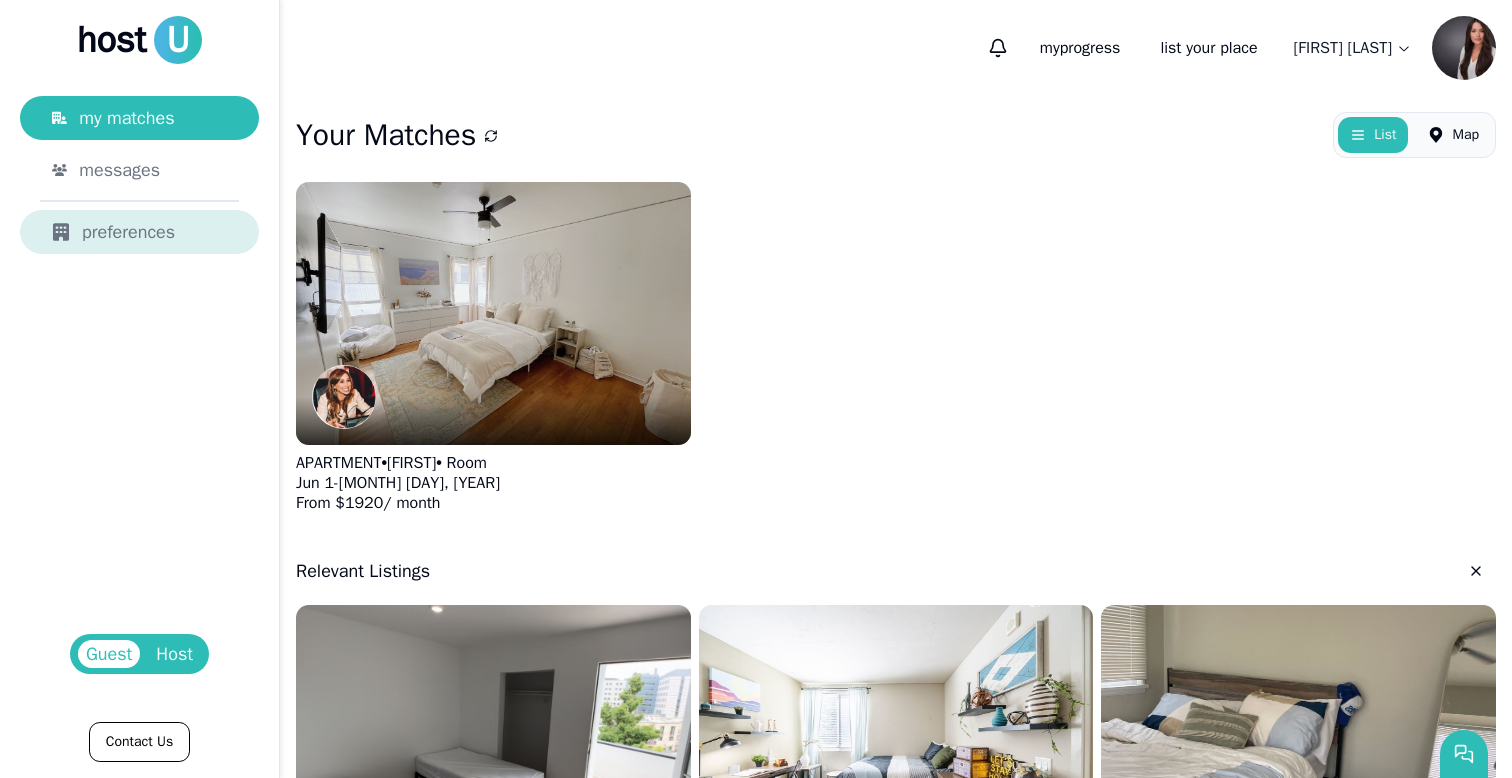 click on "preferences" at bounding box center [139, 232] 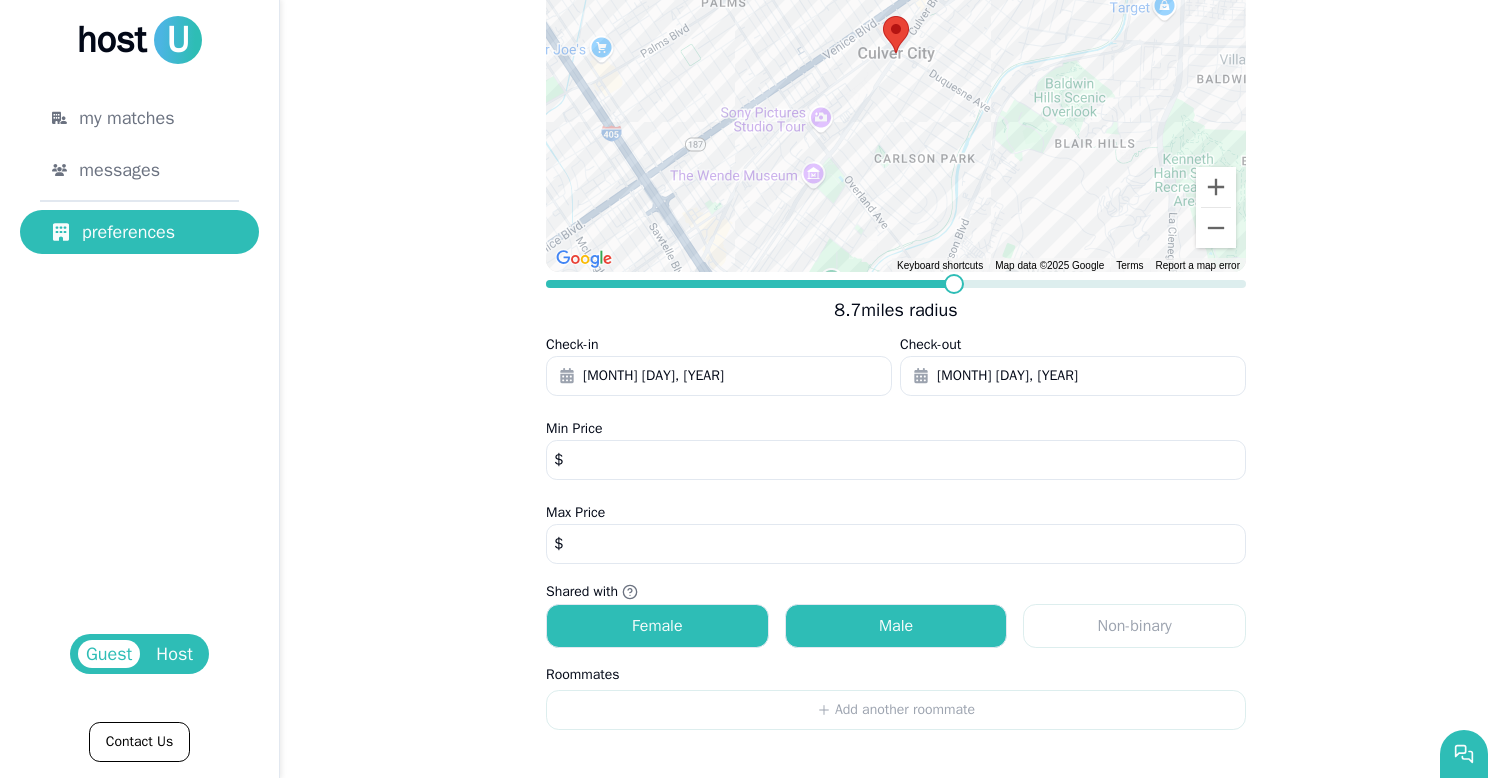 scroll, scrollTop: 356, scrollLeft: 0, axis: vertical 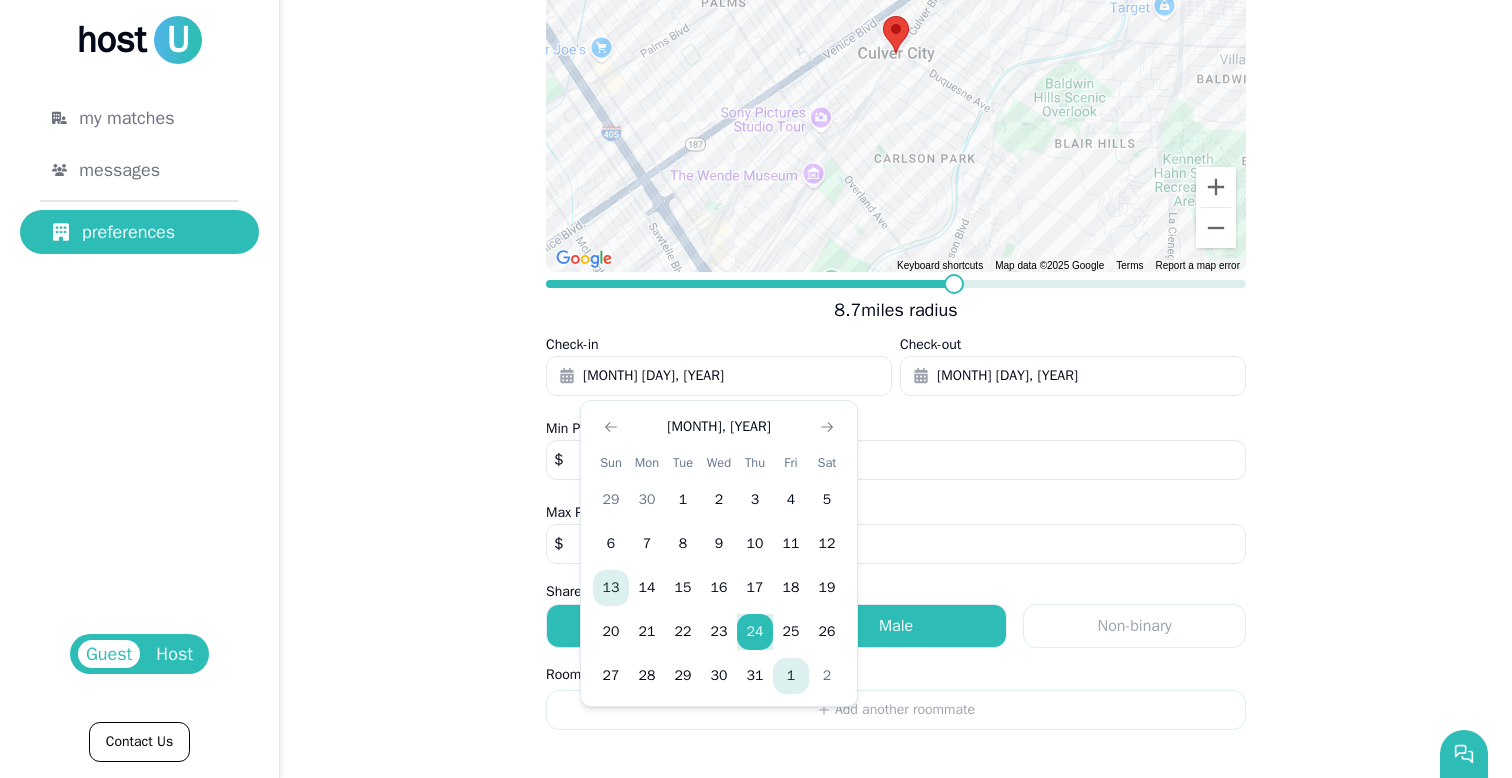 click on "1" at bounding box center [791, 676] 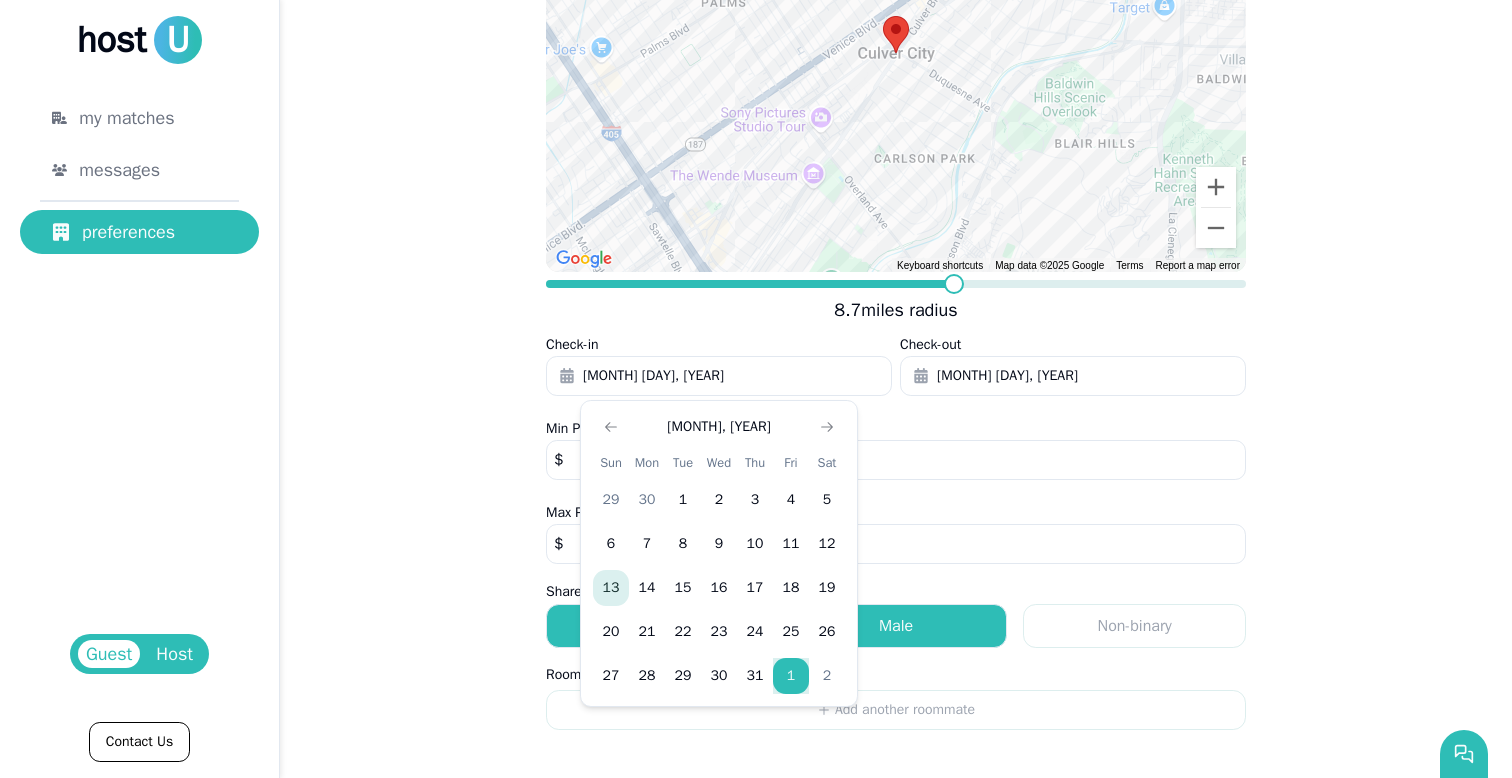click on "**********" at bounding box center [896, 259] 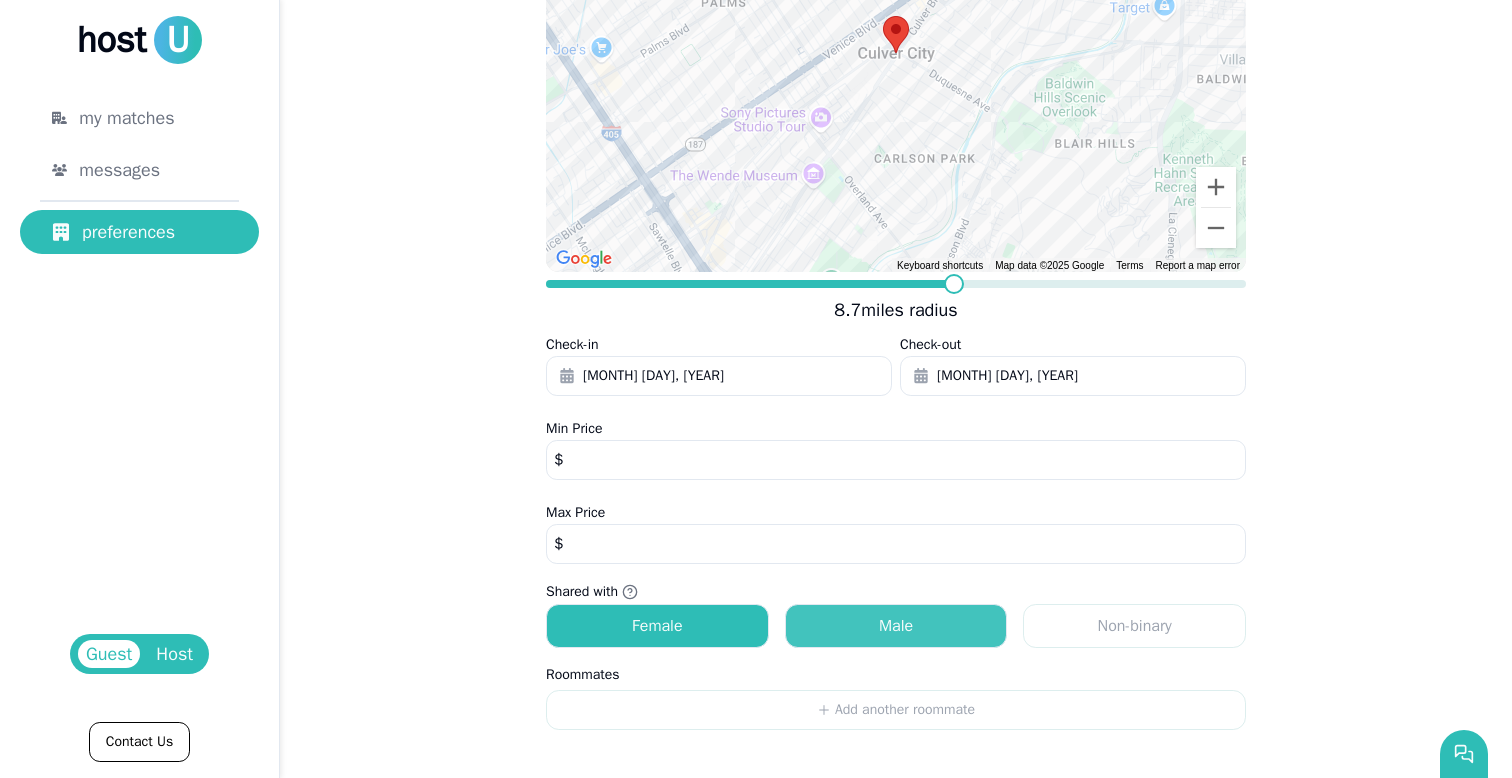 scroll, scrollTop: 0, scrollLeft: 0, axis: both 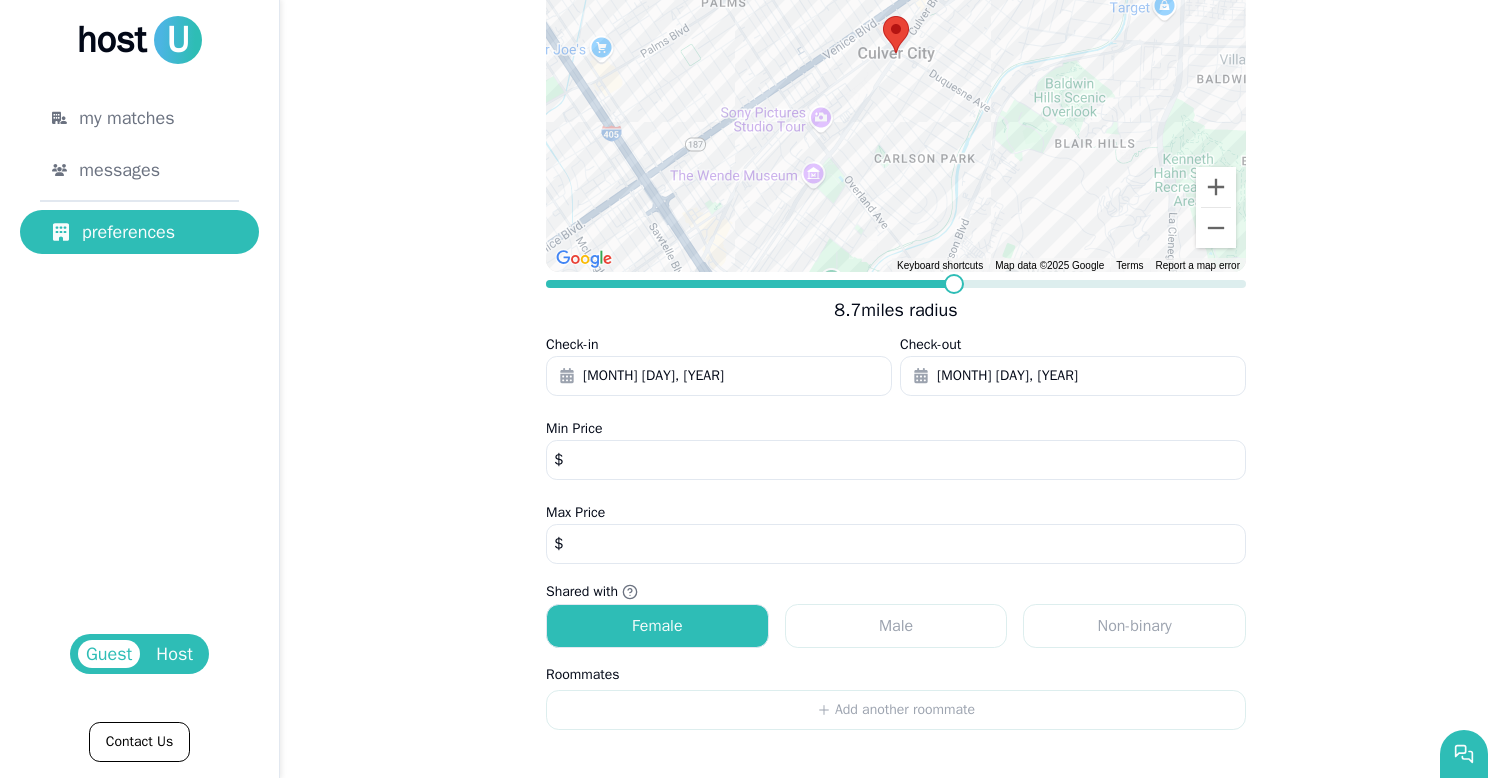 click on "**********" at bounding box center (896, 259) 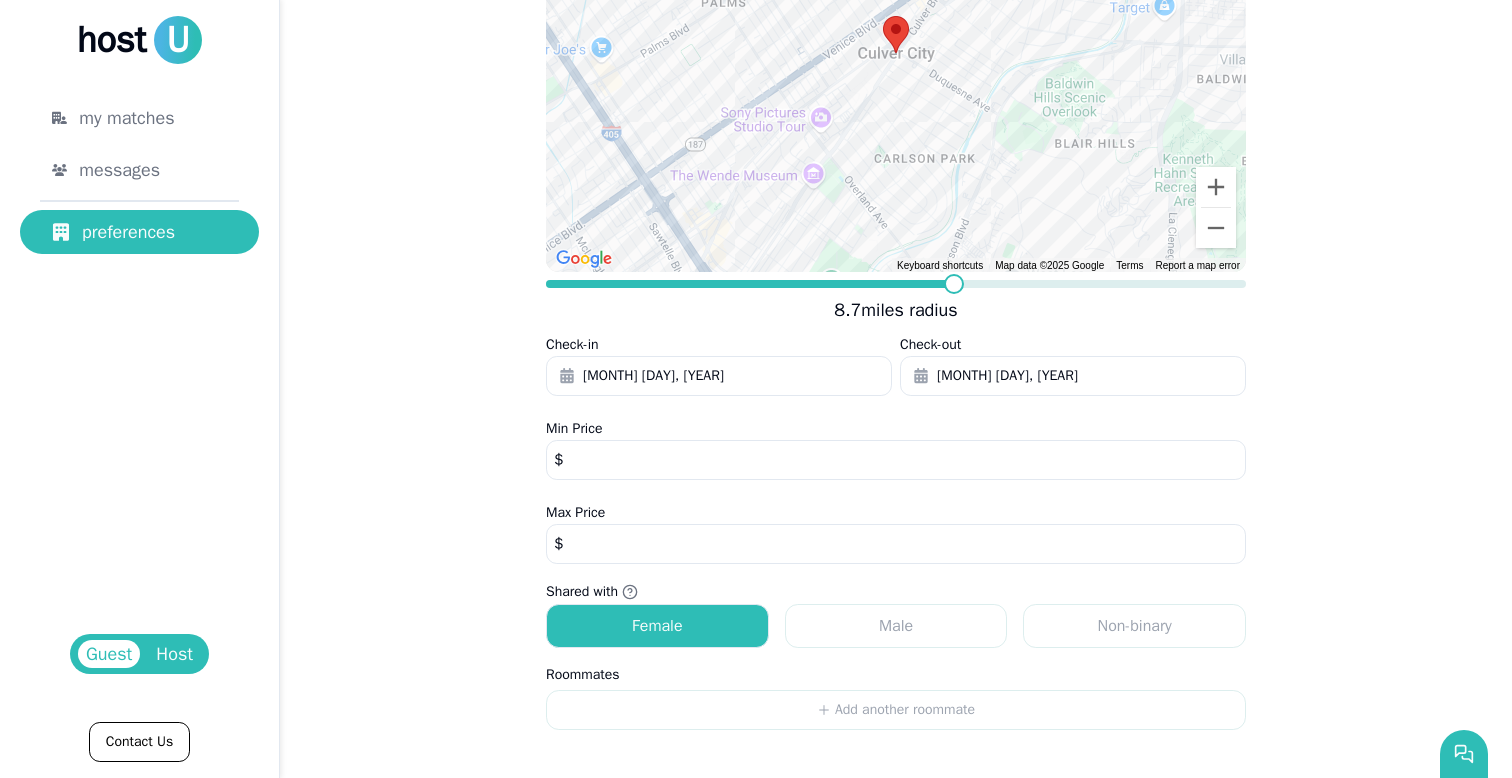 click on "**********" at bounding box center [896, 259] 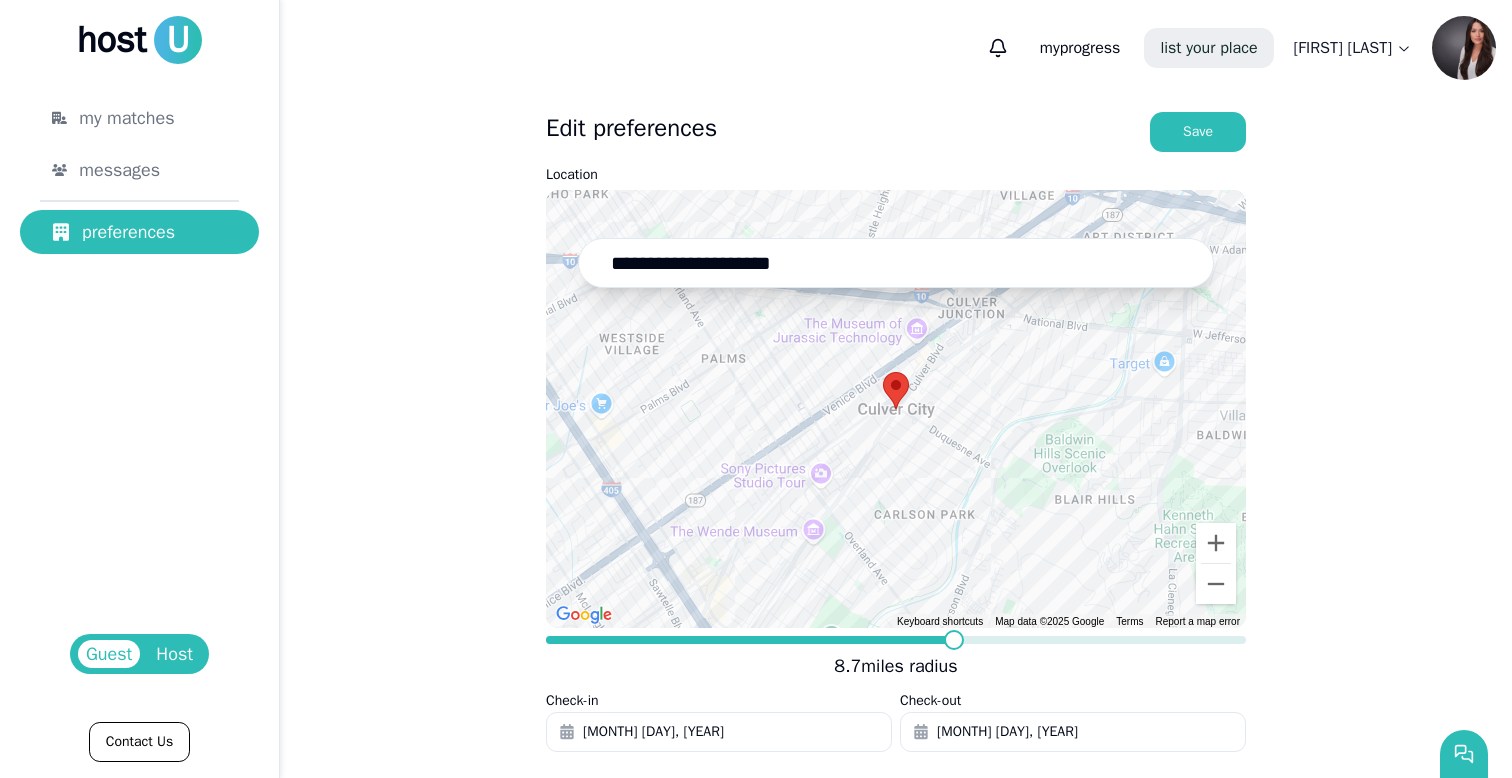 scroll, scrollTop: 0, scrollLeft: 0, axis: both 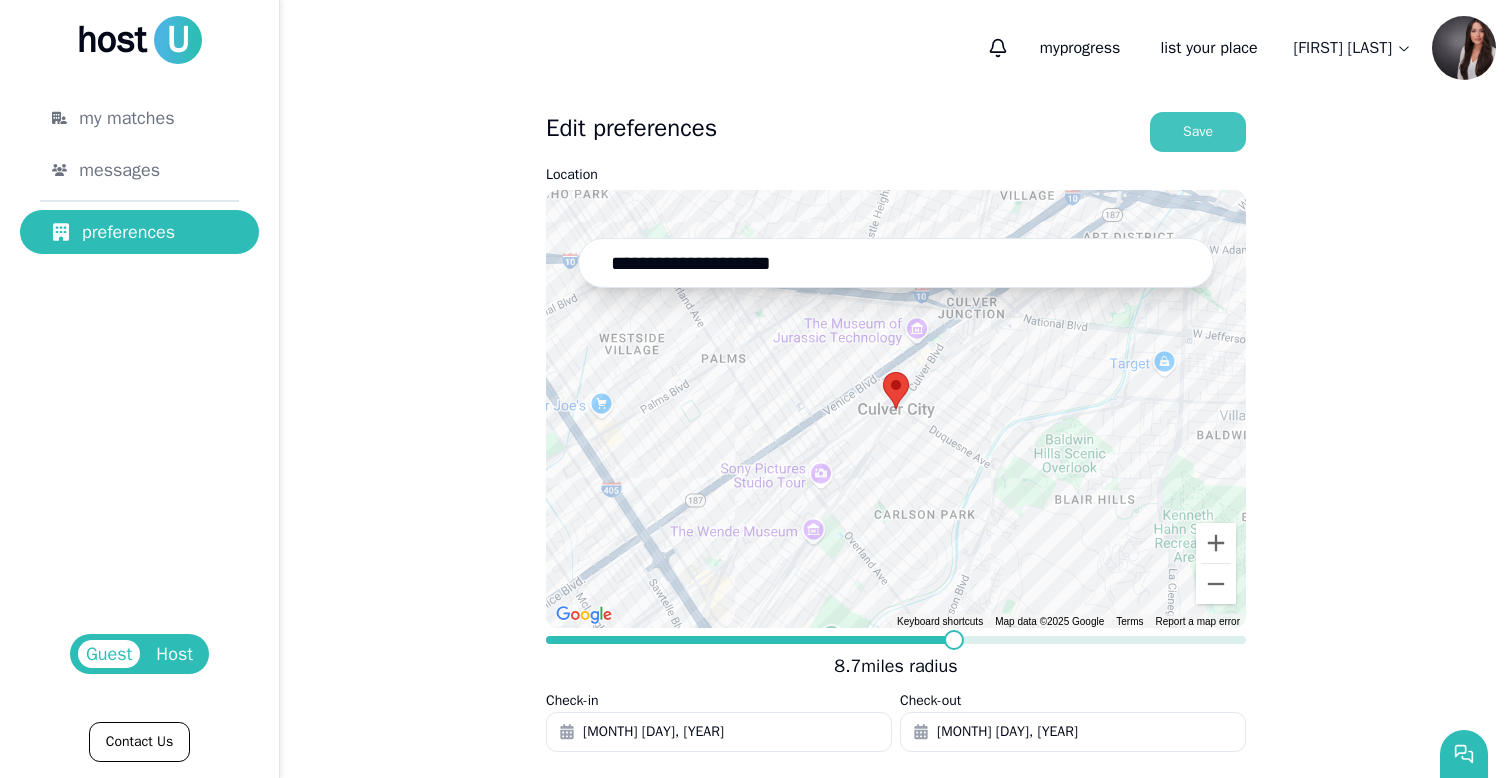 click on "Save" at bounding box center [1198, 132] 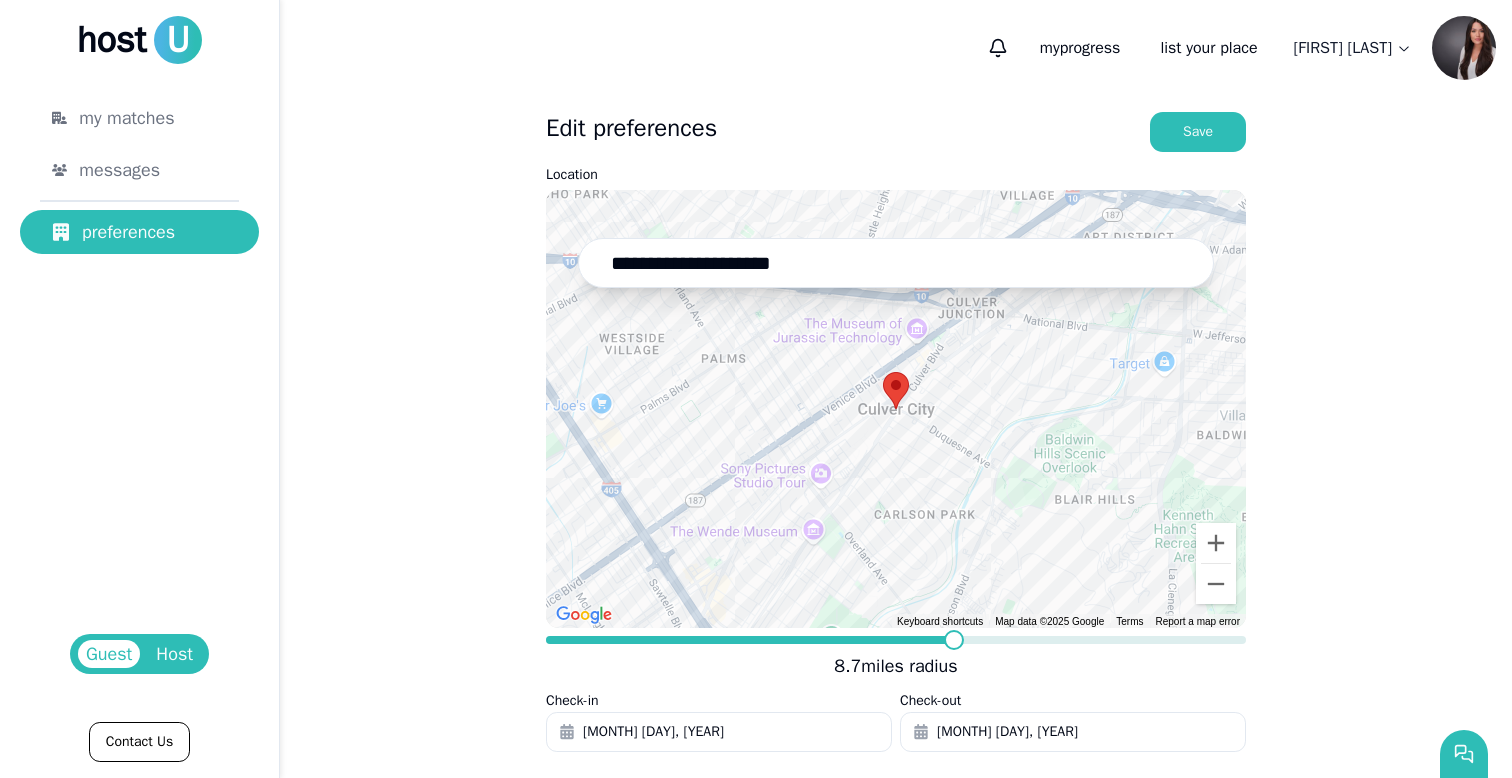 scroll, scrollTop: 0, scrollLeft: 0, axis: both 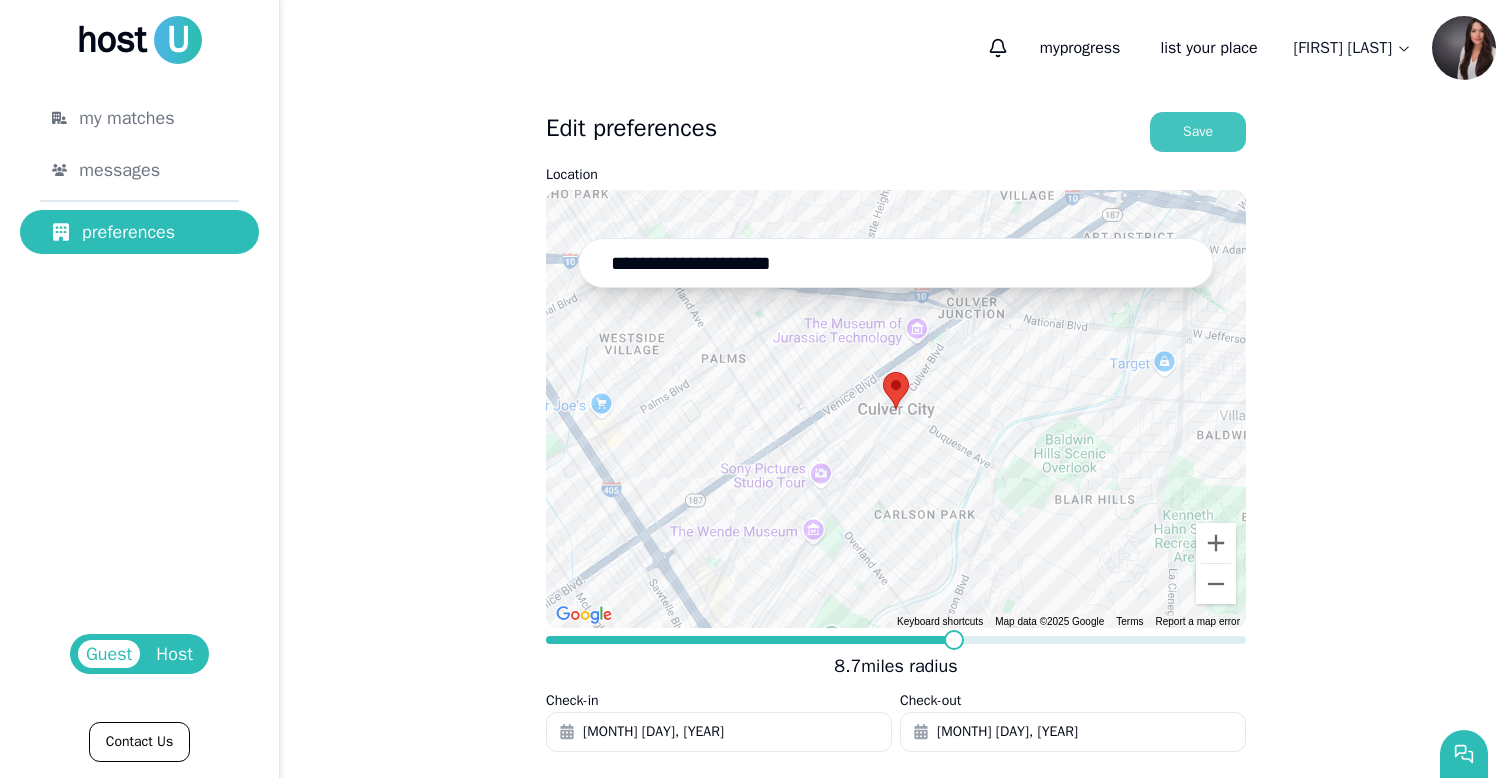 click on "Save" at bounding box center (1198, 132) 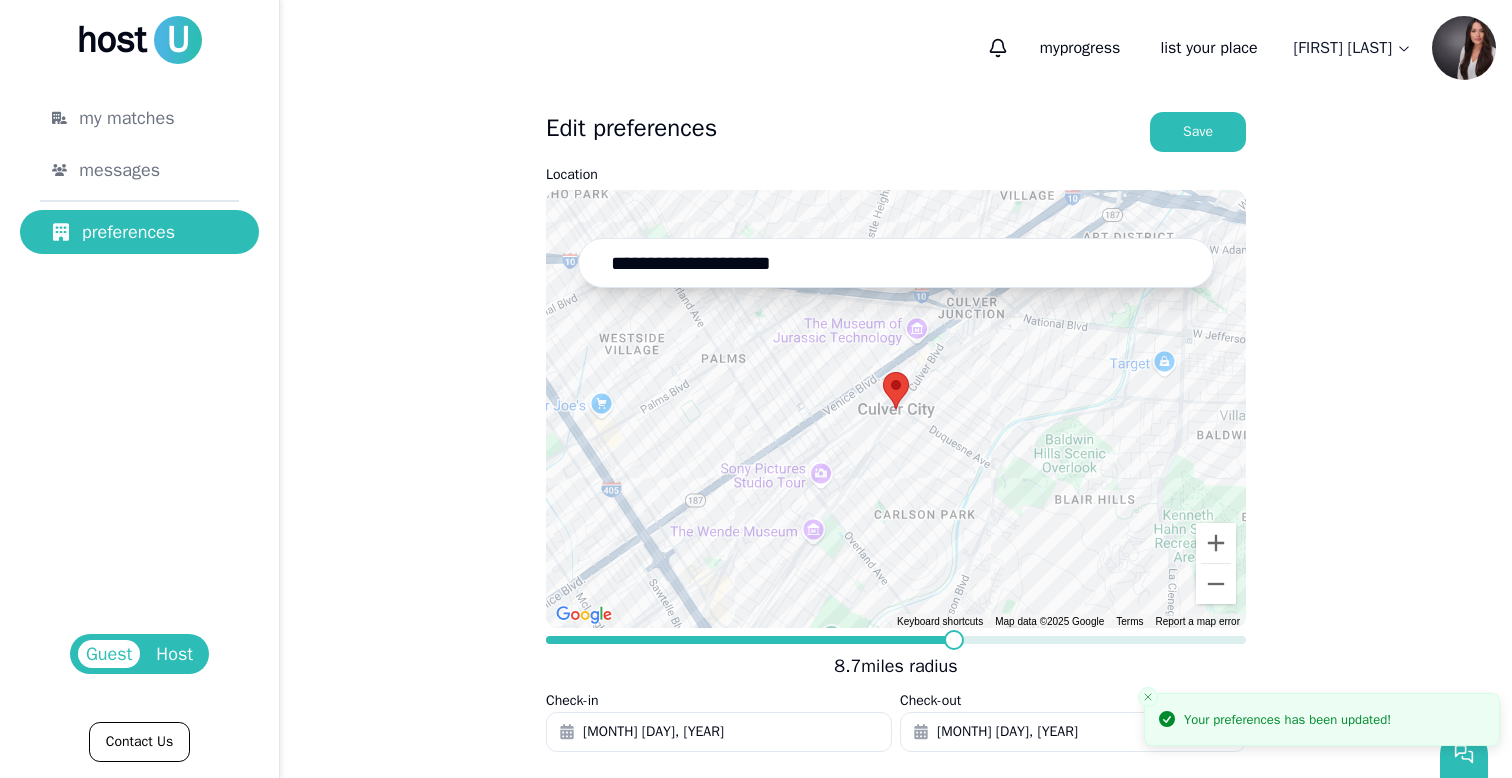 scroll, scrollTop: 0, scrollLeft: 0, axis: both 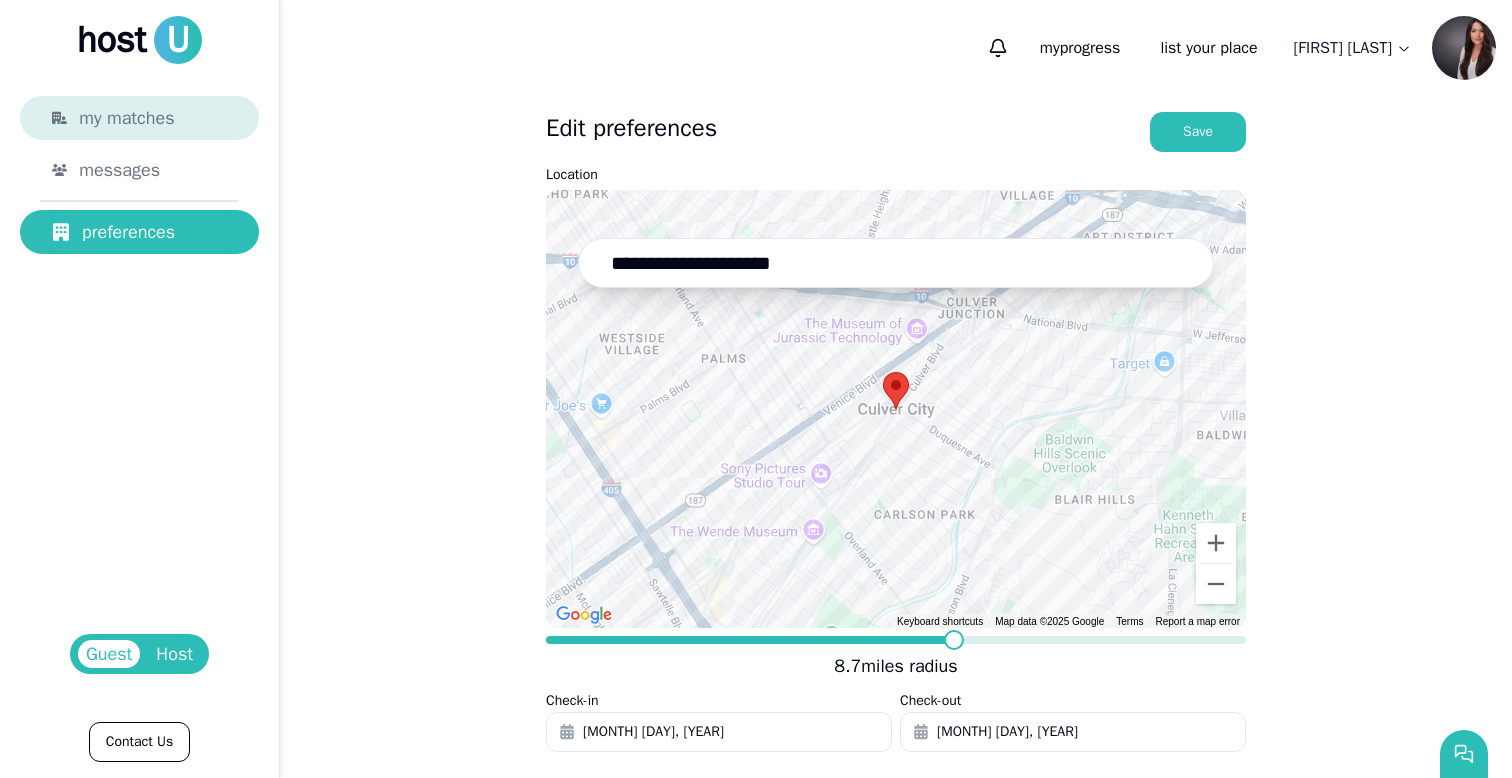 click on "my matches" at bounding box center [126, 118] 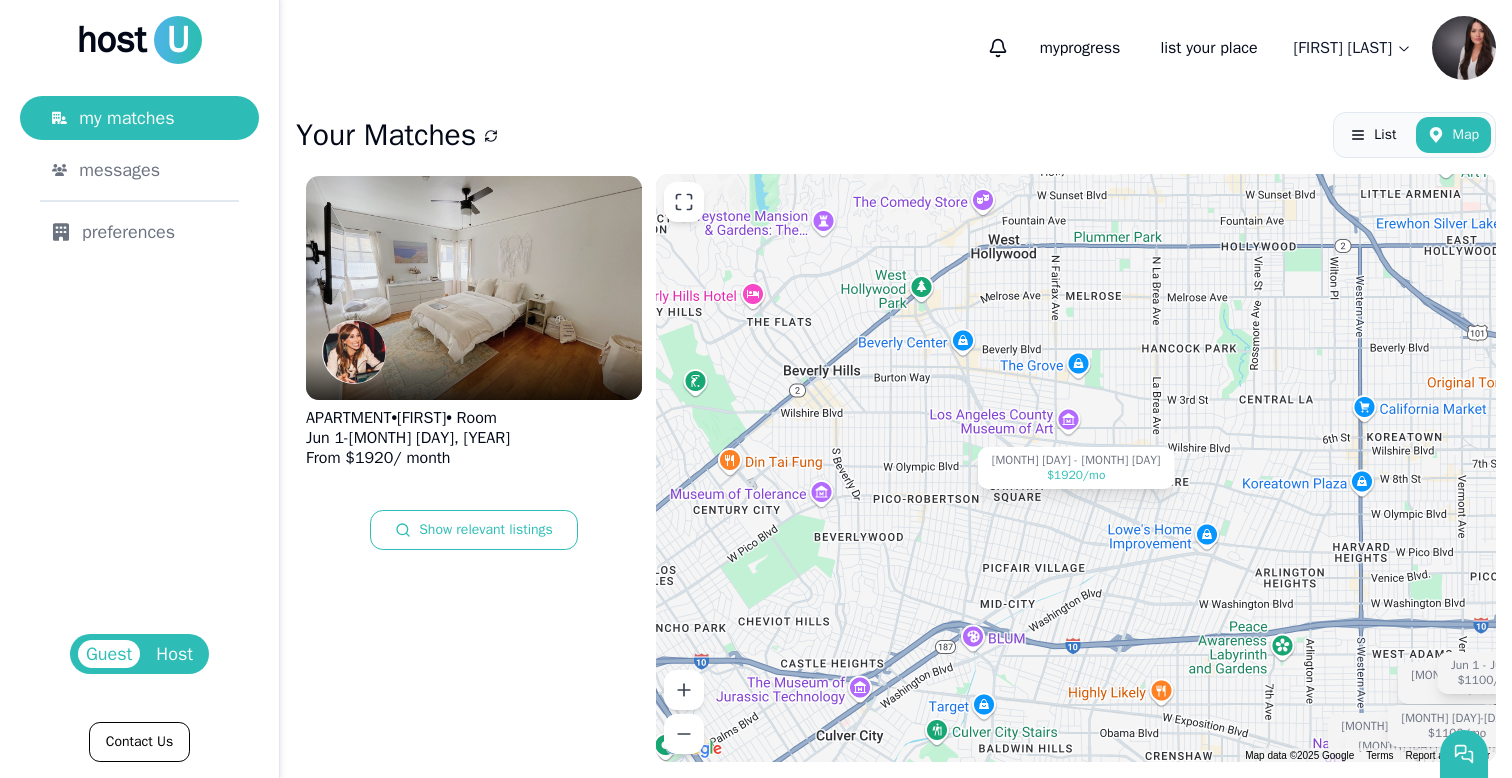 click on "APARTMENT  •  [FIRST]  • Room [MONTH] [DAY]  -  [MONTH] [DAY], [YEAR] From $  [PRICE]  / month Show relevant listings" at bounding box center [476, 464] 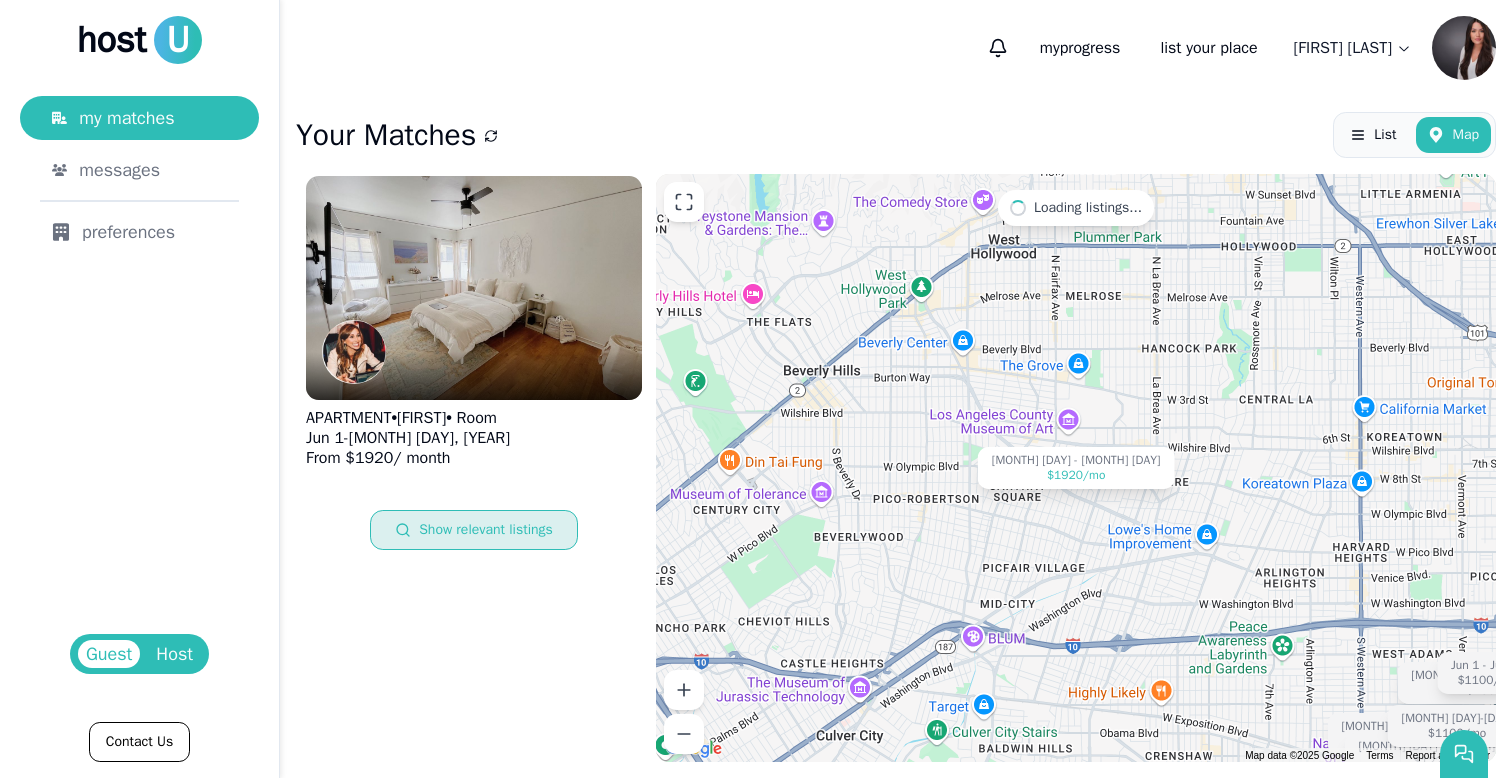 click on "Show relevant listings" at bounding box center (474, 530) 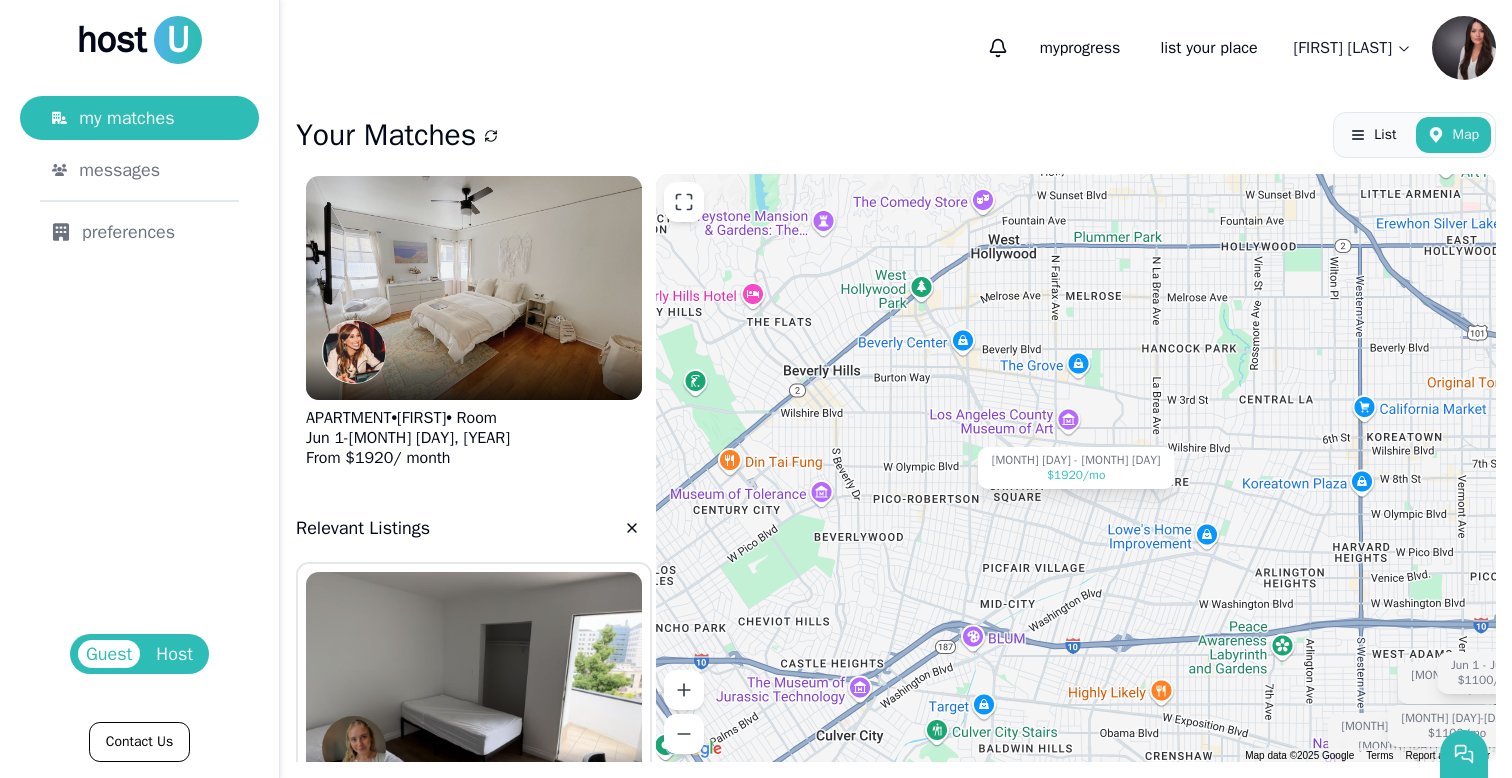 scroll, scrollTop: 0, scrollLeft: 0, axis: both 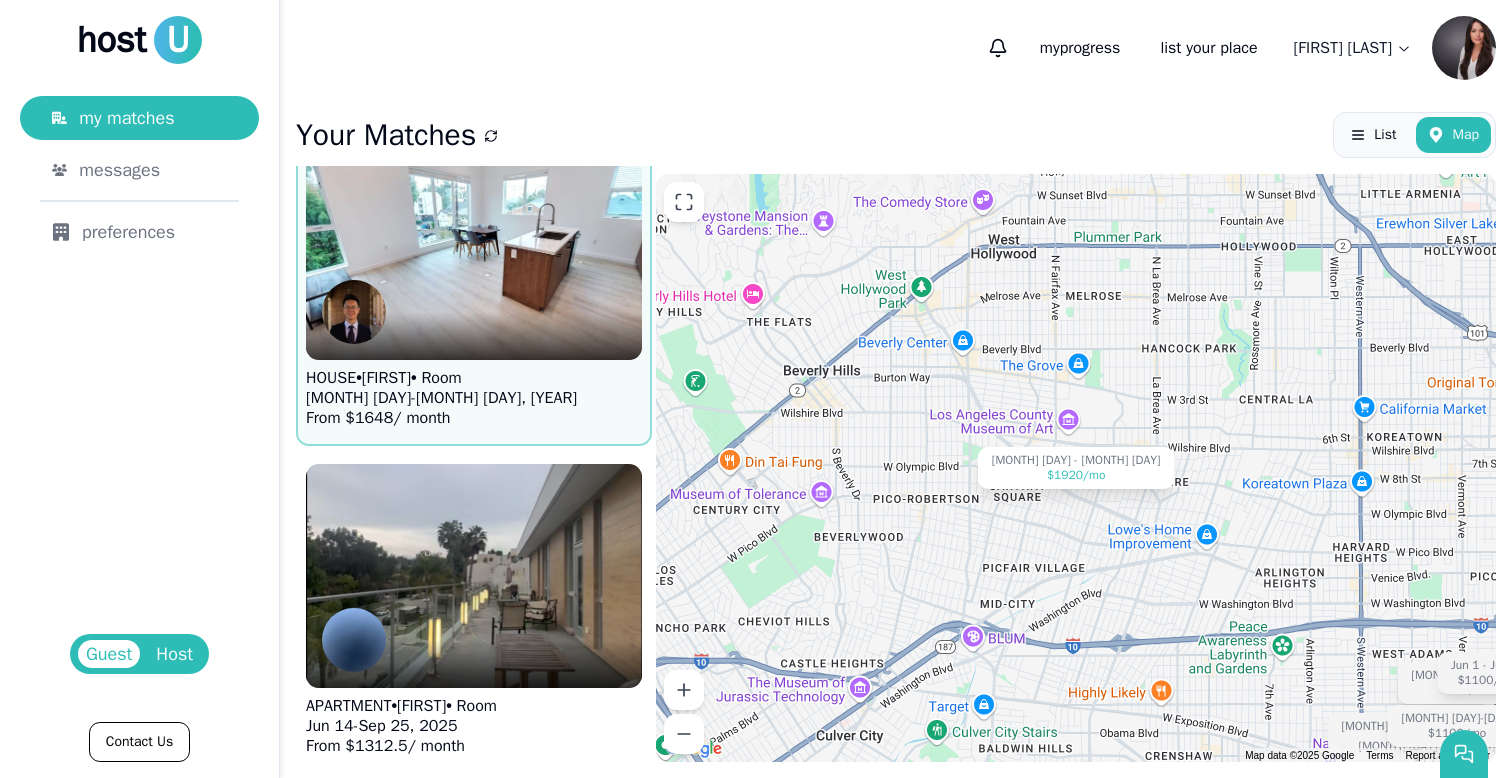 click on "HOUSE  •  [FIRST]  • Room" at bounding box center [441, 378] 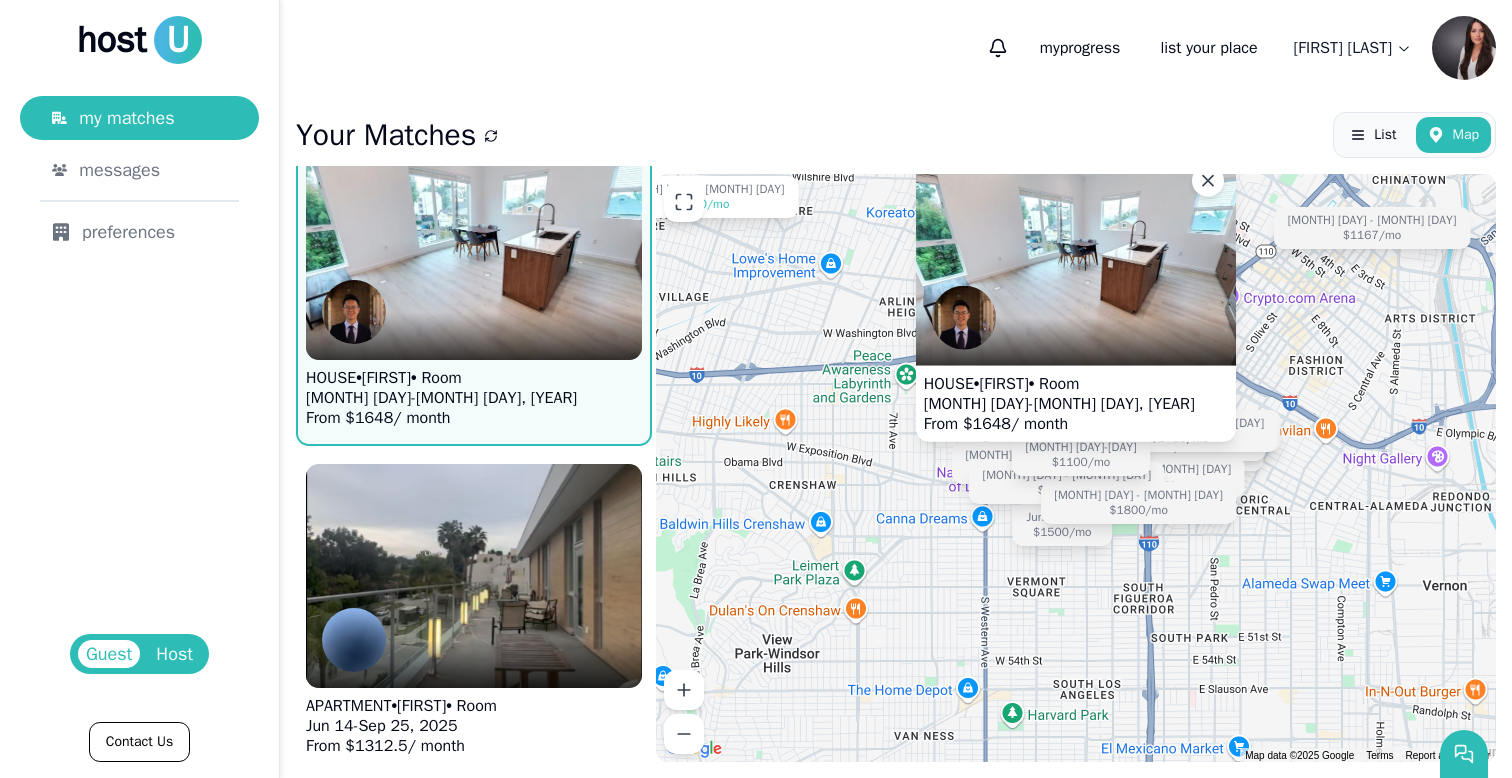 click at bounding box center [474, 248] 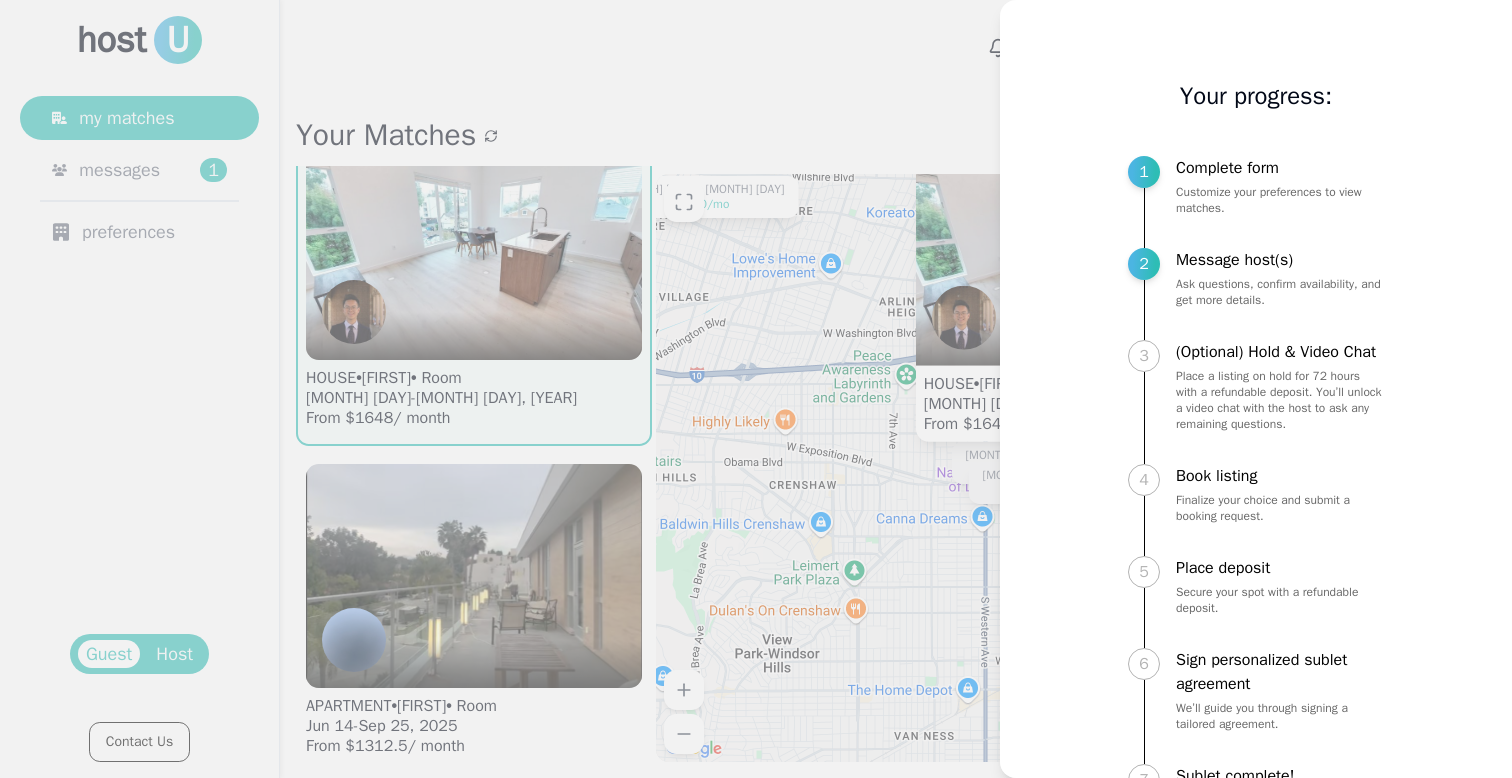 click at bounding box center [756, 389] 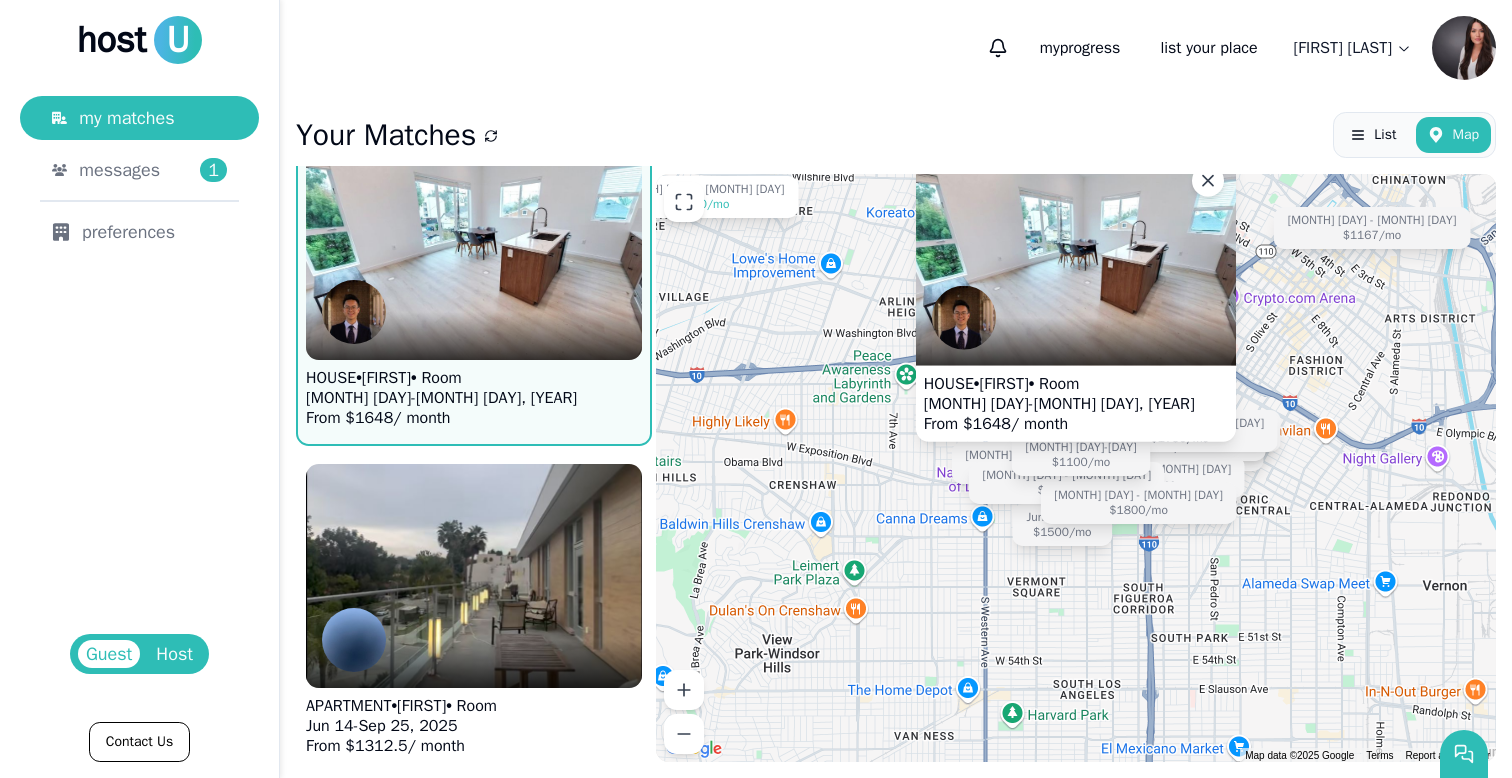 click on "my progress list your place [FIRST]   [LAST]" at bounding box center (896, 48) 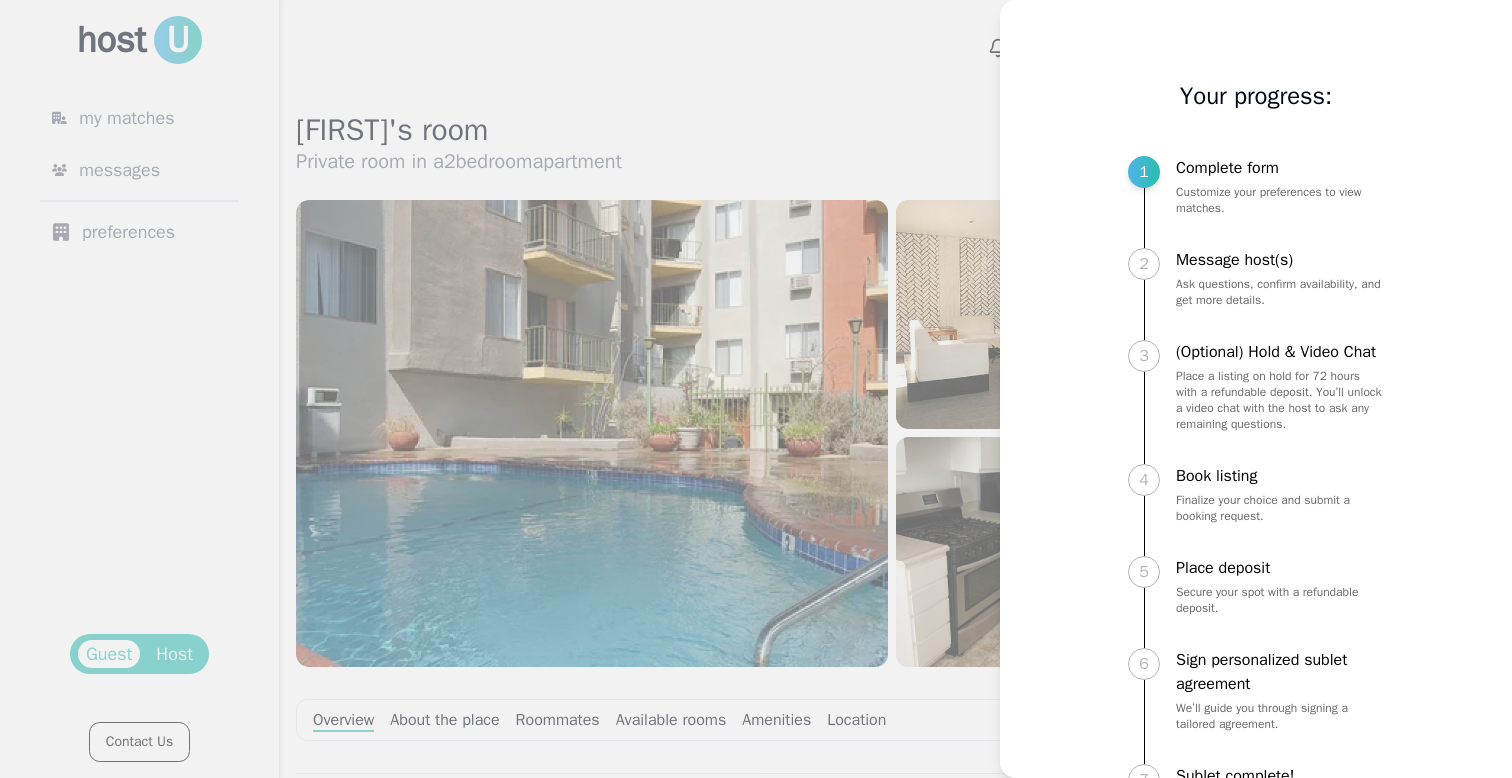 scroll, scrollTop: 0, scrollLeft: 0, axis: both 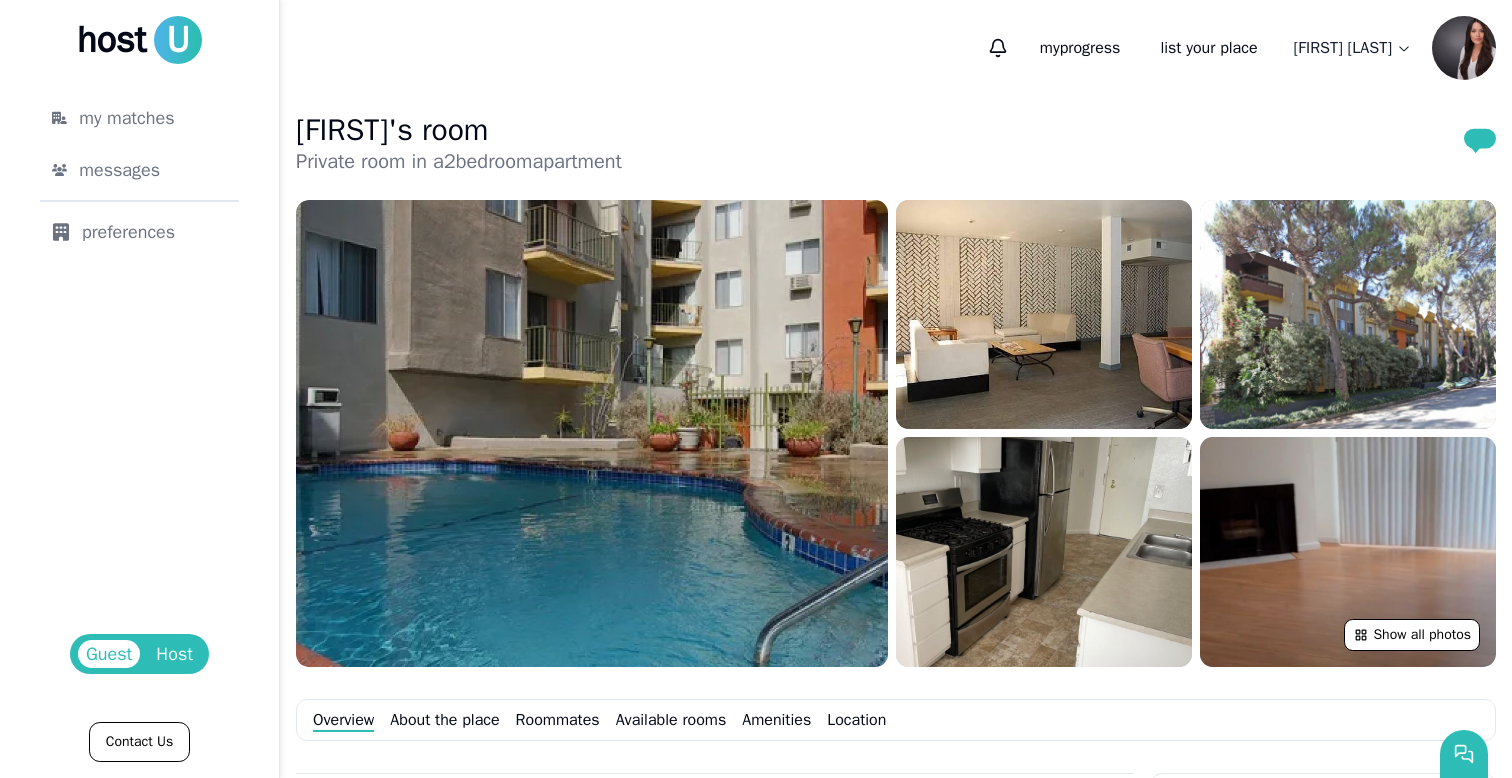 click at bounding box center (592, 433) 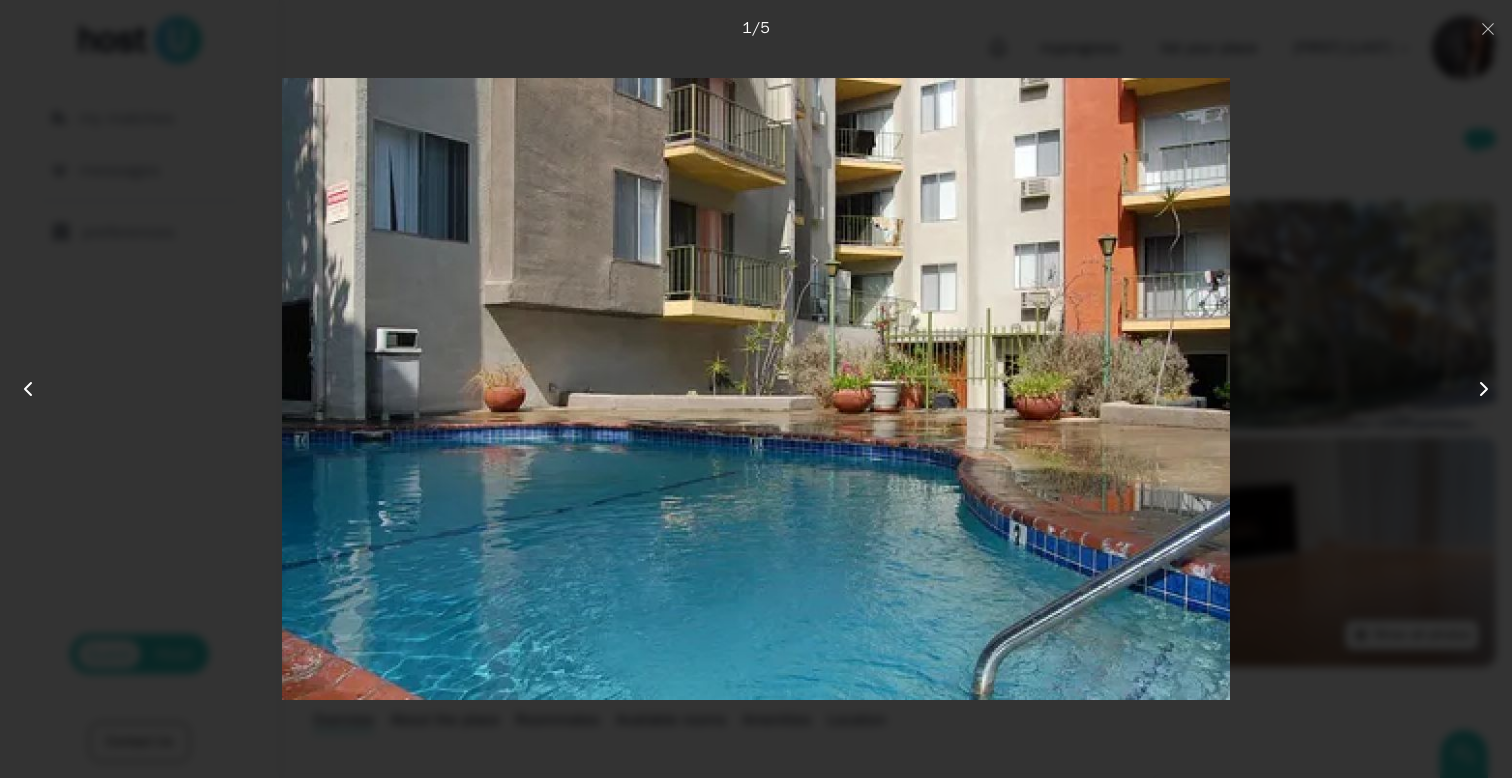 type 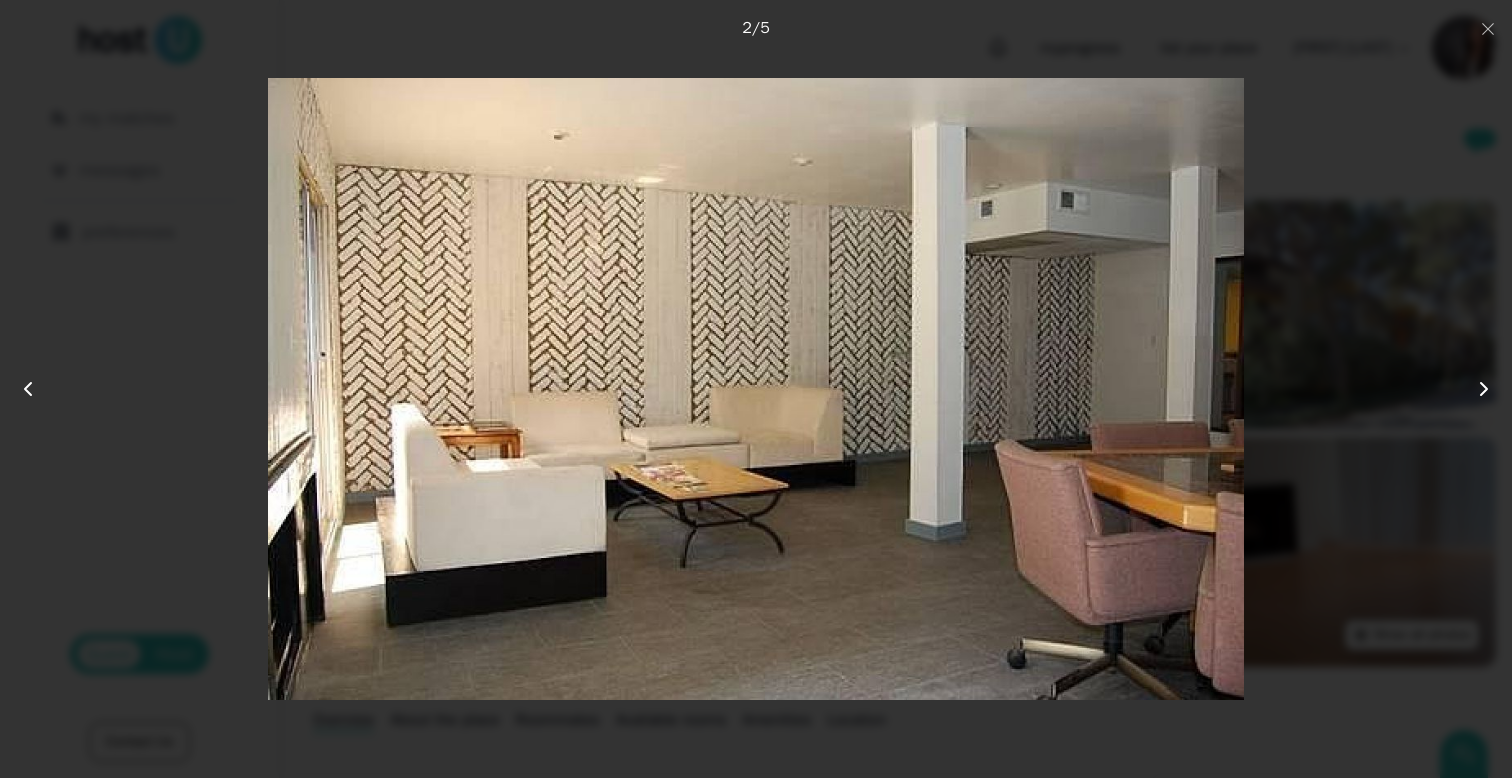 click 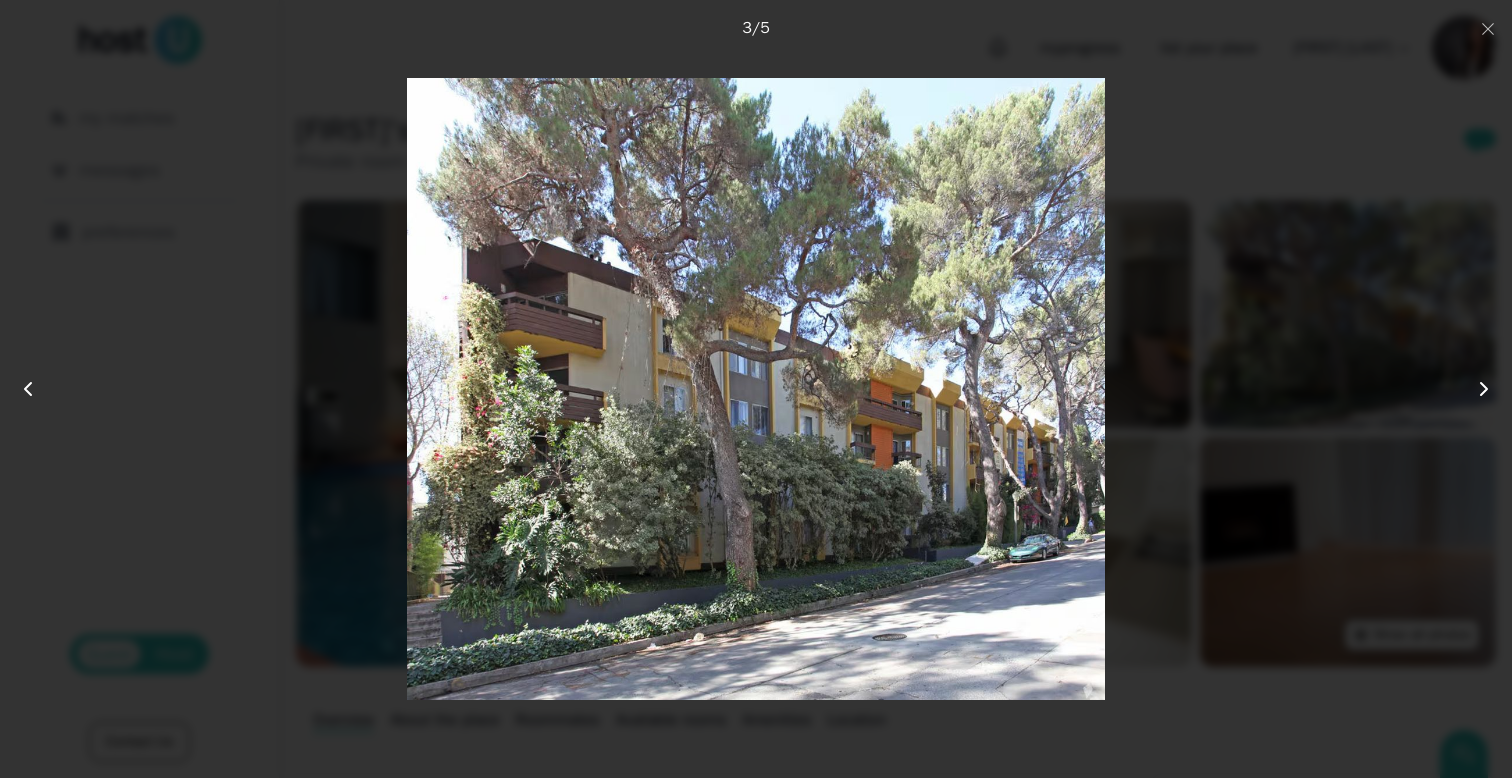 click 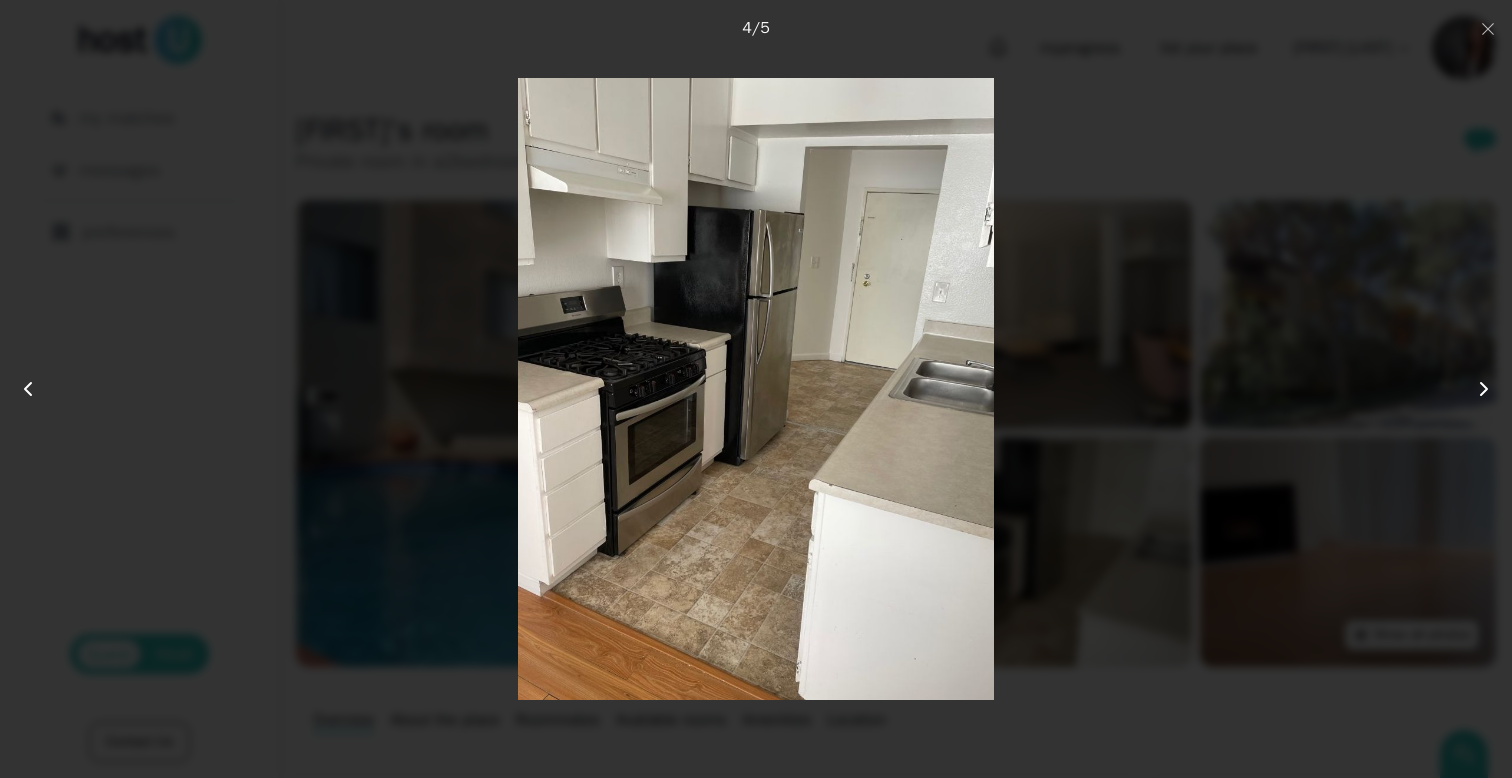click 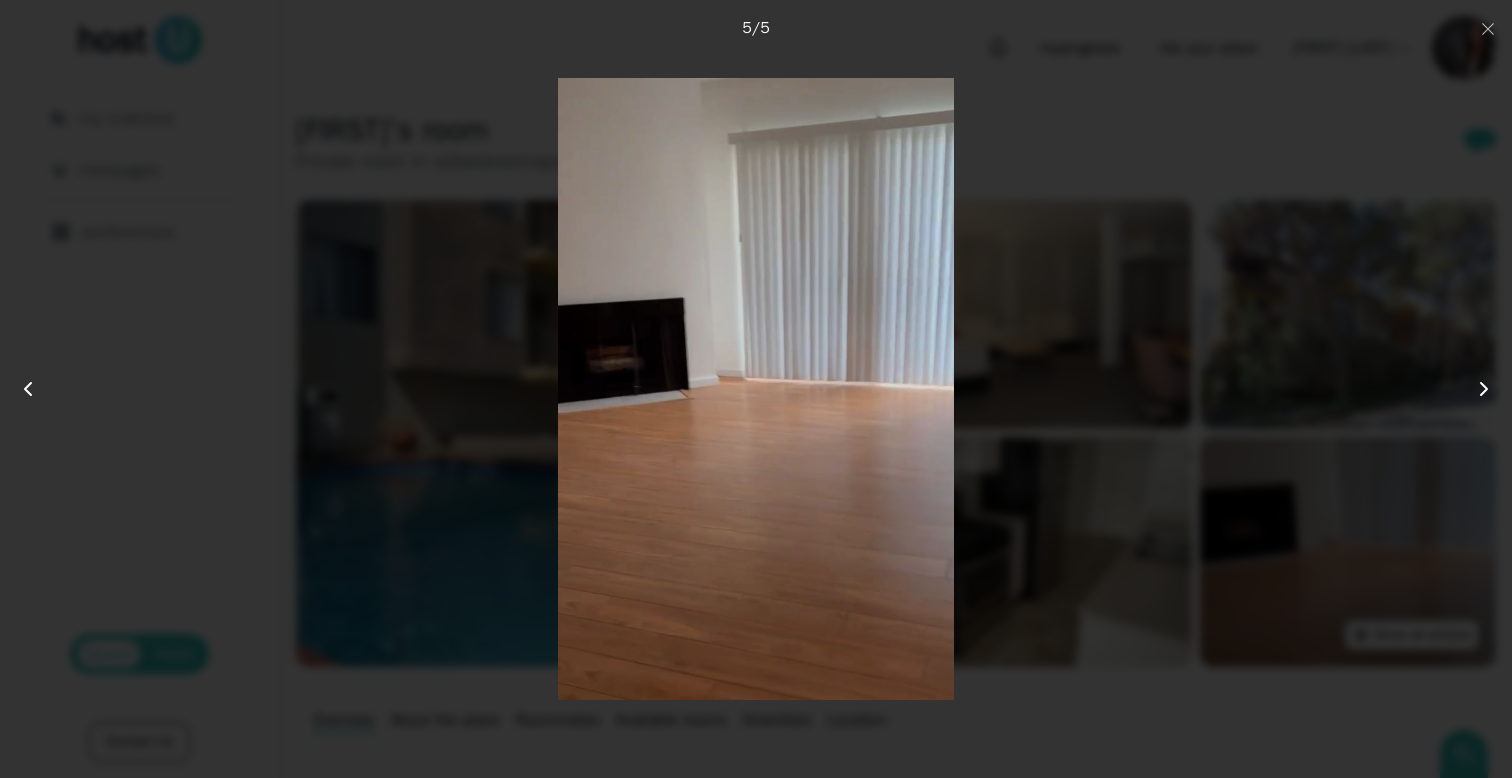 click 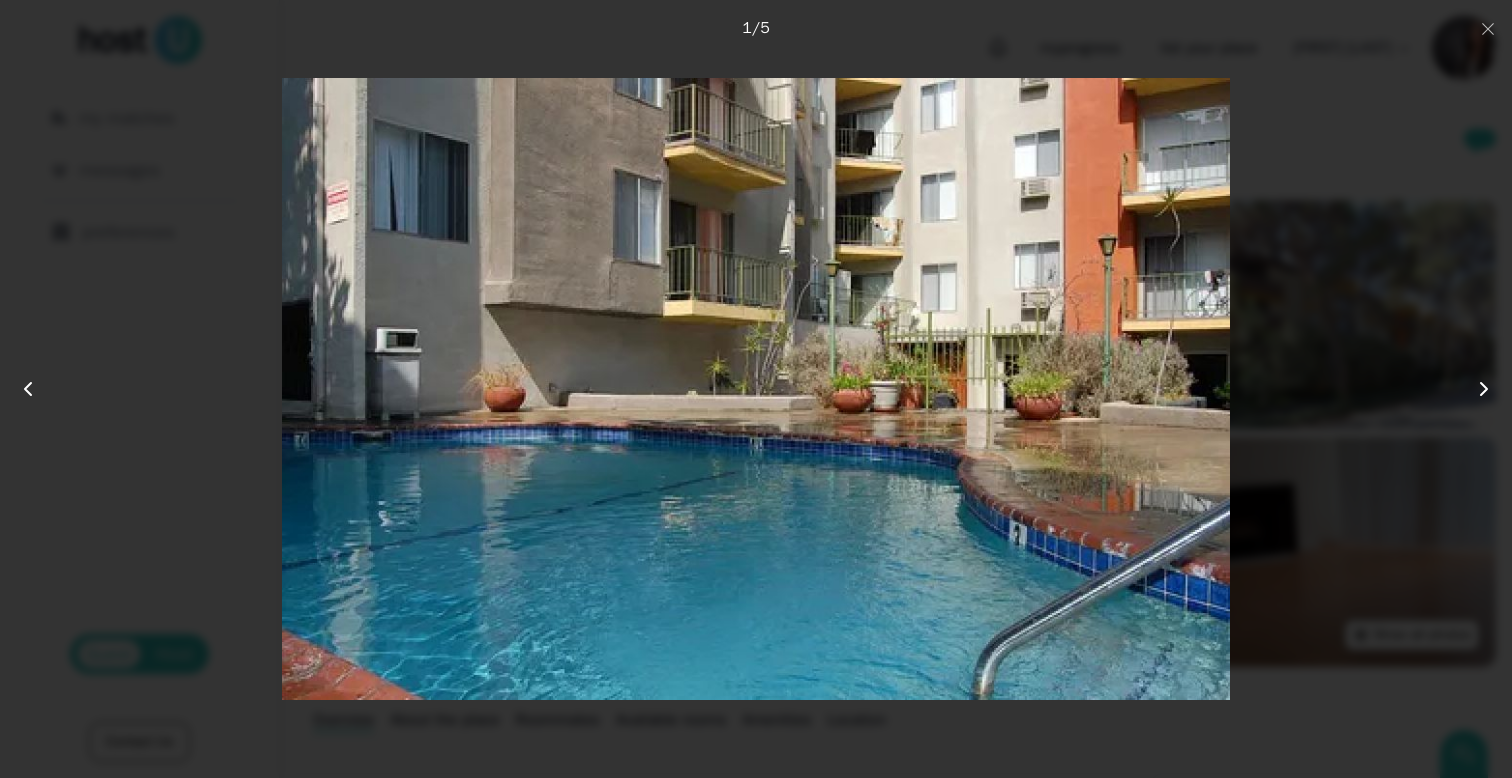click 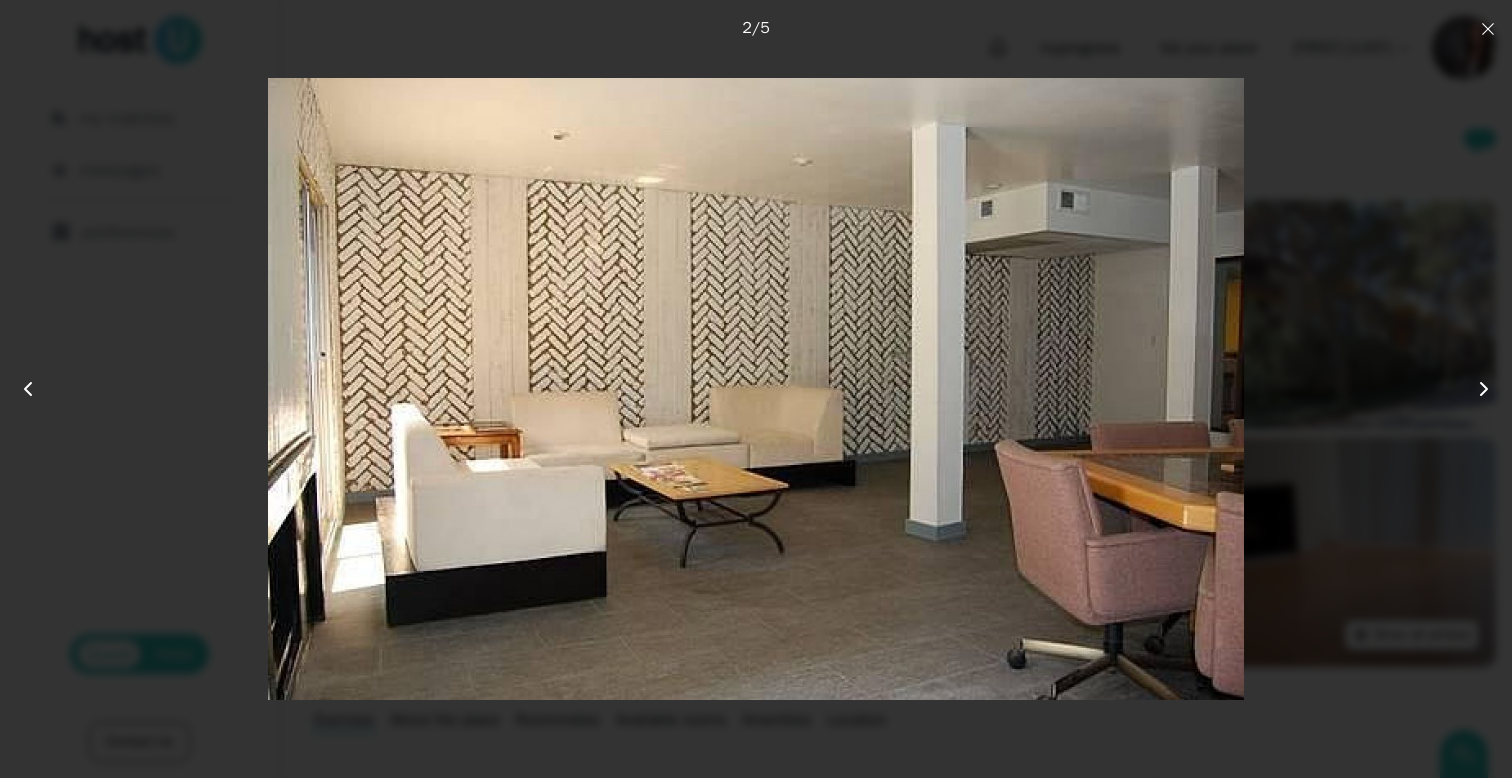 click 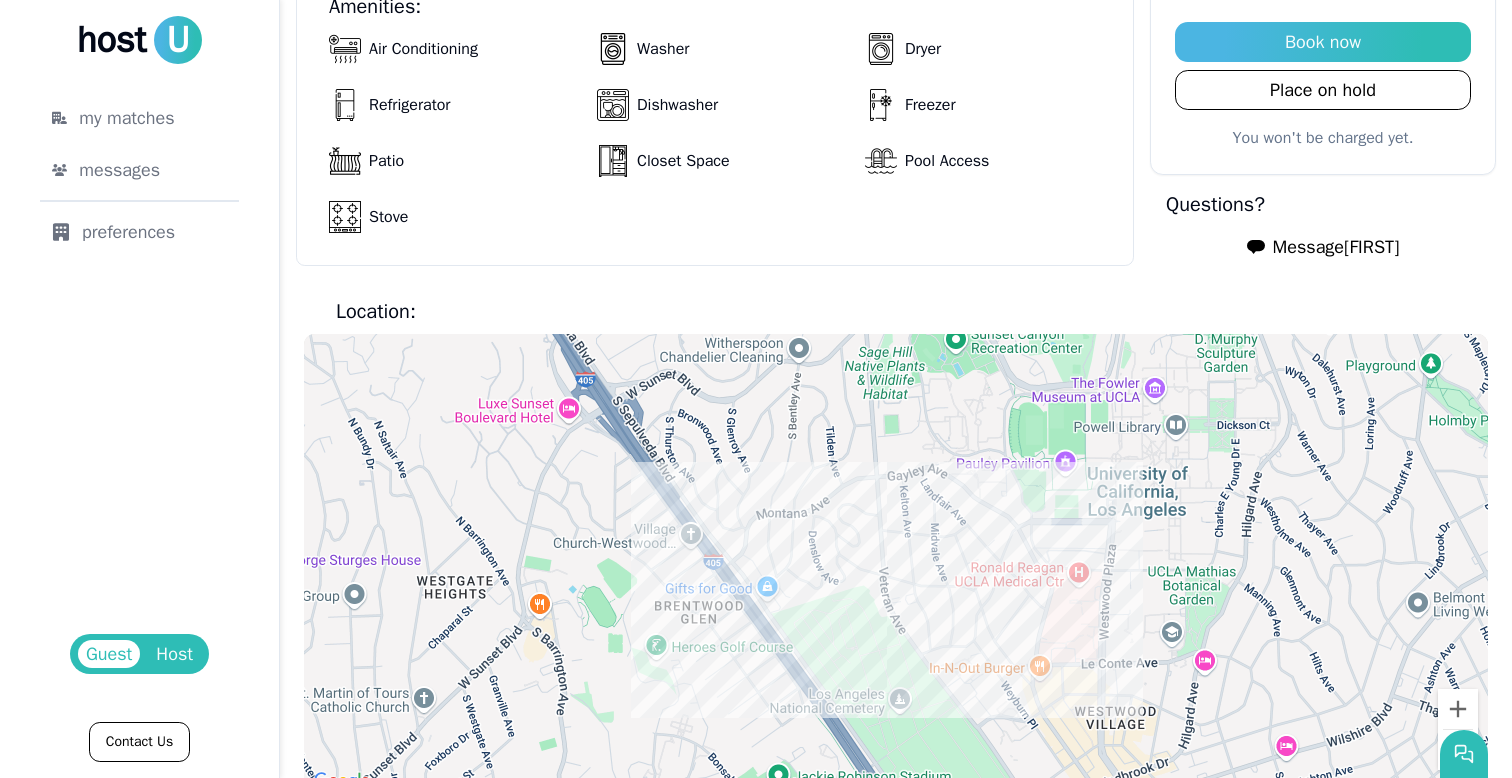scroll, scrollTop: 1605, scrollLeft: 0, axis: vertical 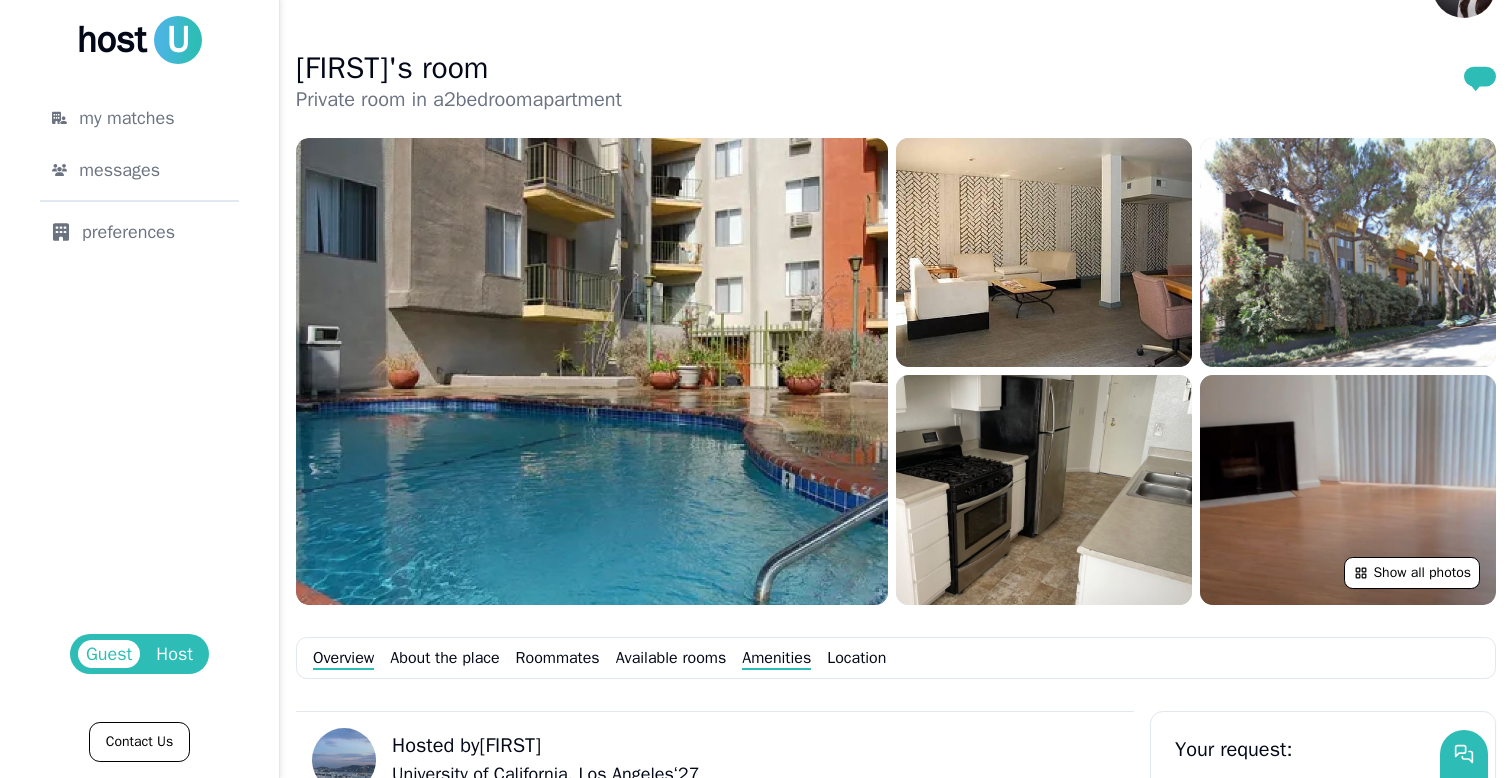 click on "Amenities" at bounding box center (776, 658) 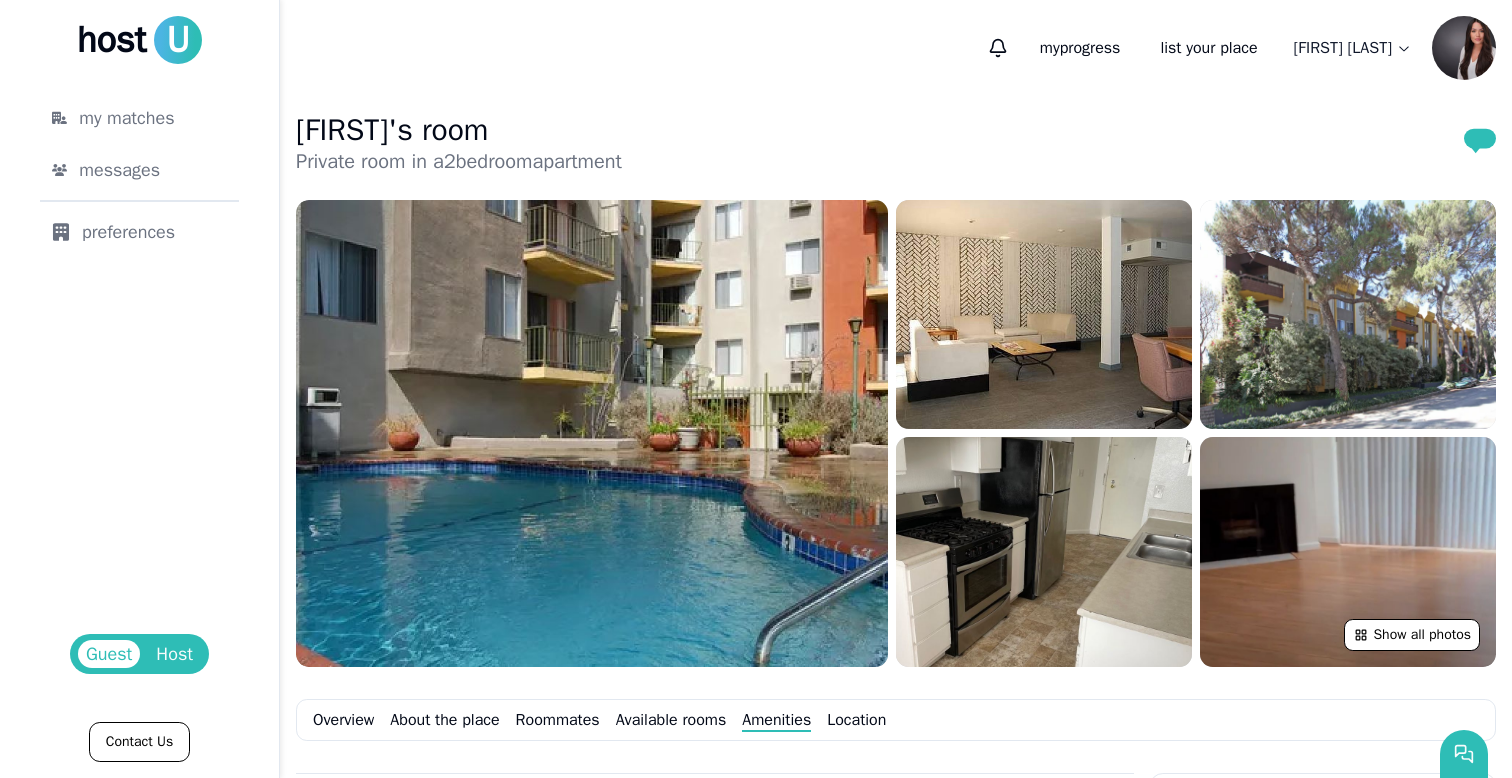 scroll, scrollTop: 0, scrollLeft: 0, axis: both 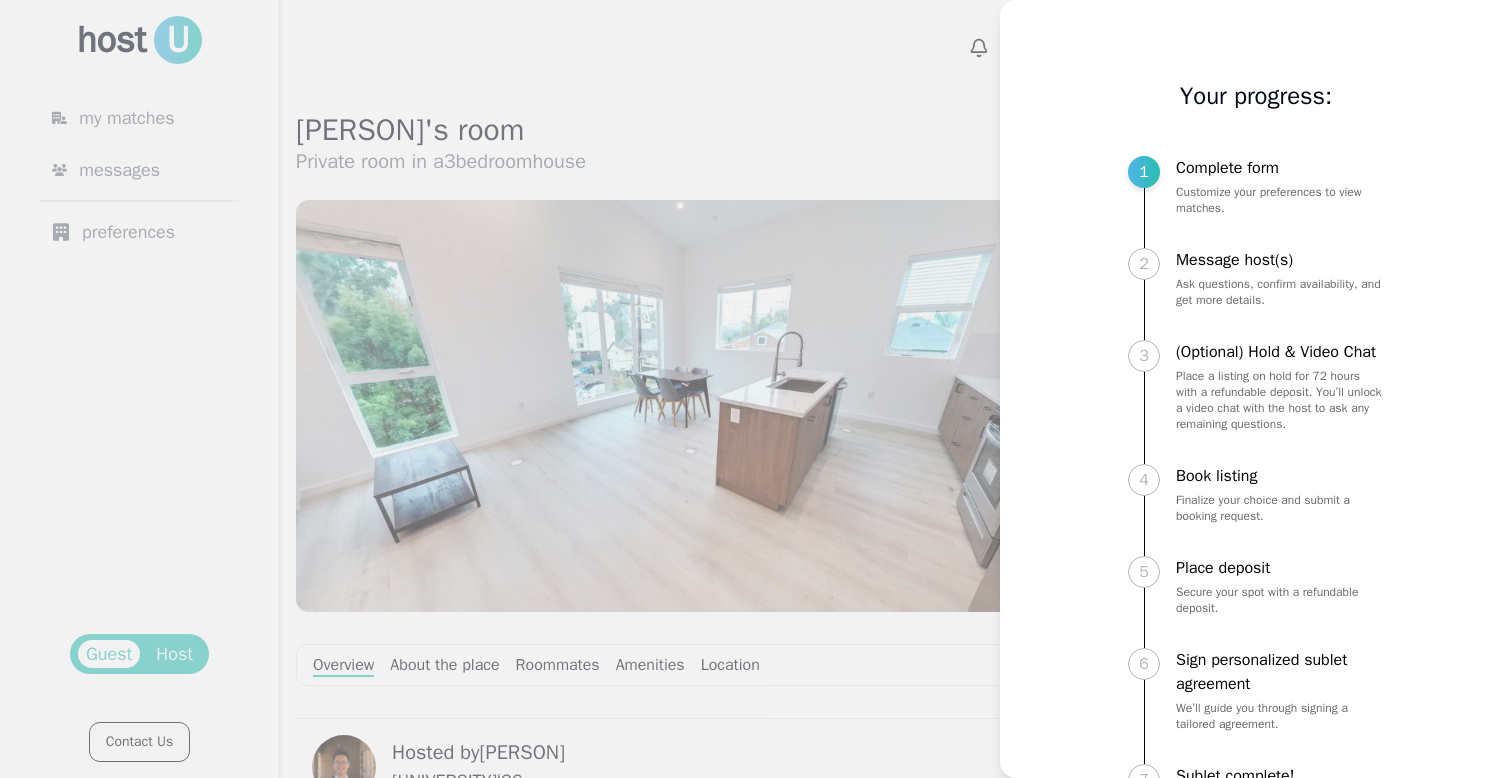 click at bounding box center [756, 389] 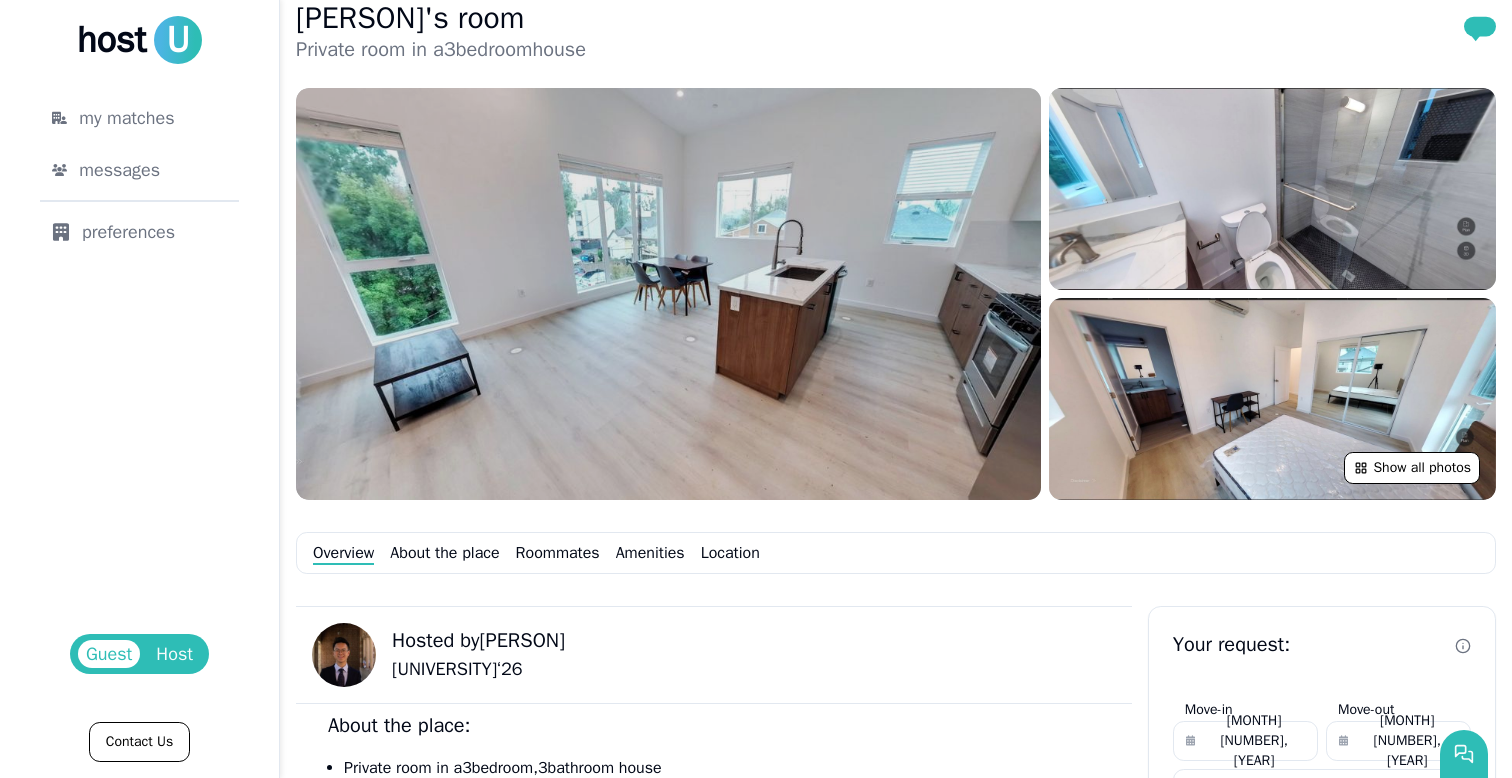 scroll, scrollTop: 120, scrollLeft: 0, axis: vertical 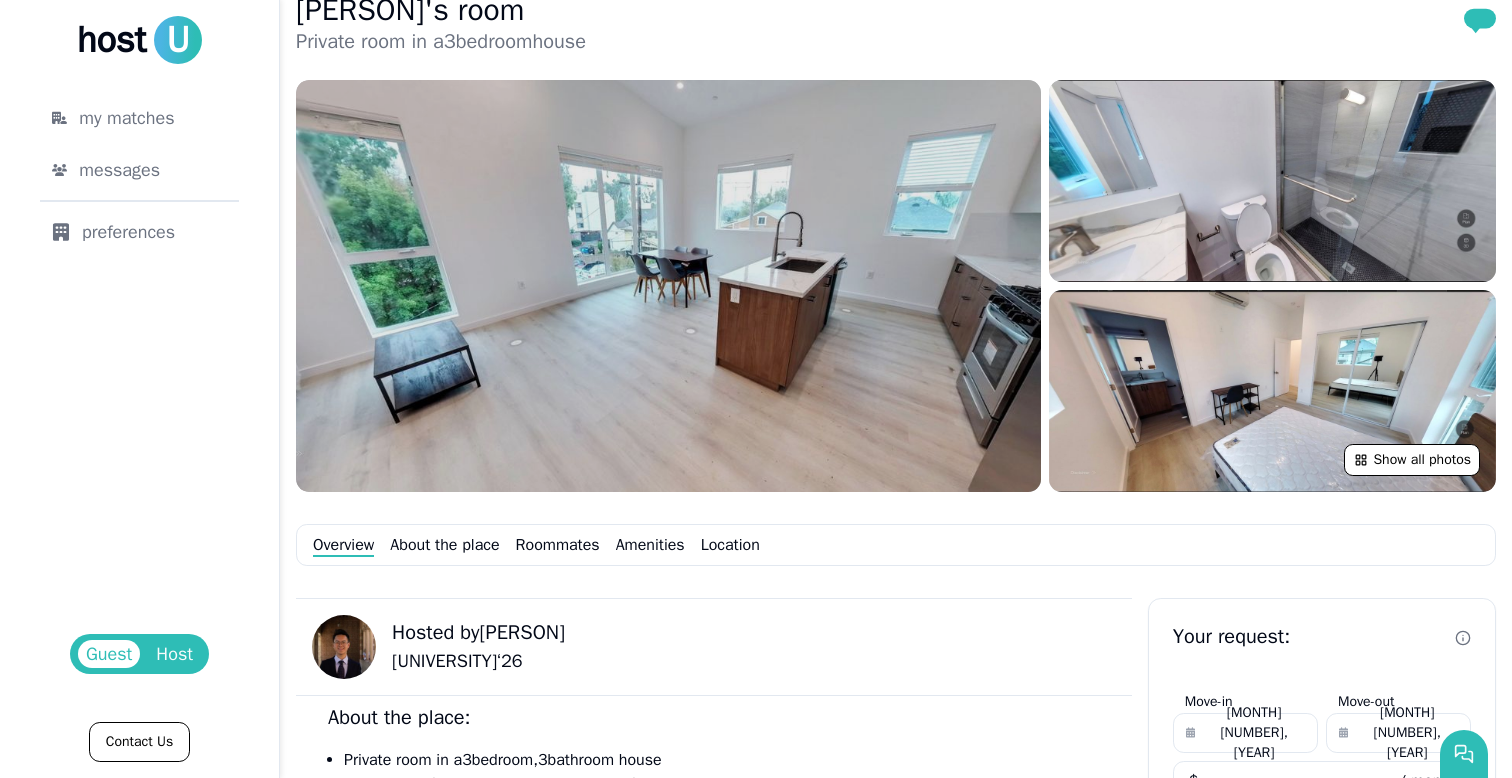 click at bounding box center (668, 286) 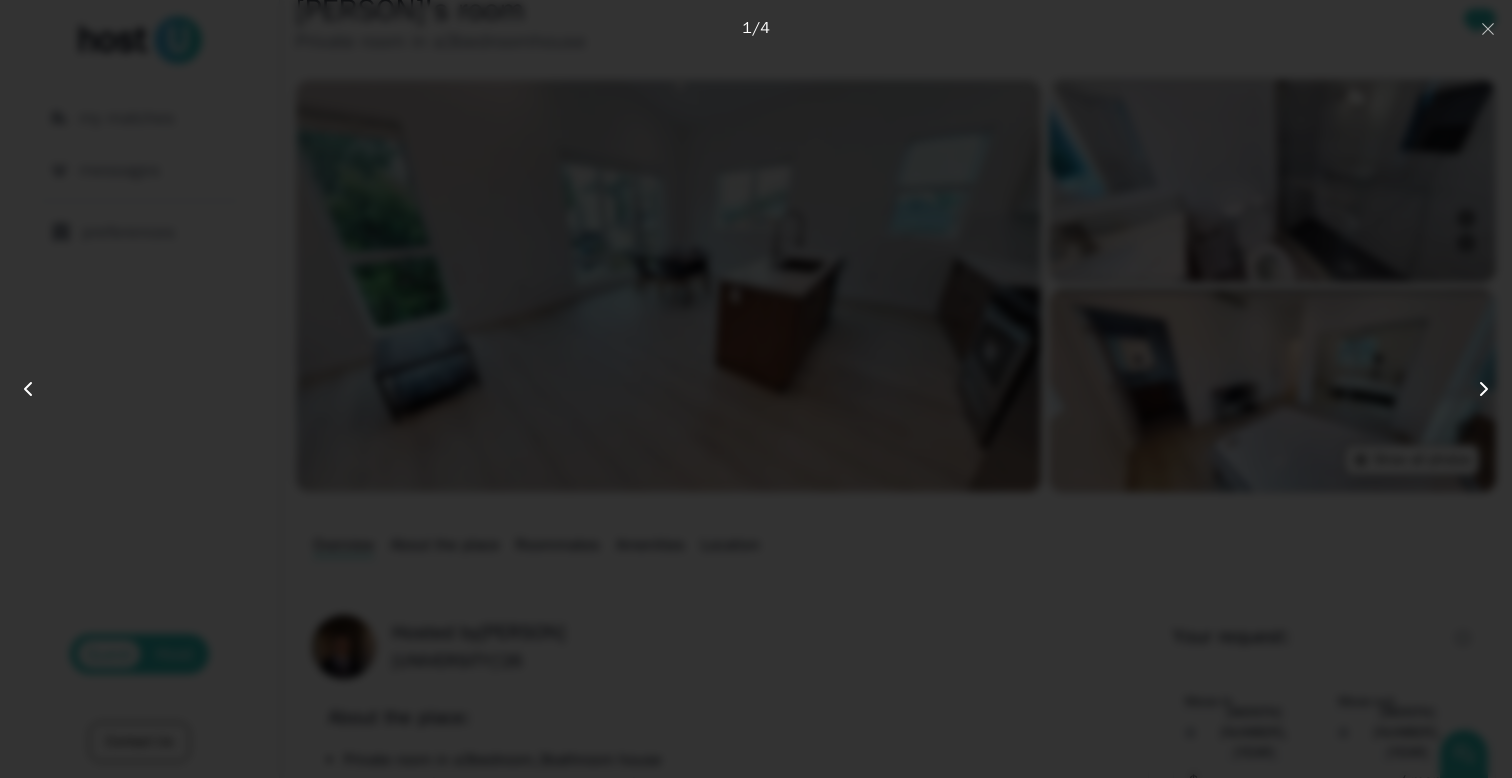 type 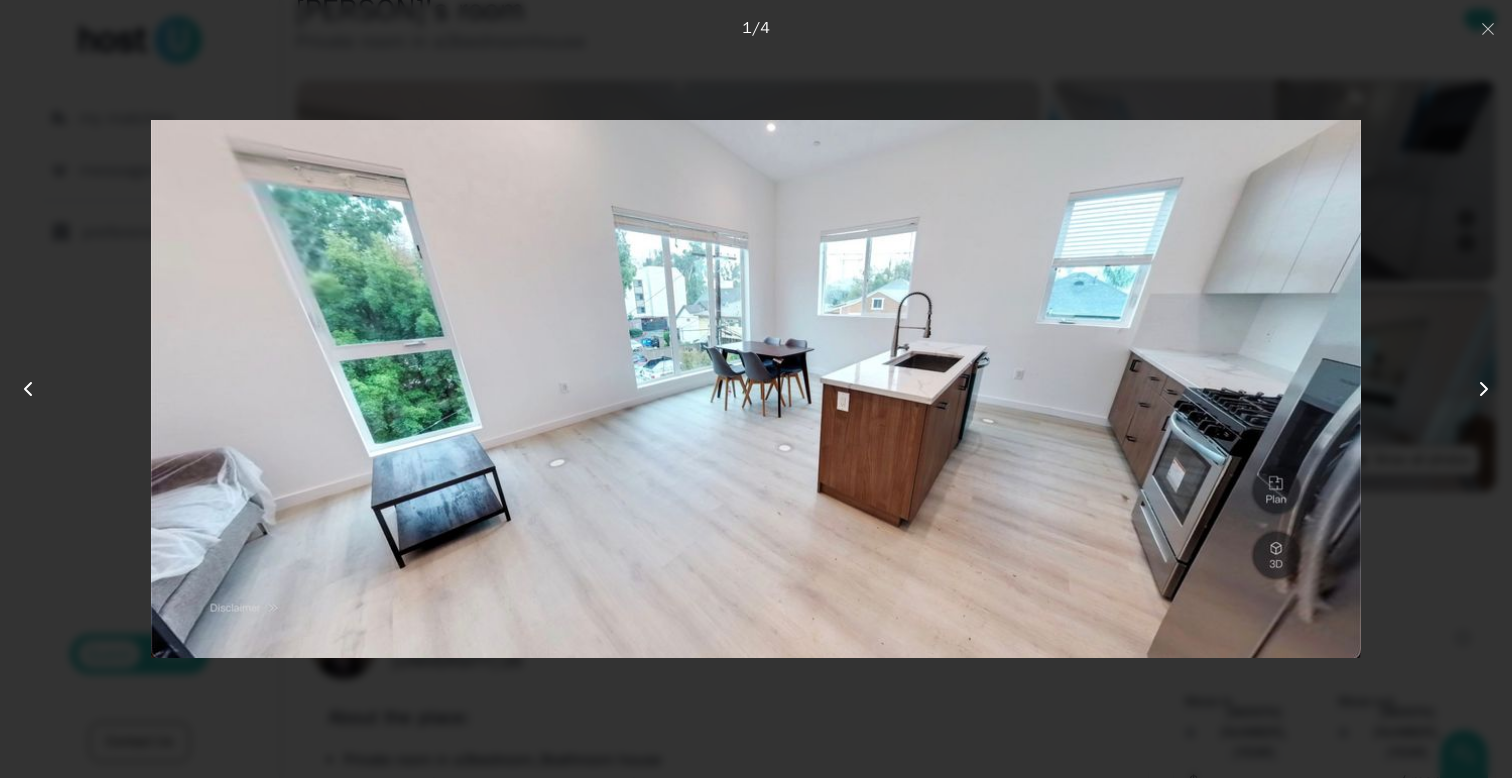 click at bounding box center [1468, 389] 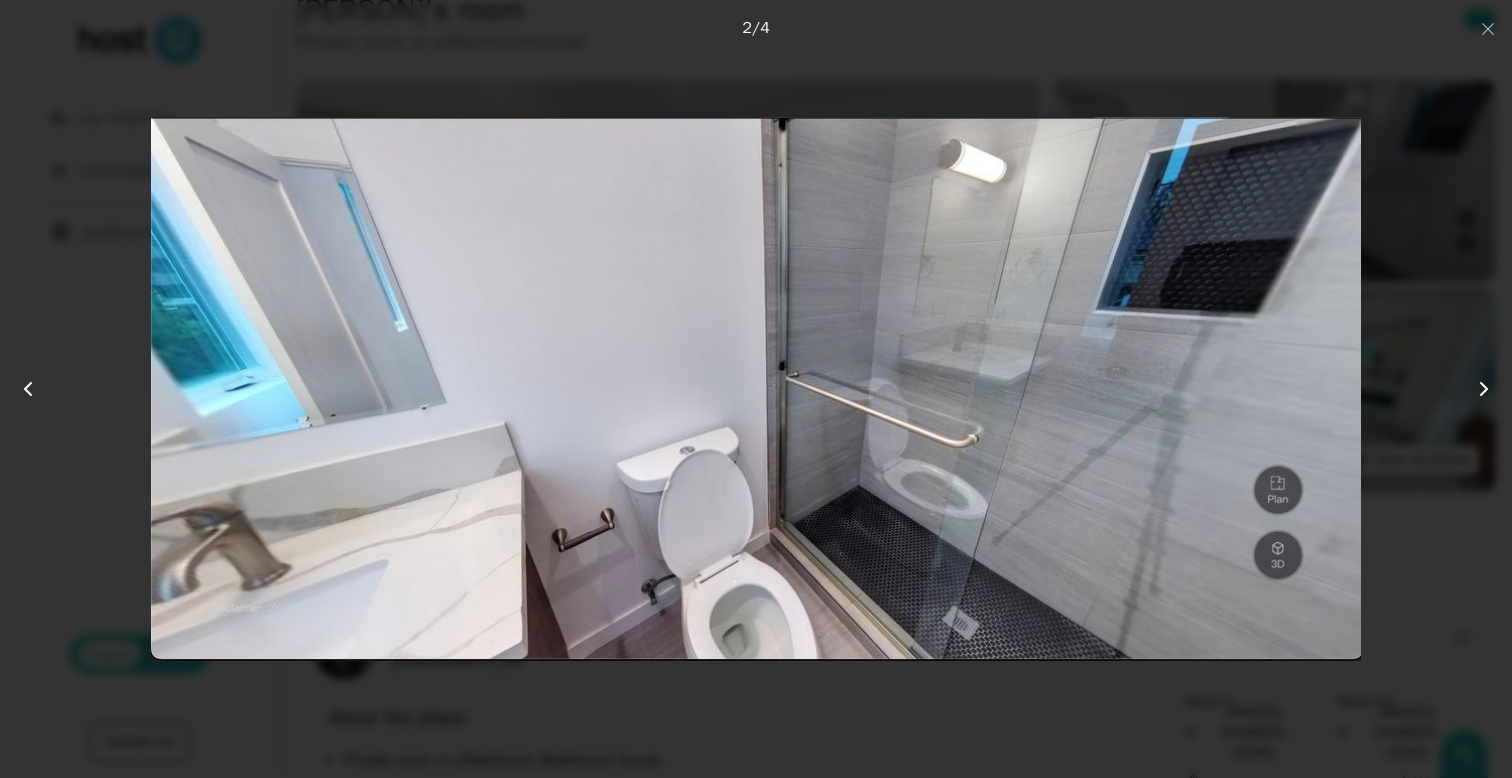 click at bounding box center [1468, 389] 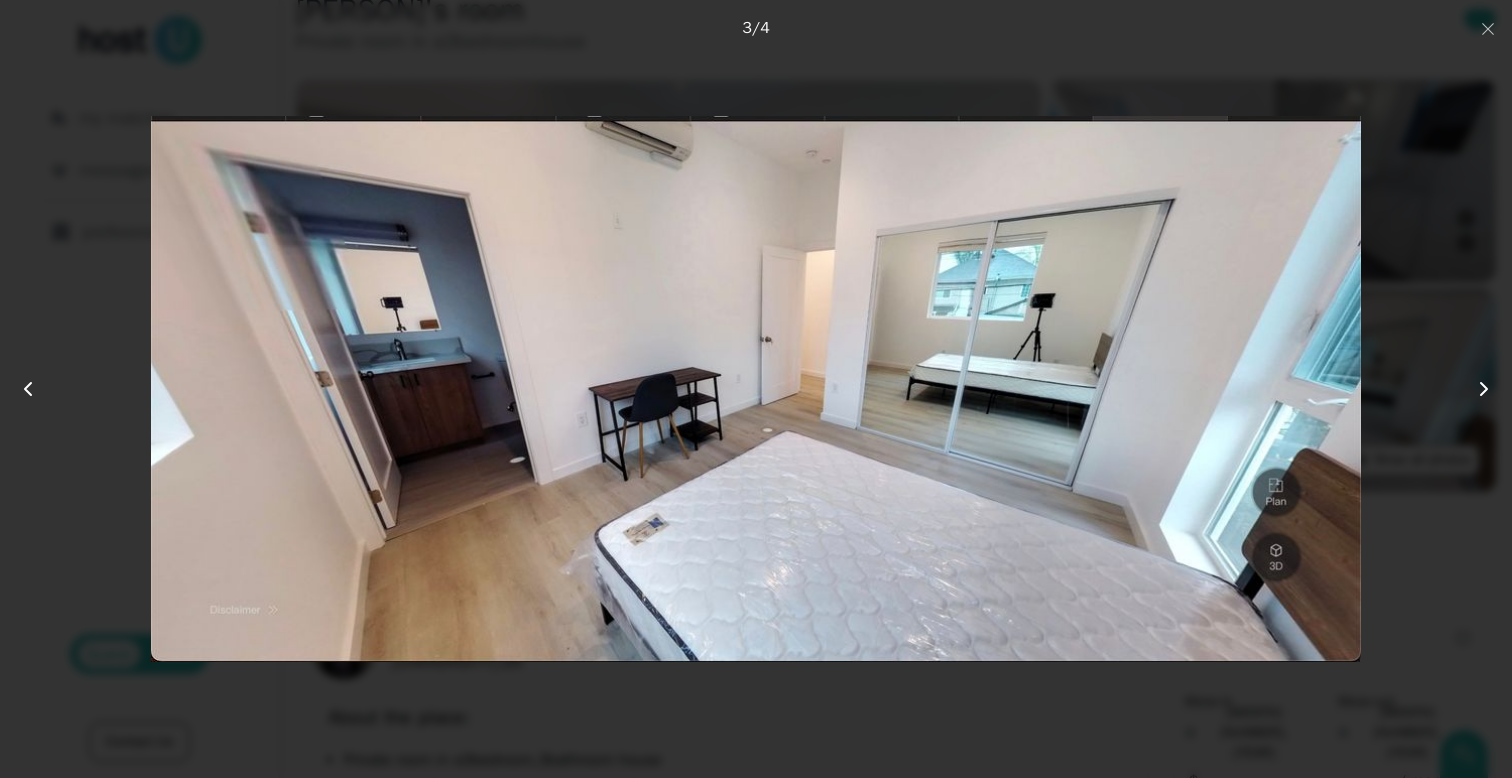 click at bounding box center [1468, 389] 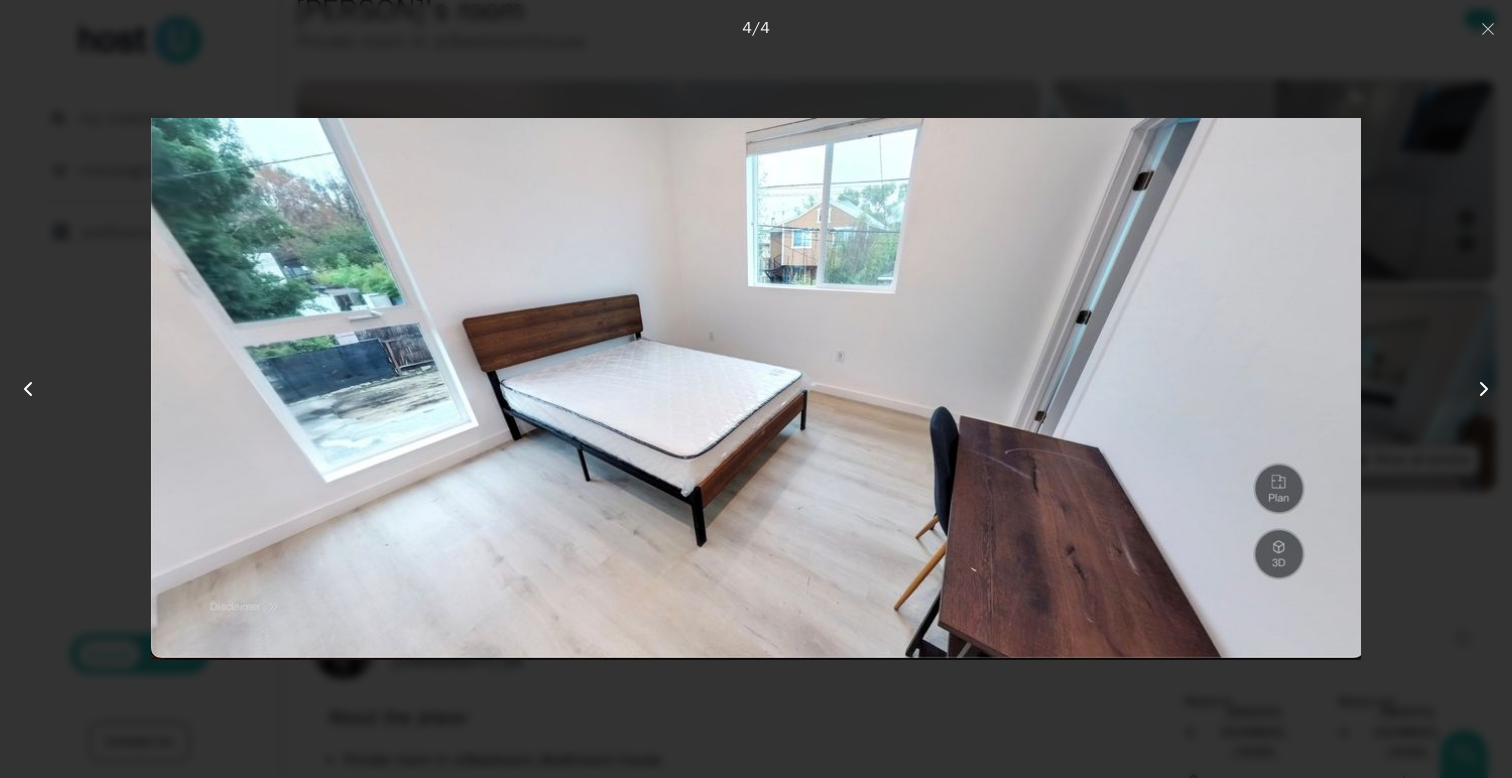 click at bounding box center [1468, 389] 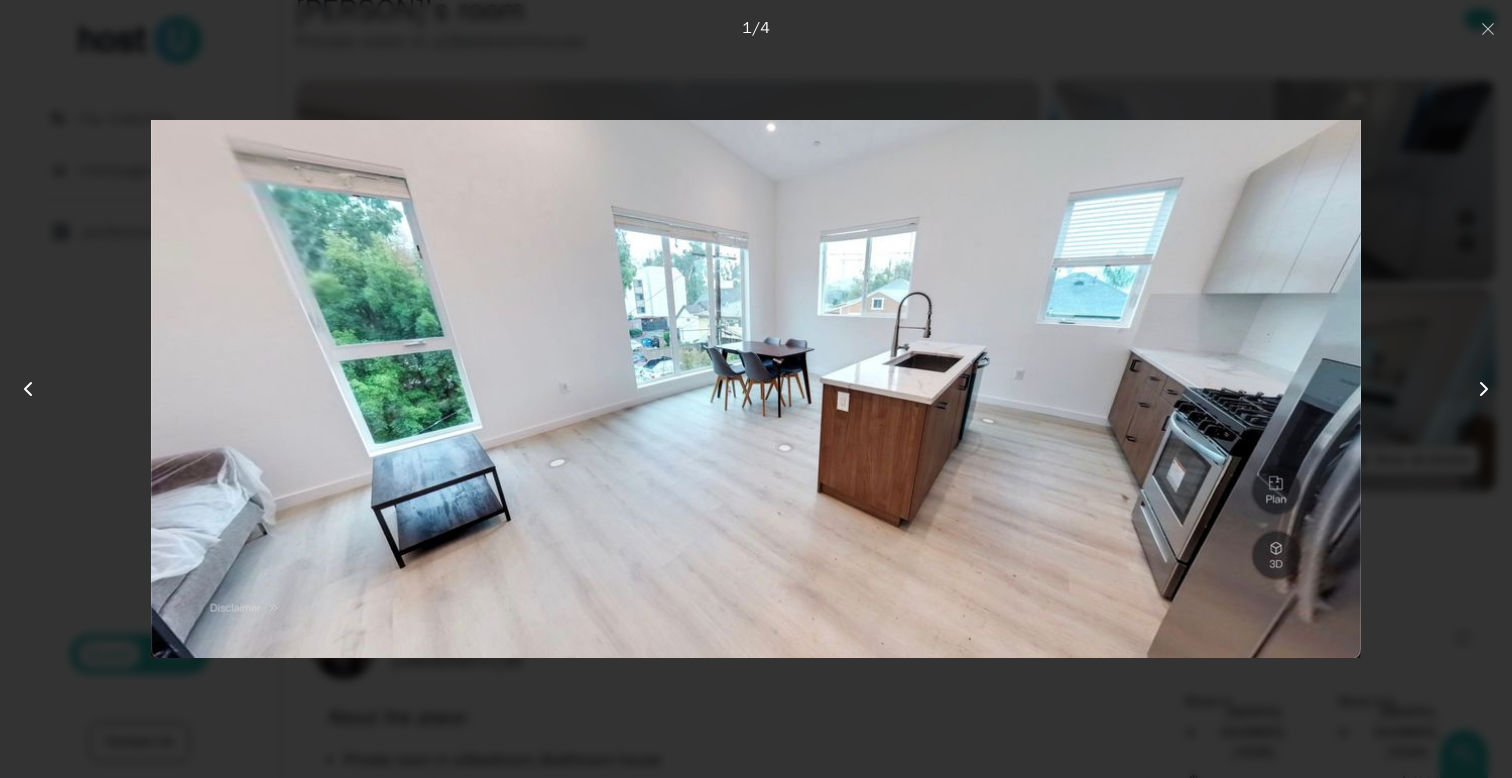click at bounding box center [1468, 389] 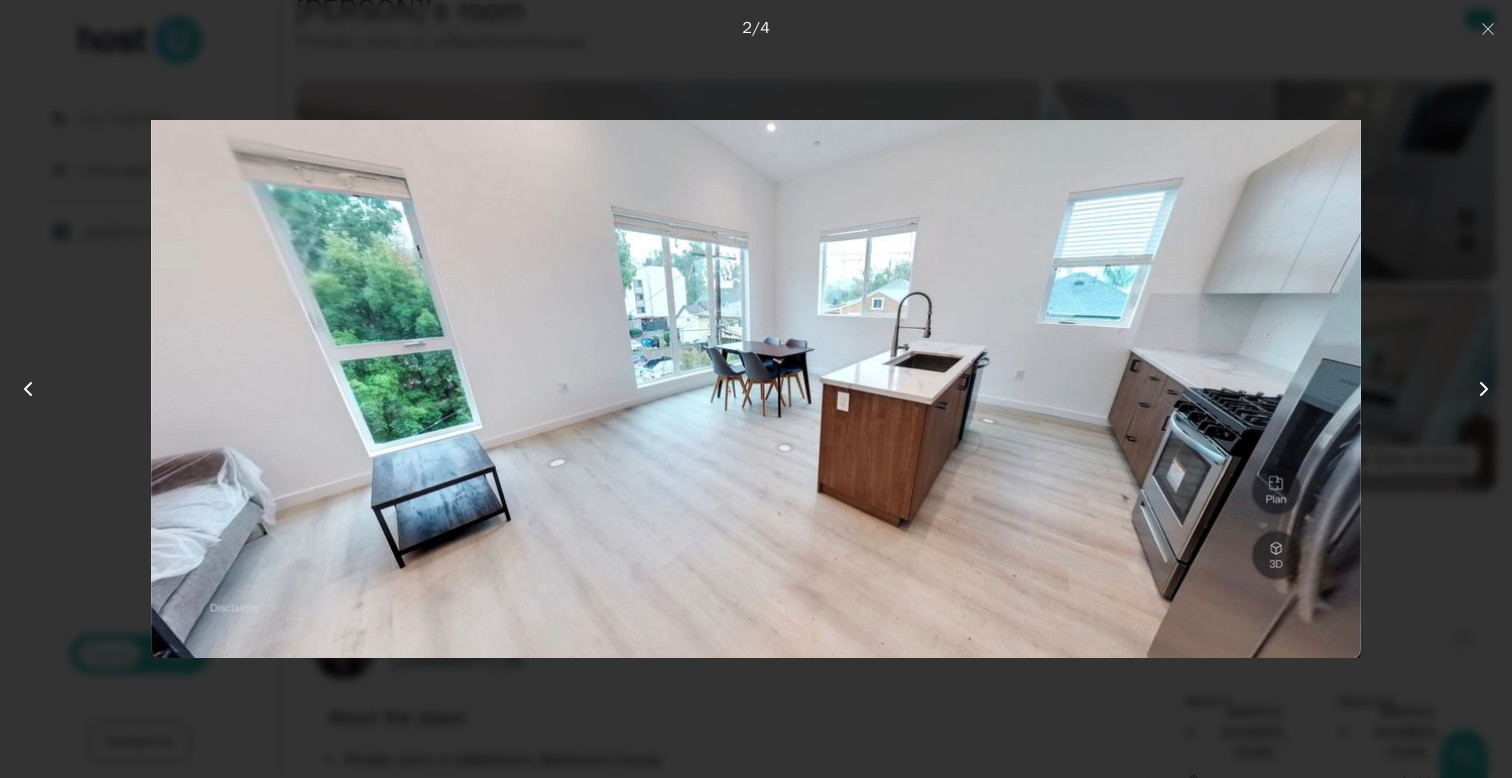 click at bounding box center [1468, 389] 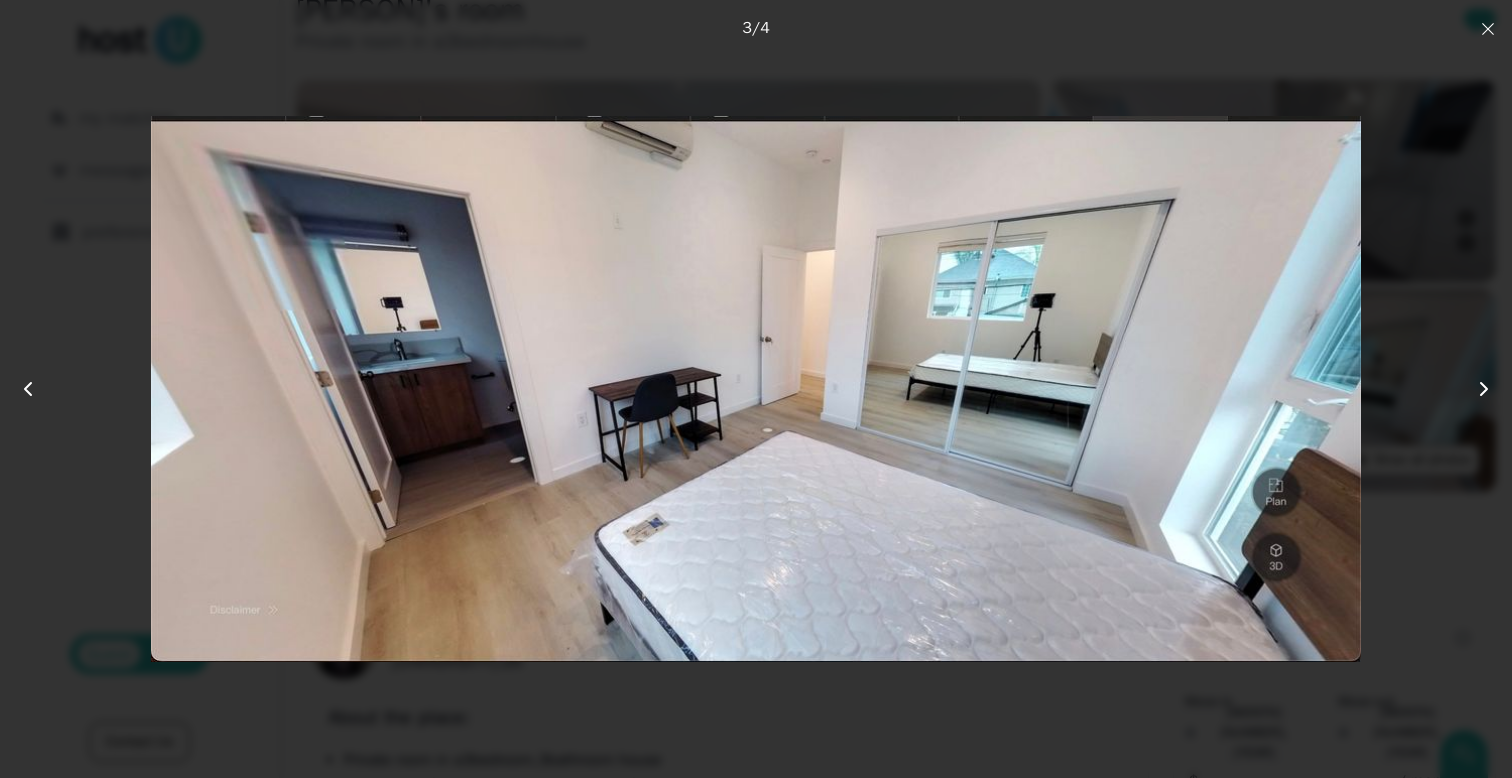 click 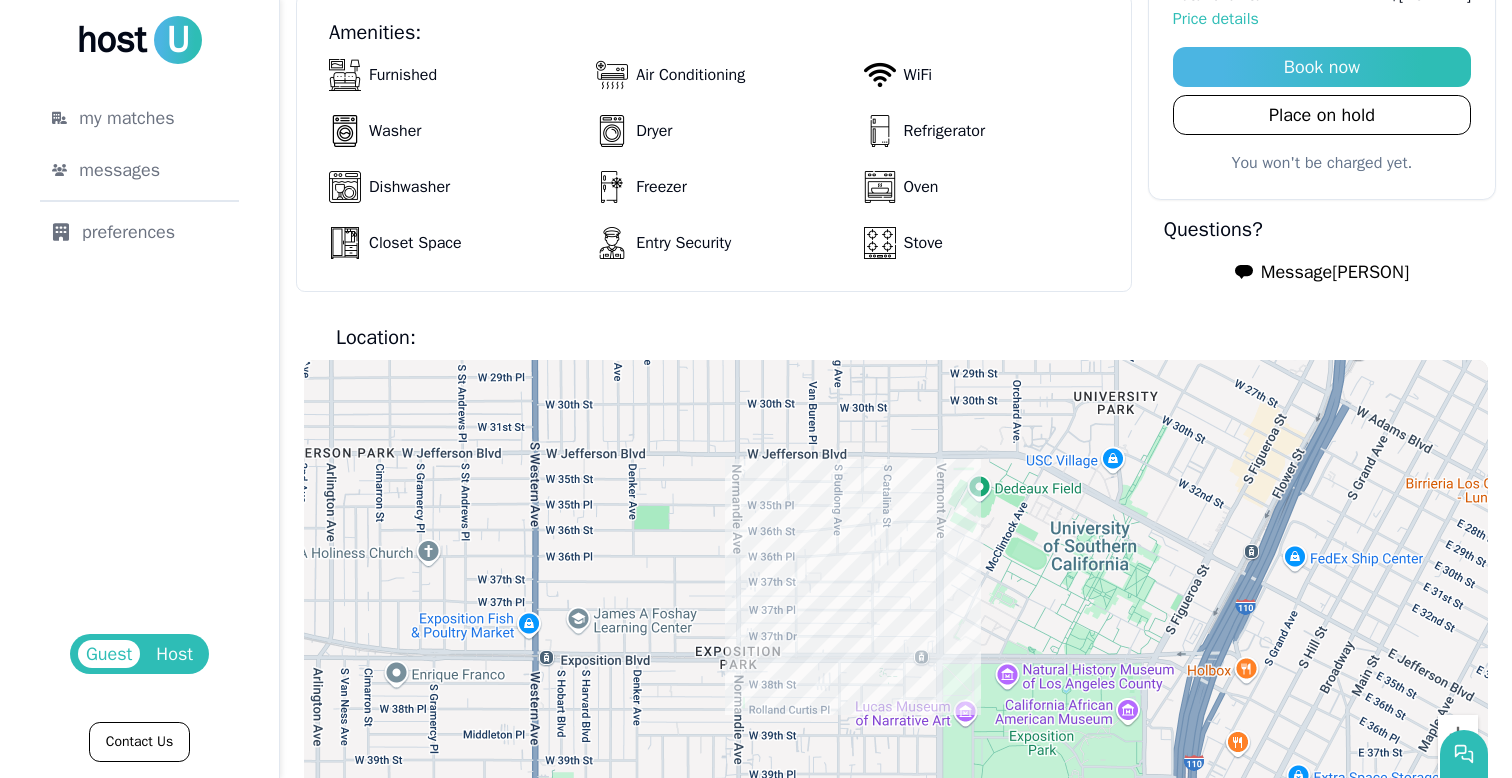 scroll, scrollTop: 1154, scrollLeft: 0, axis: vertical 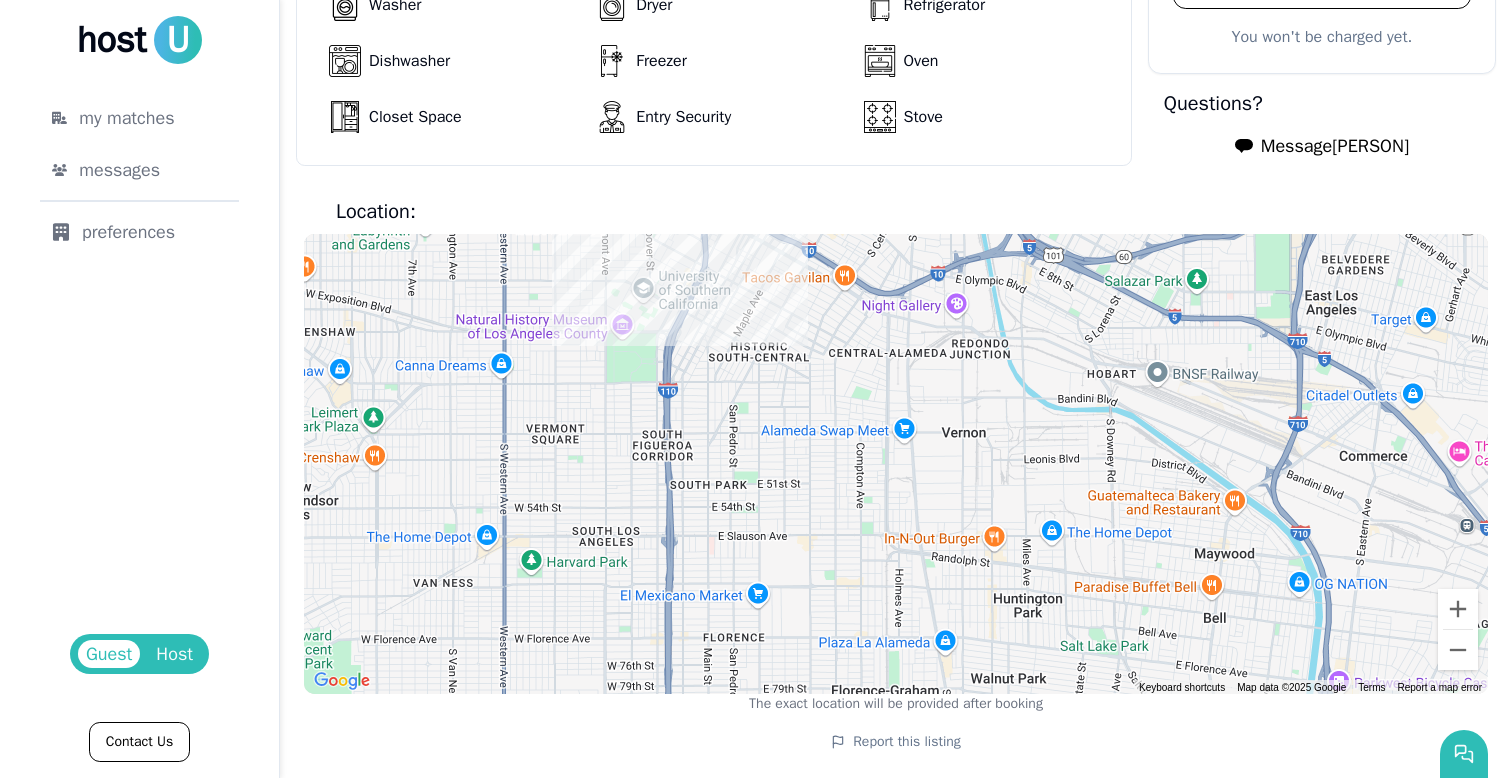 click at bounding box center (896, 464) 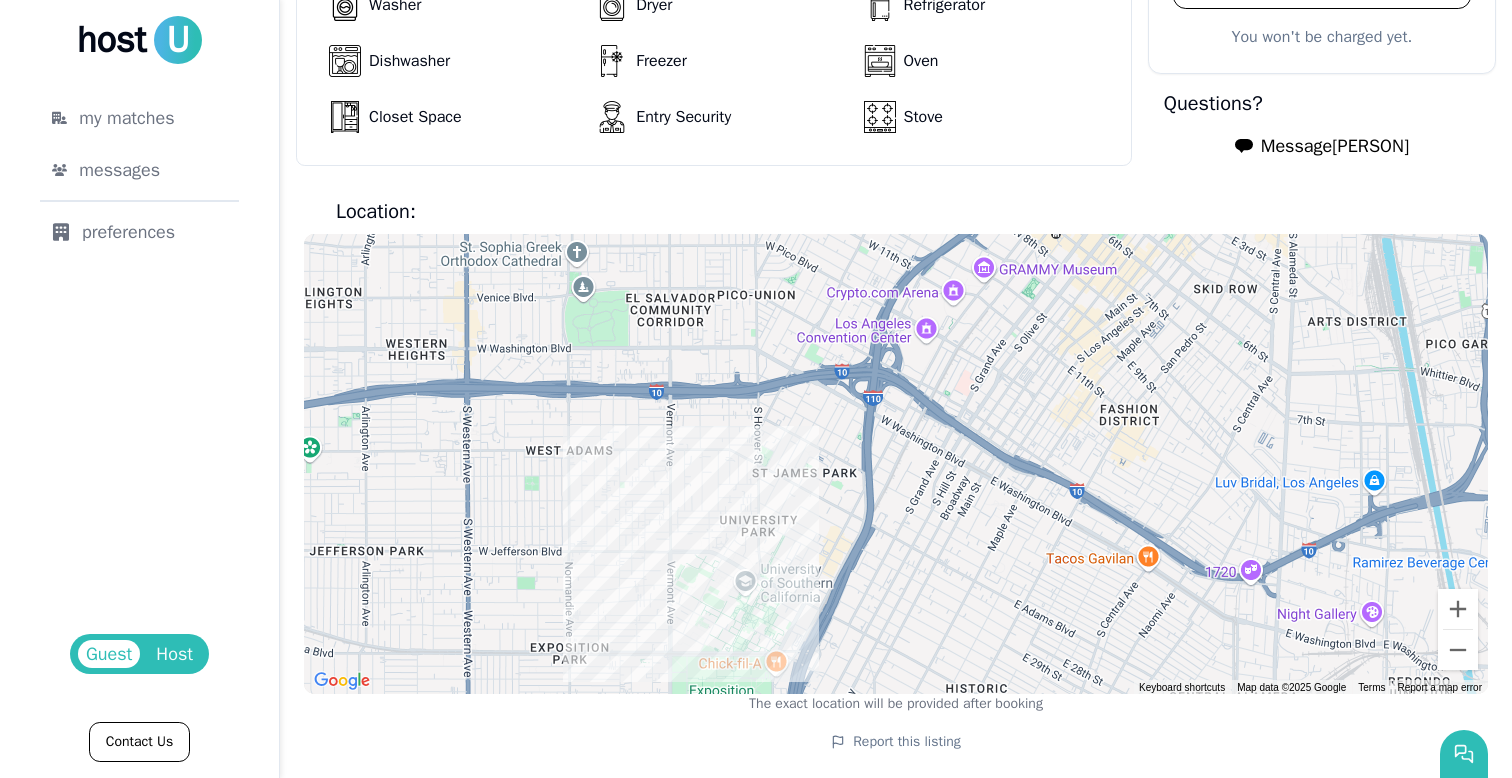 drag, startPoint x: 489, startPoint y: 398, endPoint x: 543, endPoint y: 800, distance: 405.61066 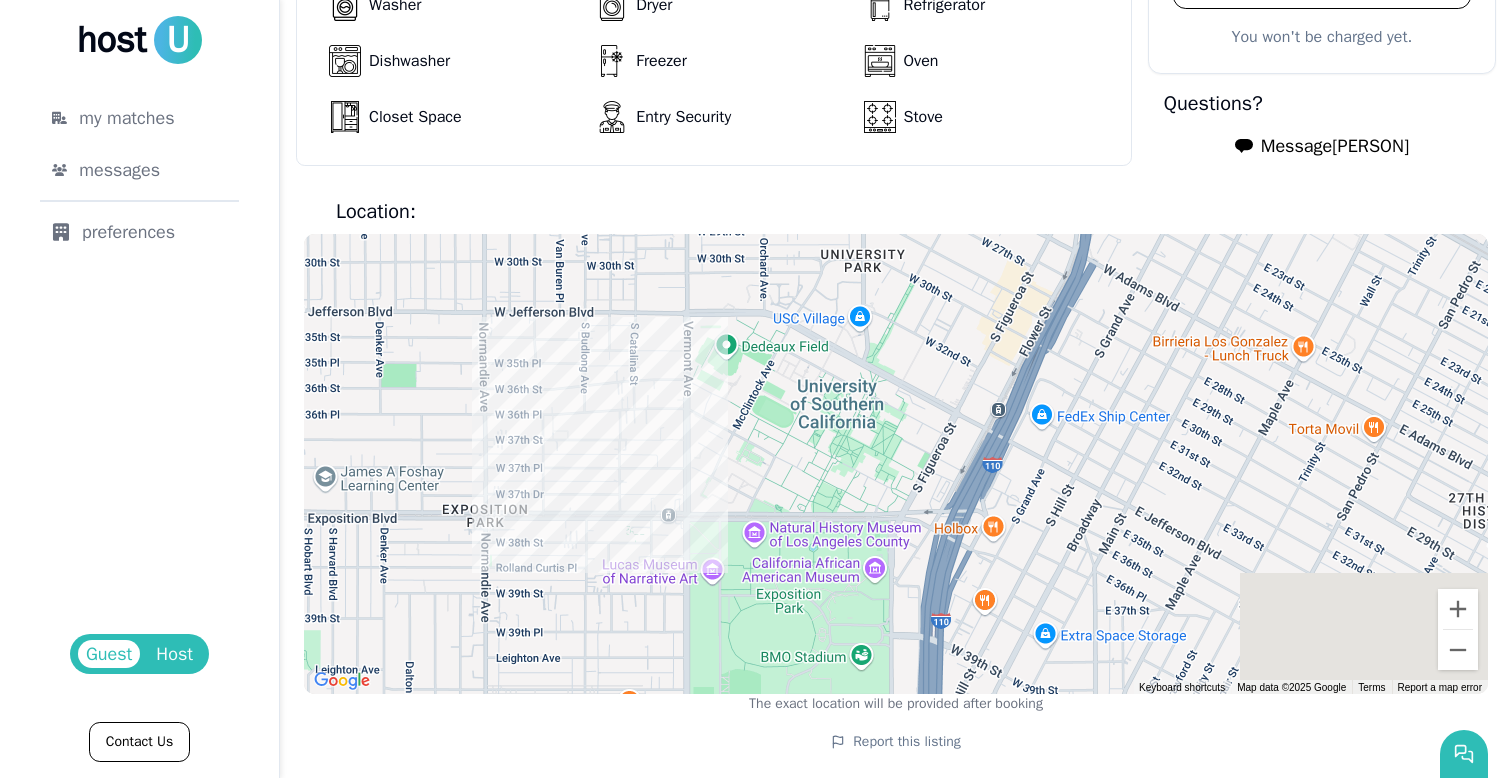 drag, startPoint x: 712, startPoint y: 637, endPoint x: 845, endPoint y: 433, distance: 243.52618 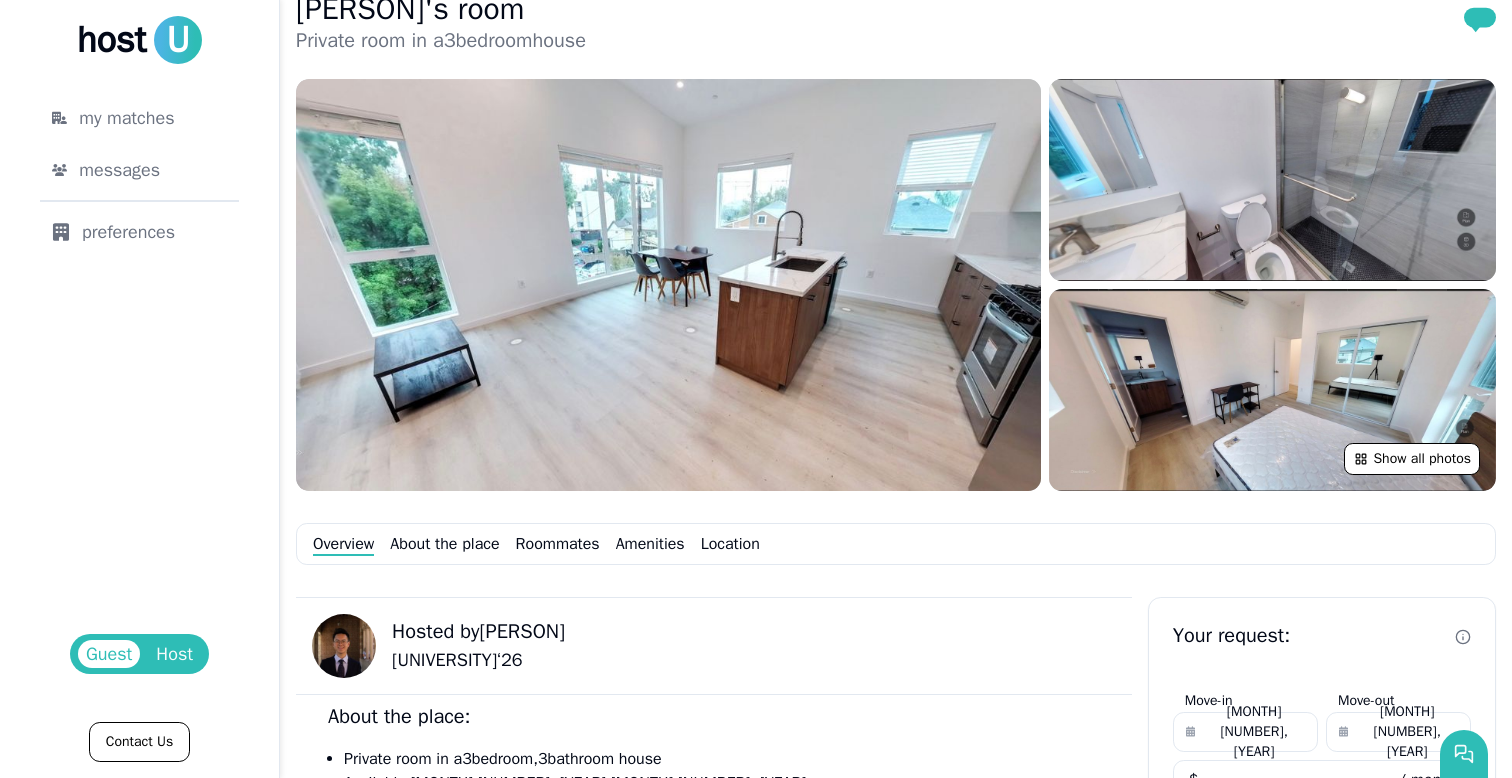 scroll, scrollTop: 100, scrollLeft: 0, axis: vertical 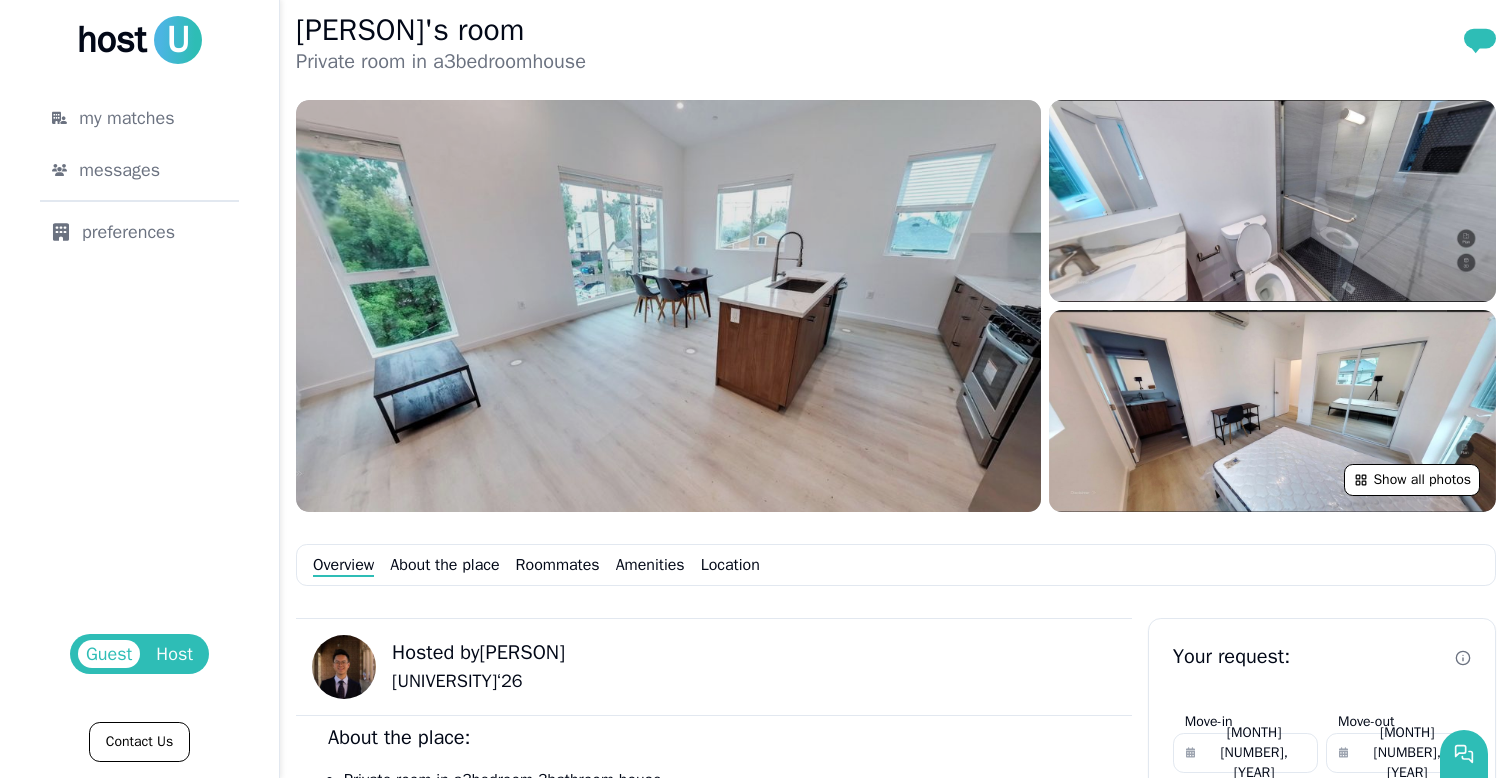 click at bounding box center (668, 306) 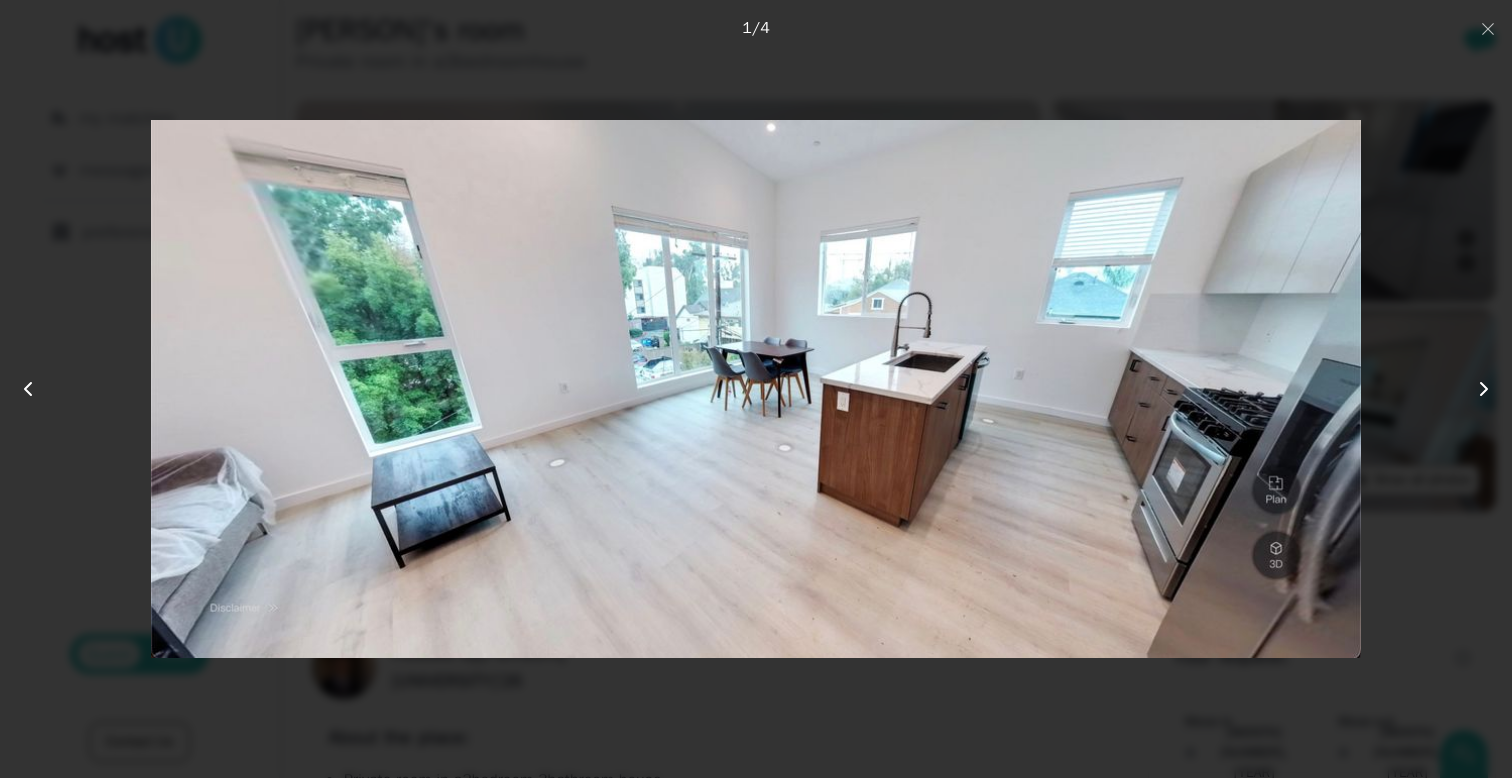 click 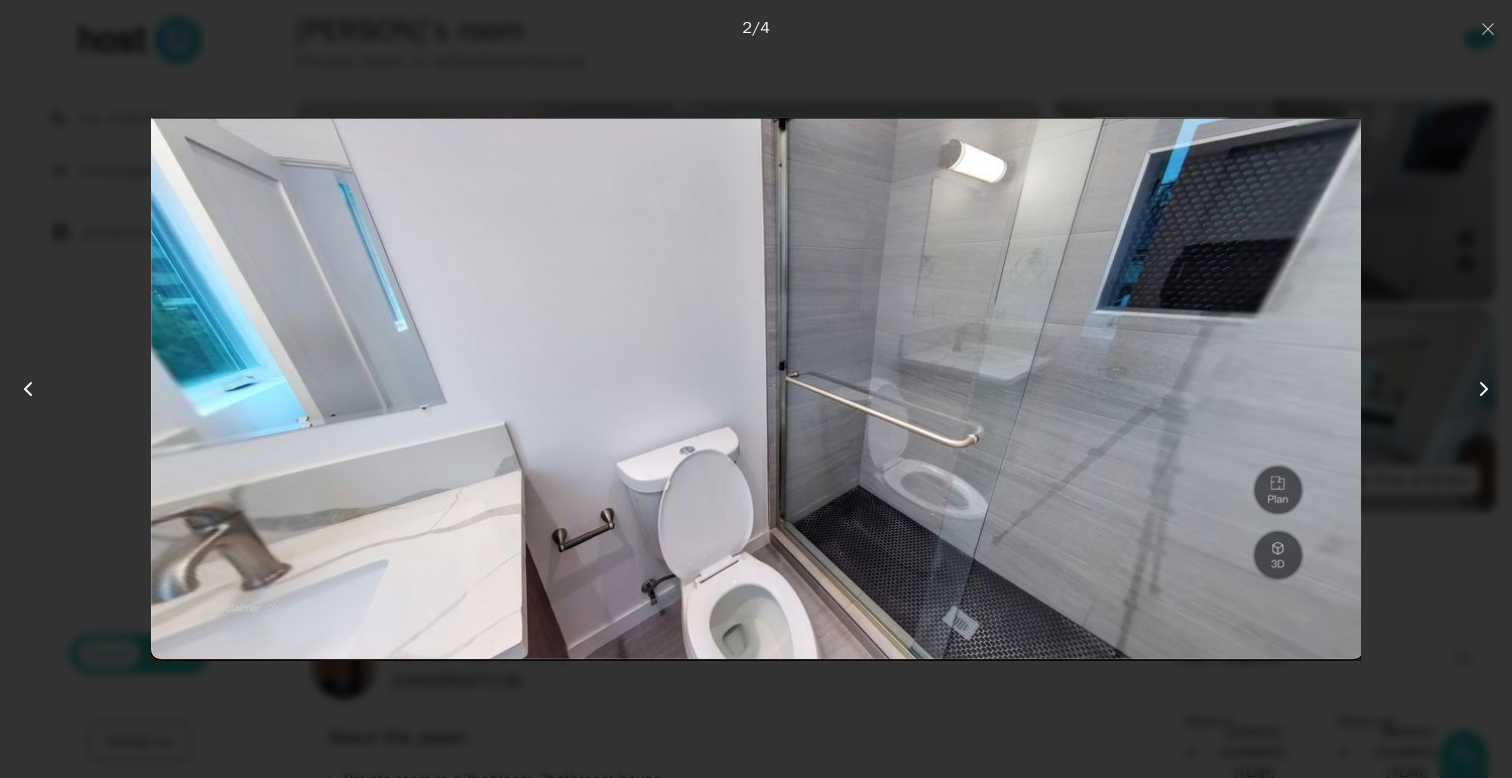 click 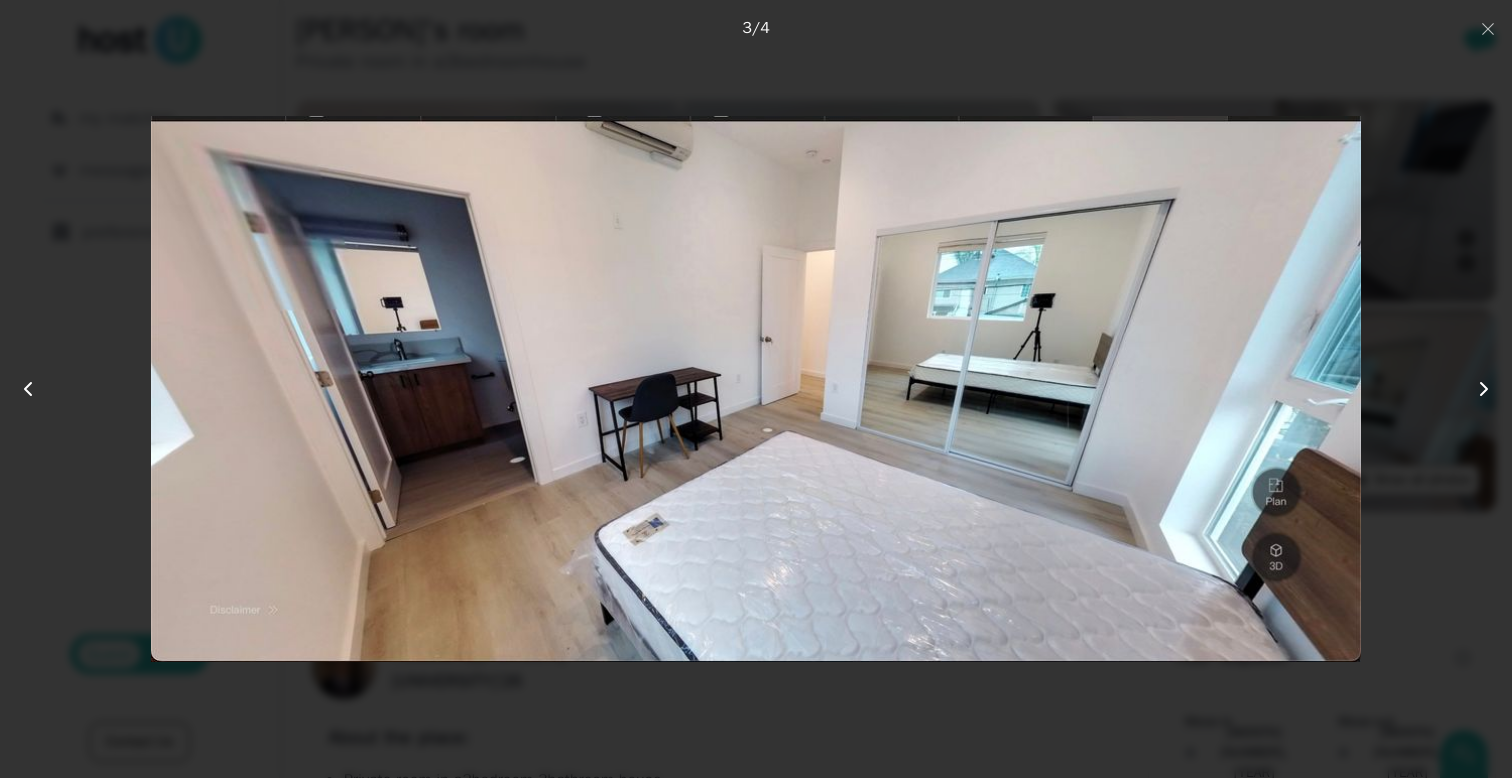 click at bounding box center [1468, 389] 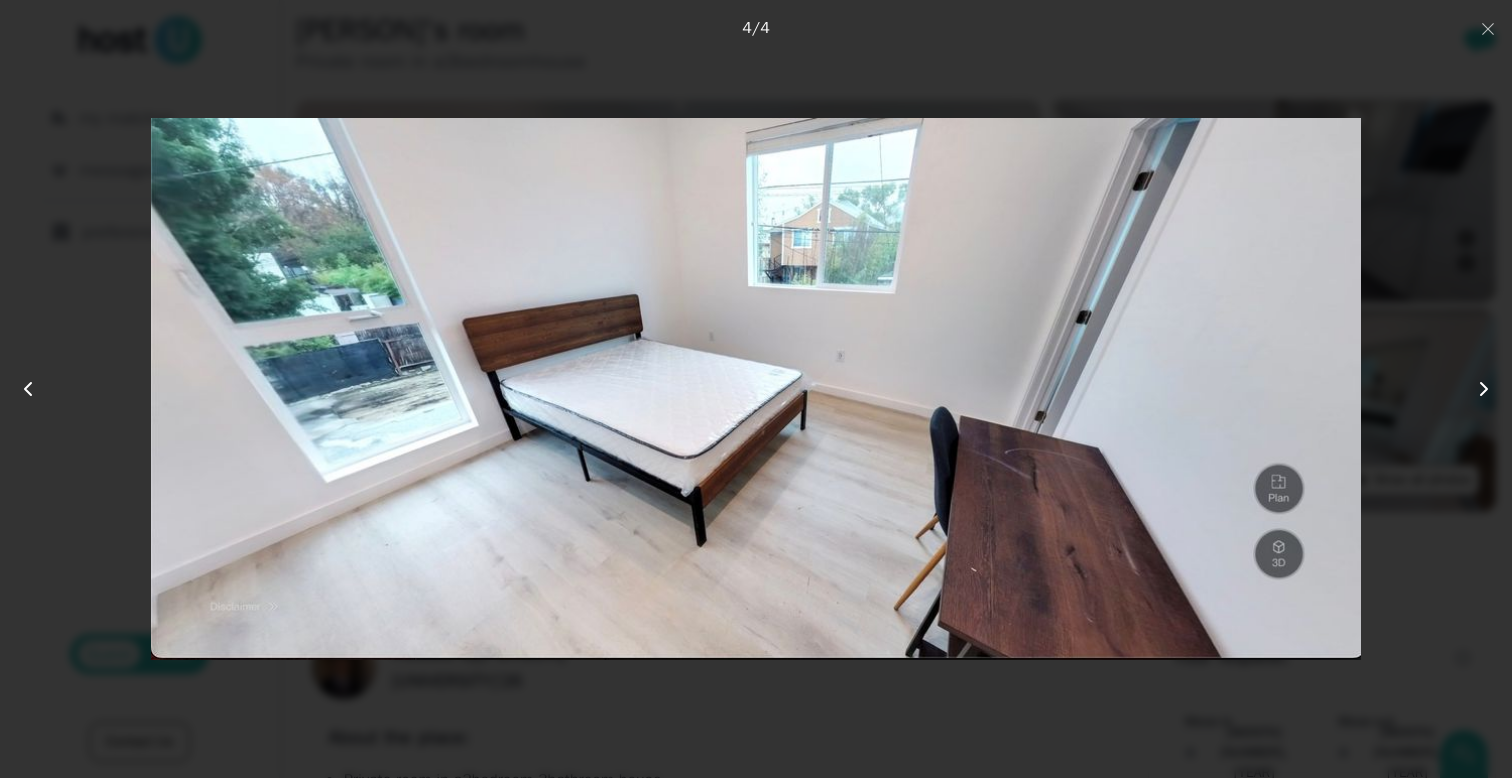 click at bounding box center (1468, 389) 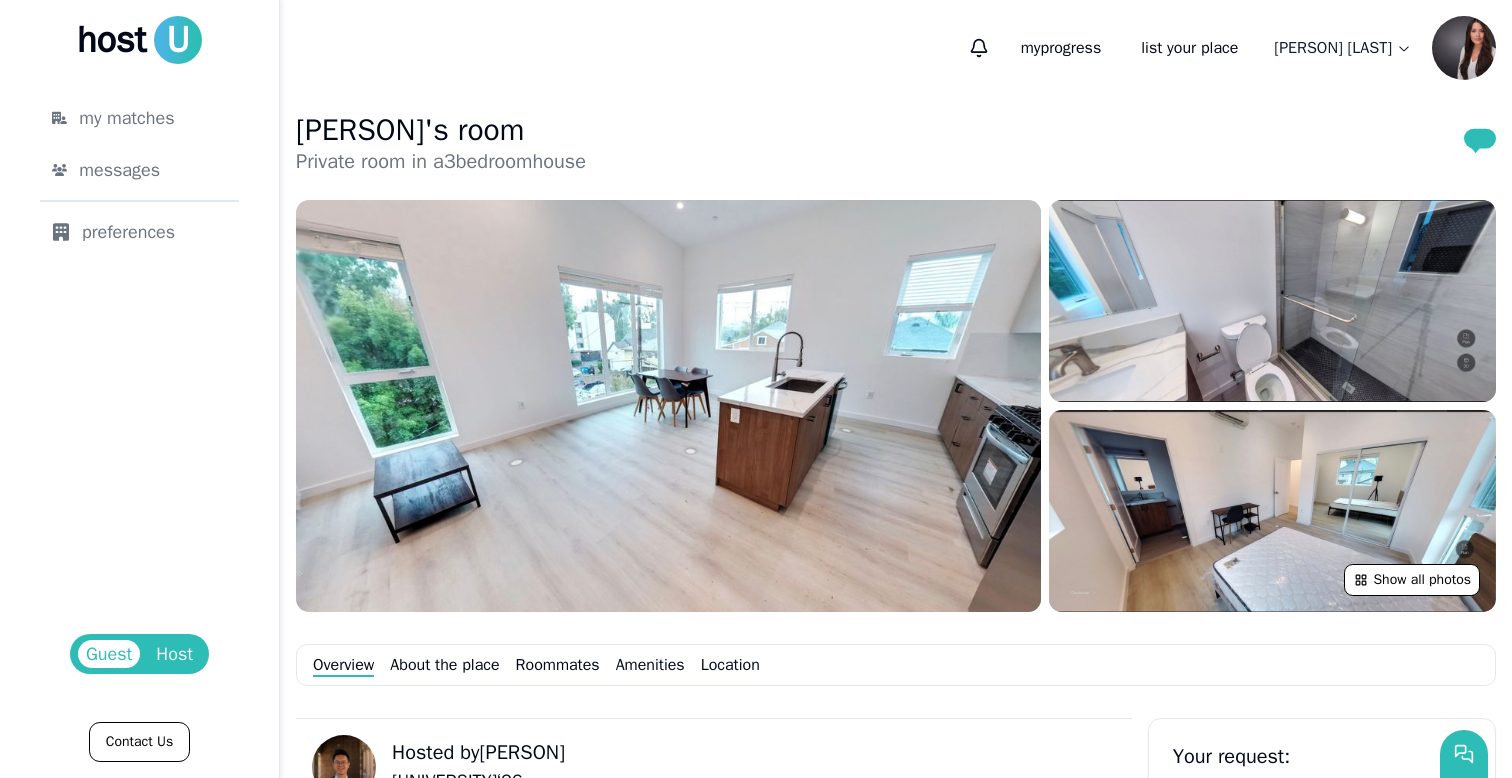 scroll, scrollTop: 0, scrollLeft: 0, axis: both 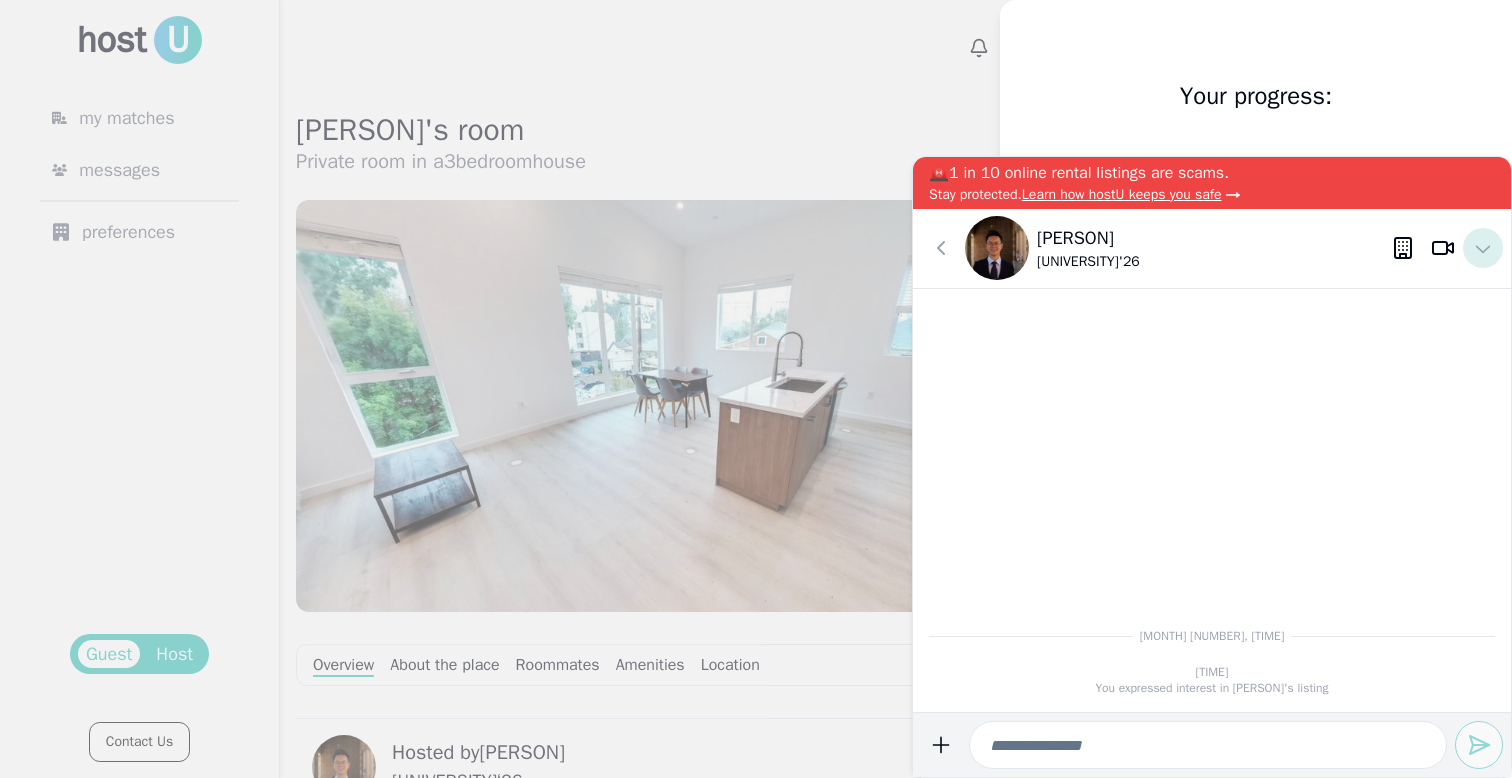 click 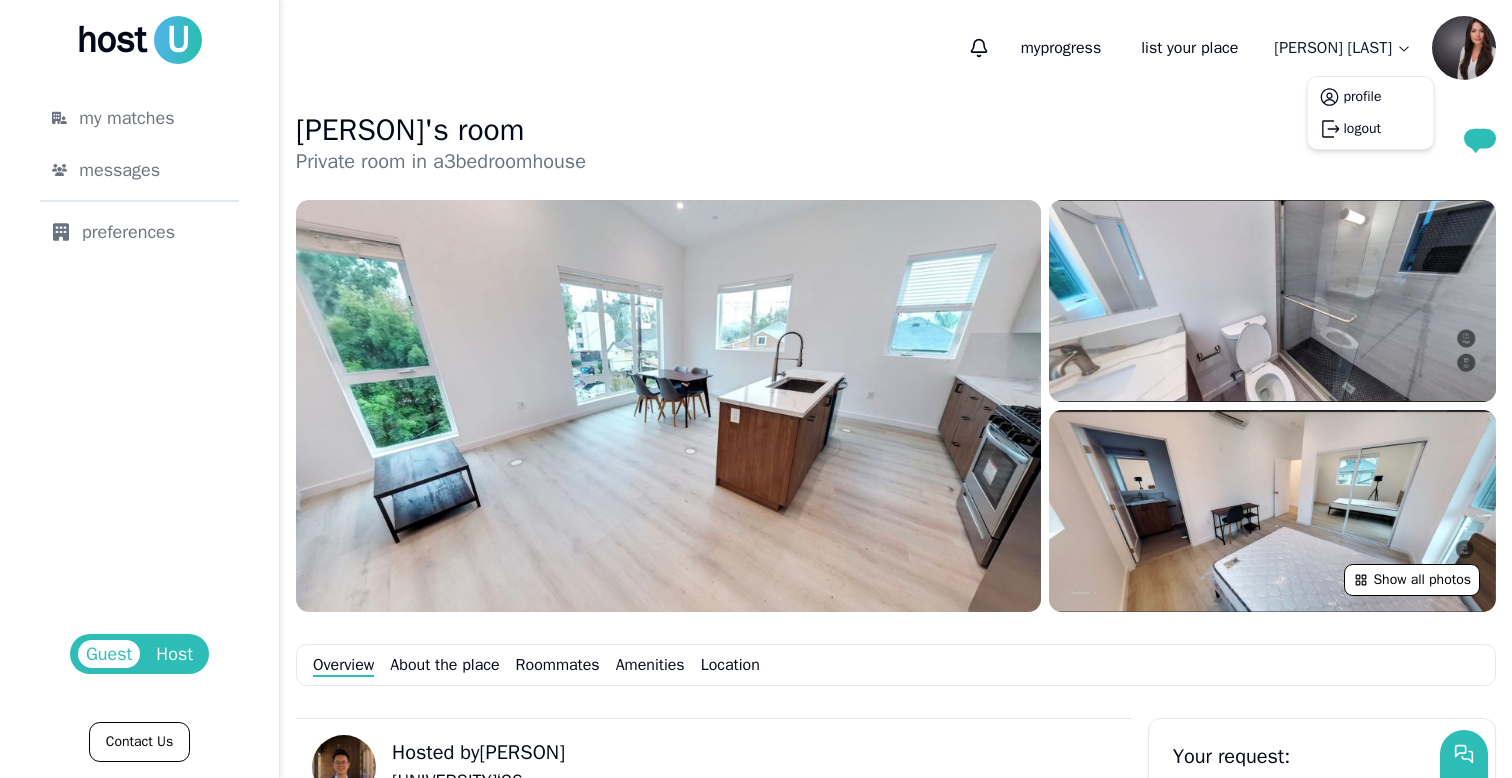 click on "host U my matches messages preferences Guest Host Contact Us my  progress list your place Ella   Lopez Oscar's room Private room in a  3  bedroom  house Show all photos Overview About the place Roommates Amenities Location Hosted by  Oscar University of Southern California  ‘ 26 About the place: Private room in a  3  bedroom,  3  bathroom   house Available:  August 12, 2024  -  July 25, 2025 Your own bedroom in a house with 2 roommates Asking price: $ 1648  / month Roommates: Amenities: Furnished Air Conditioning WiFi Washer Dryer Refrigerator Dishwasher Freezer Oven Closet Space Entry Security Stove Your request: Move-in Aug 1, 2025 Move-out Apr 30, 2026 **** $ / month Total excl. tax $ 14832 Price details Book now Place on hold You won't be charged yet. Questions? Message  Oscar Hosted by  Oscar University of Southern California  ‘ 26 Location: ← Move left → Move right ↑ Move up ↓ Move down + Zoom in - Zoom out Home Jump left by 75% End Jump right by 75% Page Up Jump up by 75% Page Down Map Data" at bounding box center [756, 389] 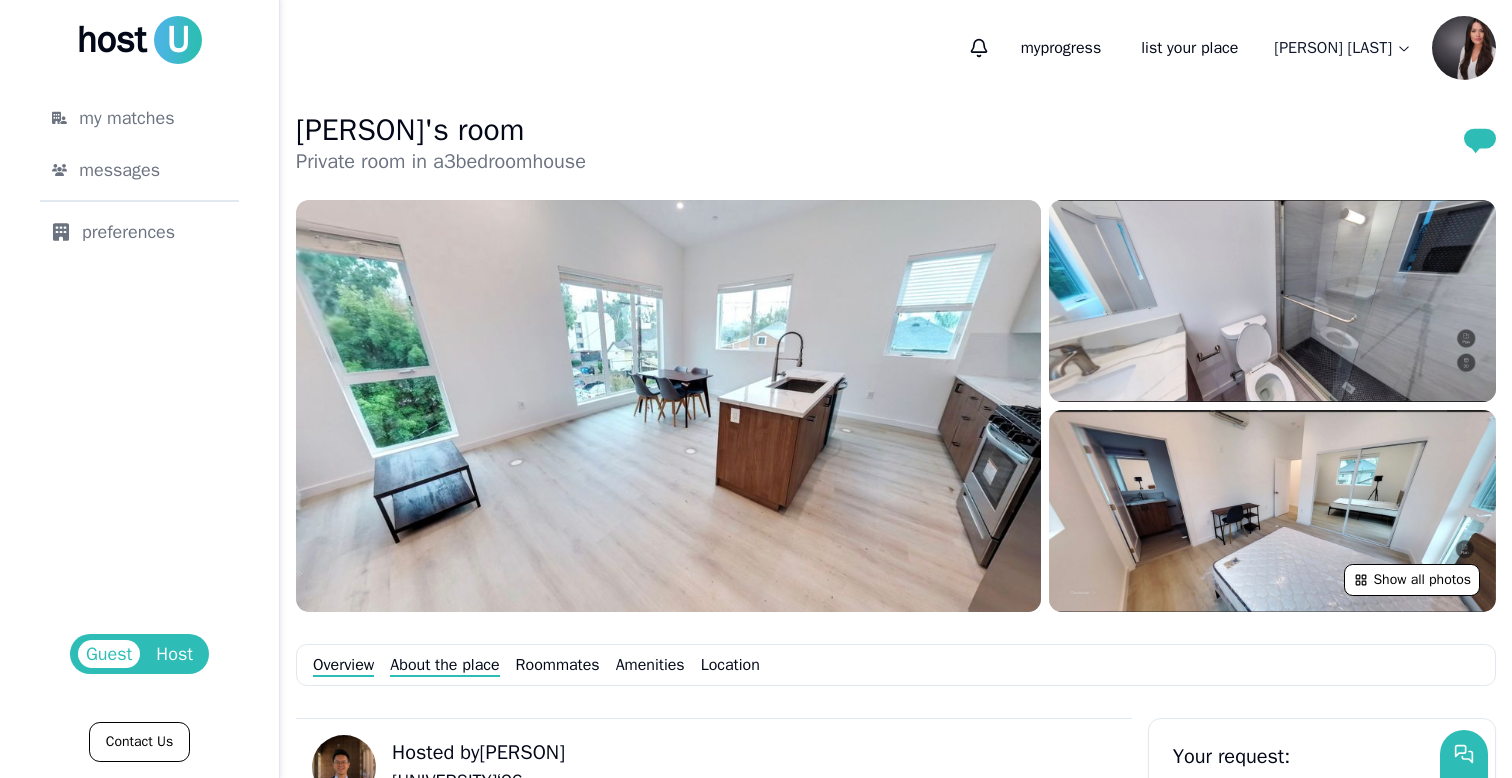 scroll, scrollTop: 0, scrollLeft: 0, axis: both 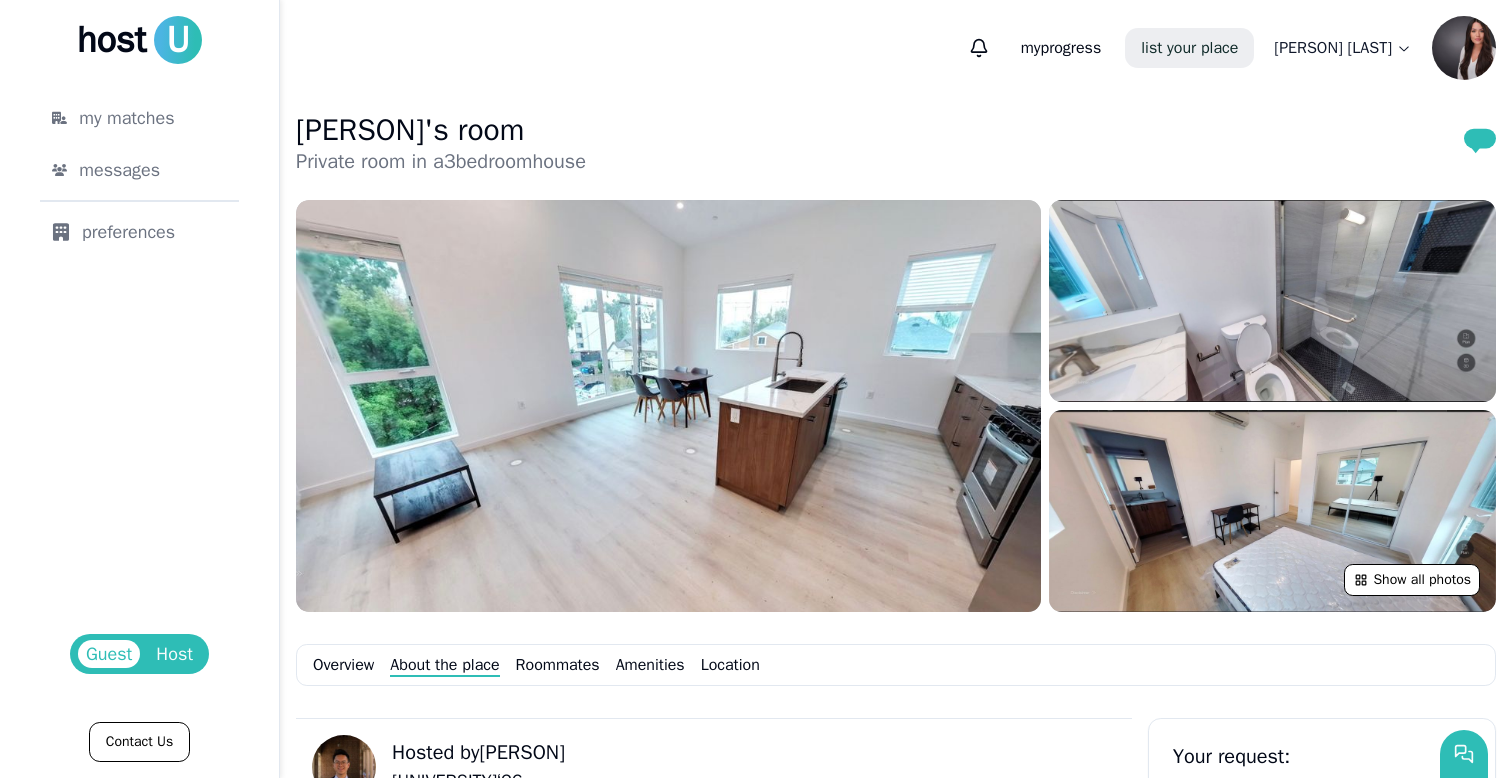 click on "list your place" at bounding box center (1189, 48) 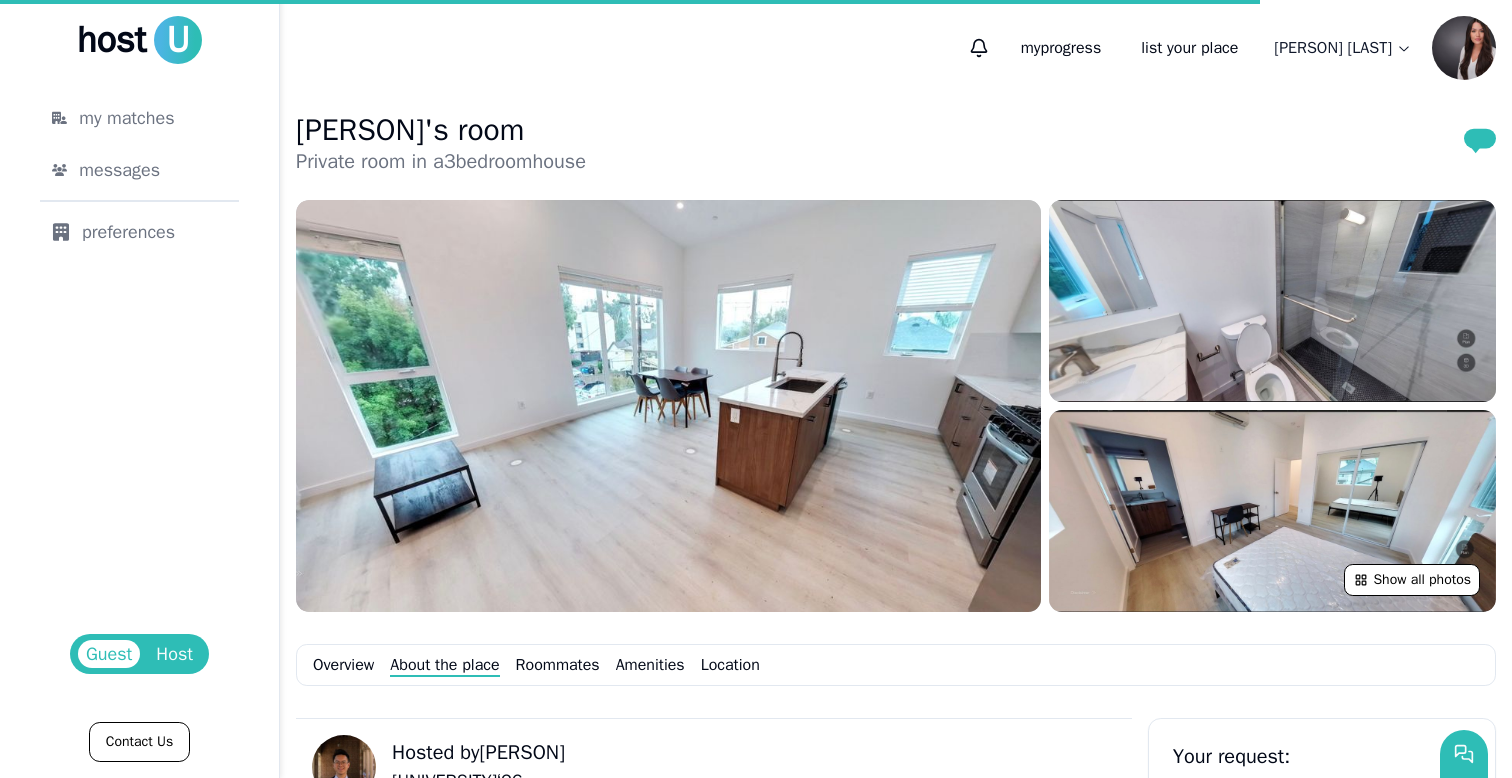 click on "host U my matches messages preferences Guest Host Contact Us my  progress list your place Ella   Lopez Oscar's room Private room in a  3  bedroom  house Show all photos Overview About the place Roommates Amenities Location Hosted by  Oscar University of Southern California  ‘ 26 About the place: Private room in a  3  bedroom,  3  bathroom   house Available:  August 12, 2024  -  July 25, 2025 Your own bedroom in a house with 2 roommates Asking price: $ 1648  / month Roommates: Amenities: Furnished Air Conditioning WiFi Washer Dryer Refrigerator Dishwasher Freezer Oven Closet Space Entry Security Stove Your request: Move-in Aug 1, 2025 Move-out Apr 30, 2026 **** $ / month Total excl. tax $ 14832 Price details Book now Place on hold You won't be charged yet. Questions? Message  Oscar Hosted by  Oscar University of Southern California  ‘ 26 Location: ← Move left → Move right ↑ Move up ↓ Move down + Zoom in - Zoom out Home Jump left by 75% End Jump right by 75% Page Up Jump up by 75% Page Down Map Data" at bounding box center [756, 389] 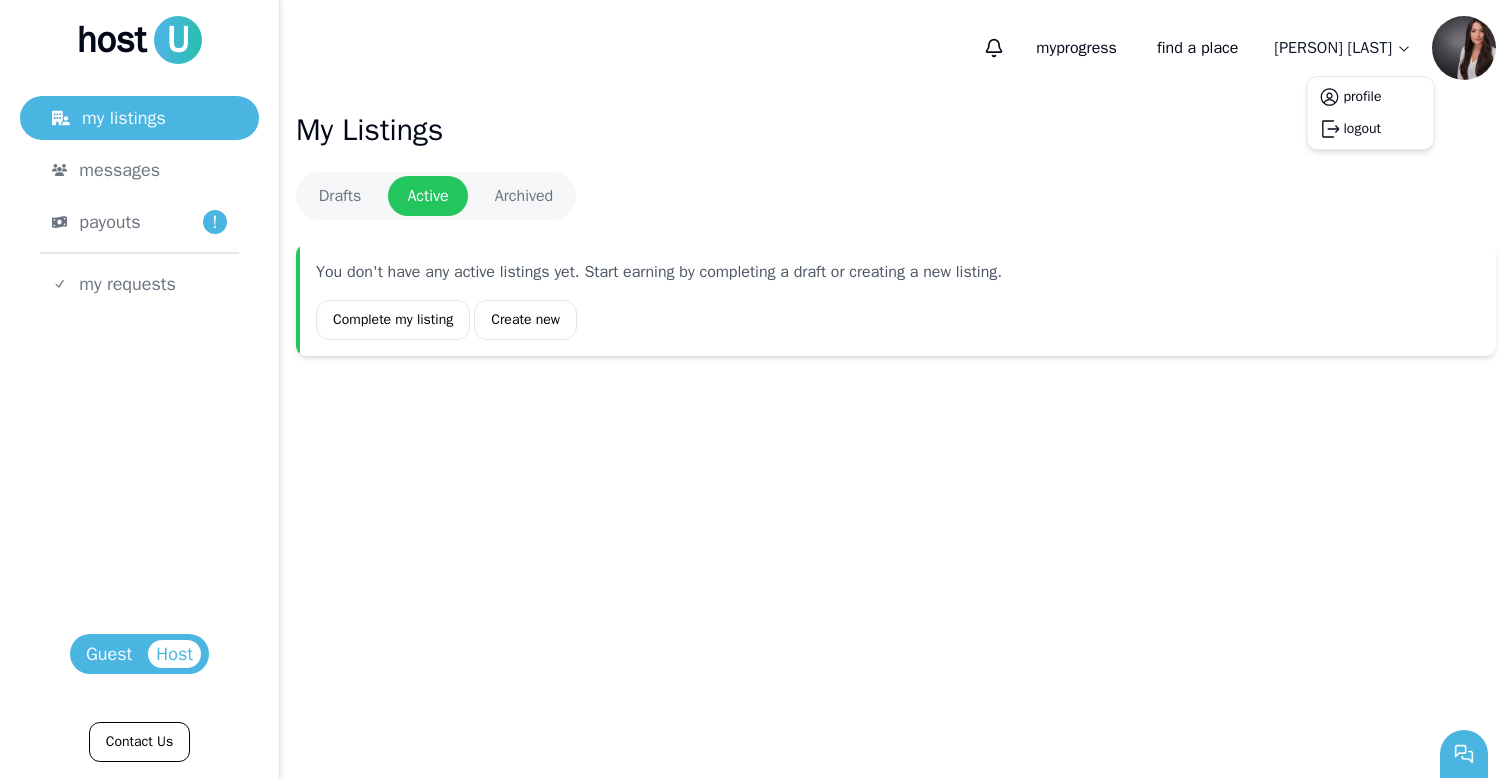 click on "host U my listings messages payouts ! my requests Host Guest Contact Us 1 my  progress find a place Ella   Lopez My Listings Drafts Active Archived You don't have any active listings yet. Start earning by completing a draft or creating a new listing. Complete my listing Create new BESbswy profile logout" at bounding box center [756, 389] 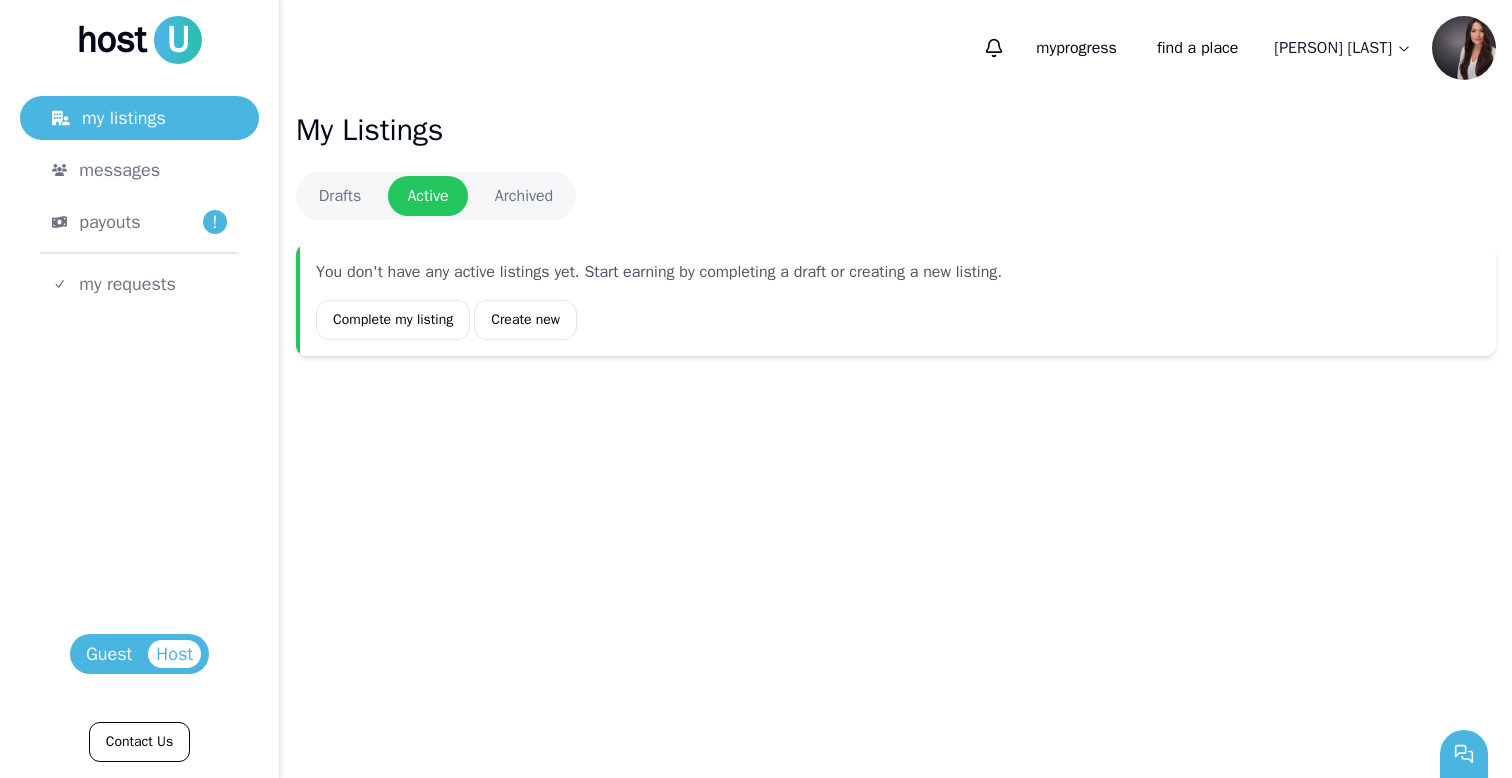 click on "host U my listings messages payouts ! my requests Host Guest Contact Us 1 my progress find a place [FIRST]   [LAST] My Listings Drafts Active Archived You don't have any active listings yet. Start earning by completing a draft or creating a new listing. Complete my listing Create new BESbswy" at bounding box center (756, 389) 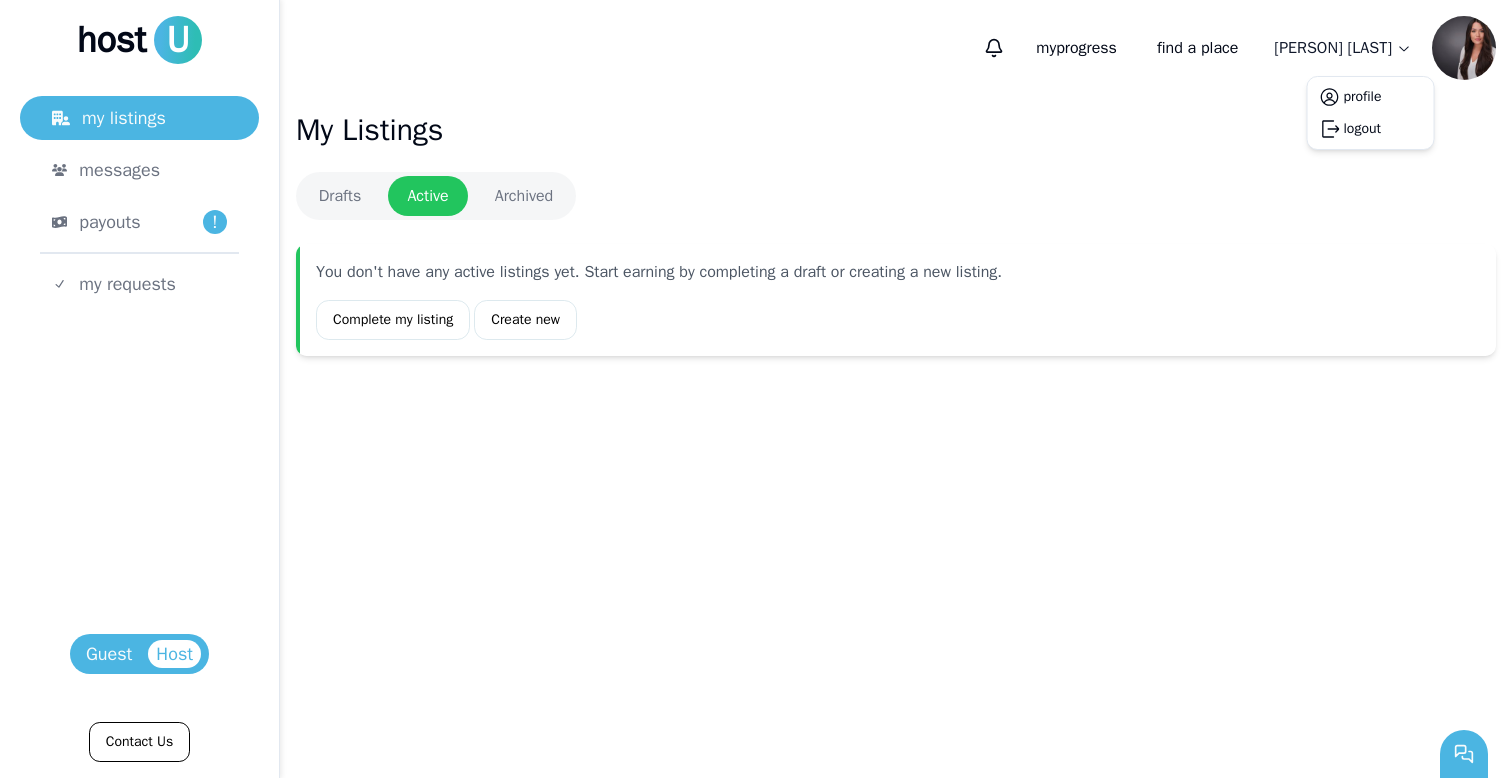 click on "host U my listings messages payouts ! my requests Host Guest Contact Us 1 my  progress find a place Ella   Lopez My Listings Drafts Active Archived You don't have any active listings yet. Start earning by completing a draft or creating a new listing. Complete my listing Create new BESbswy profile logout" at bounding box center (756, 389) 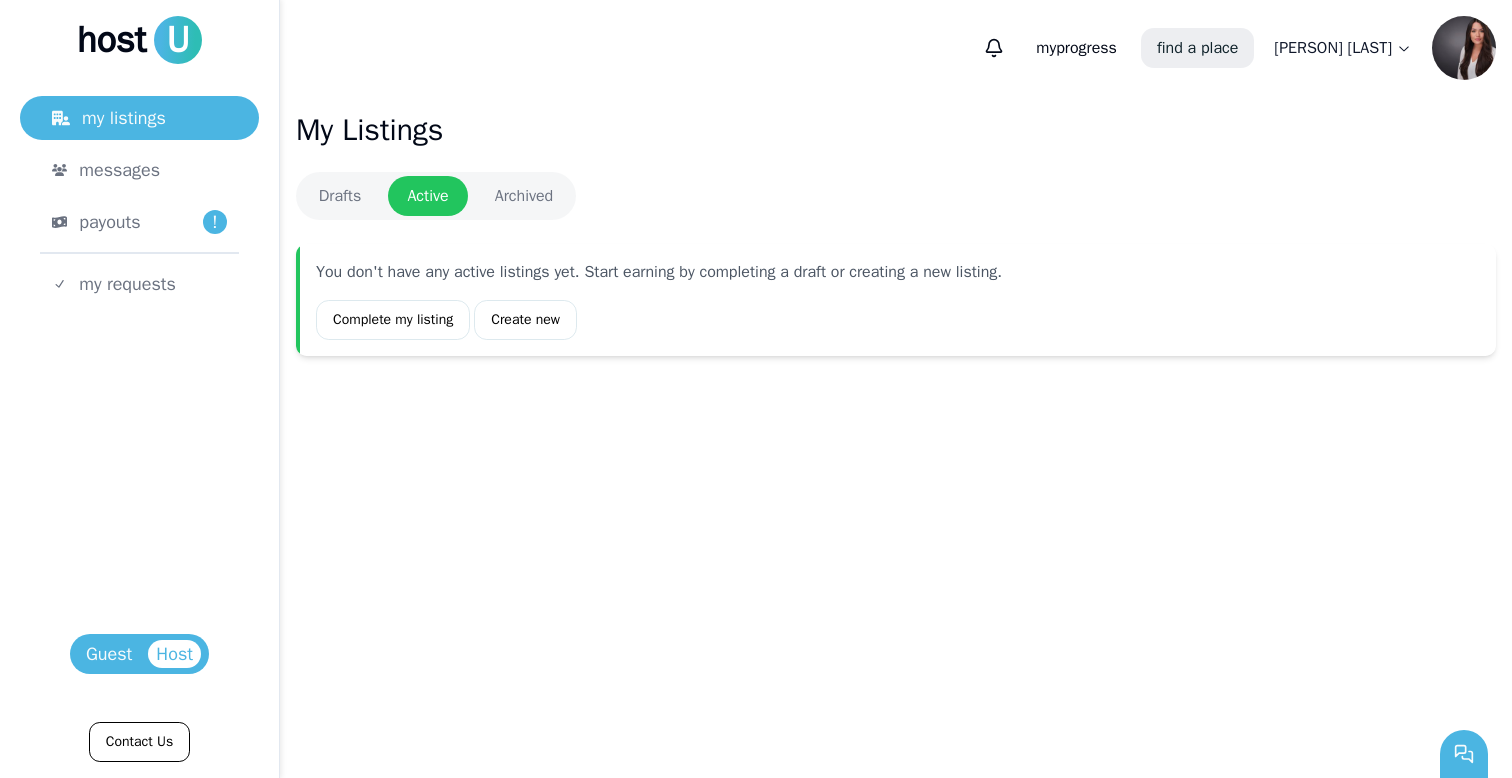click on "find a place" at bounding box center (1197, 48) 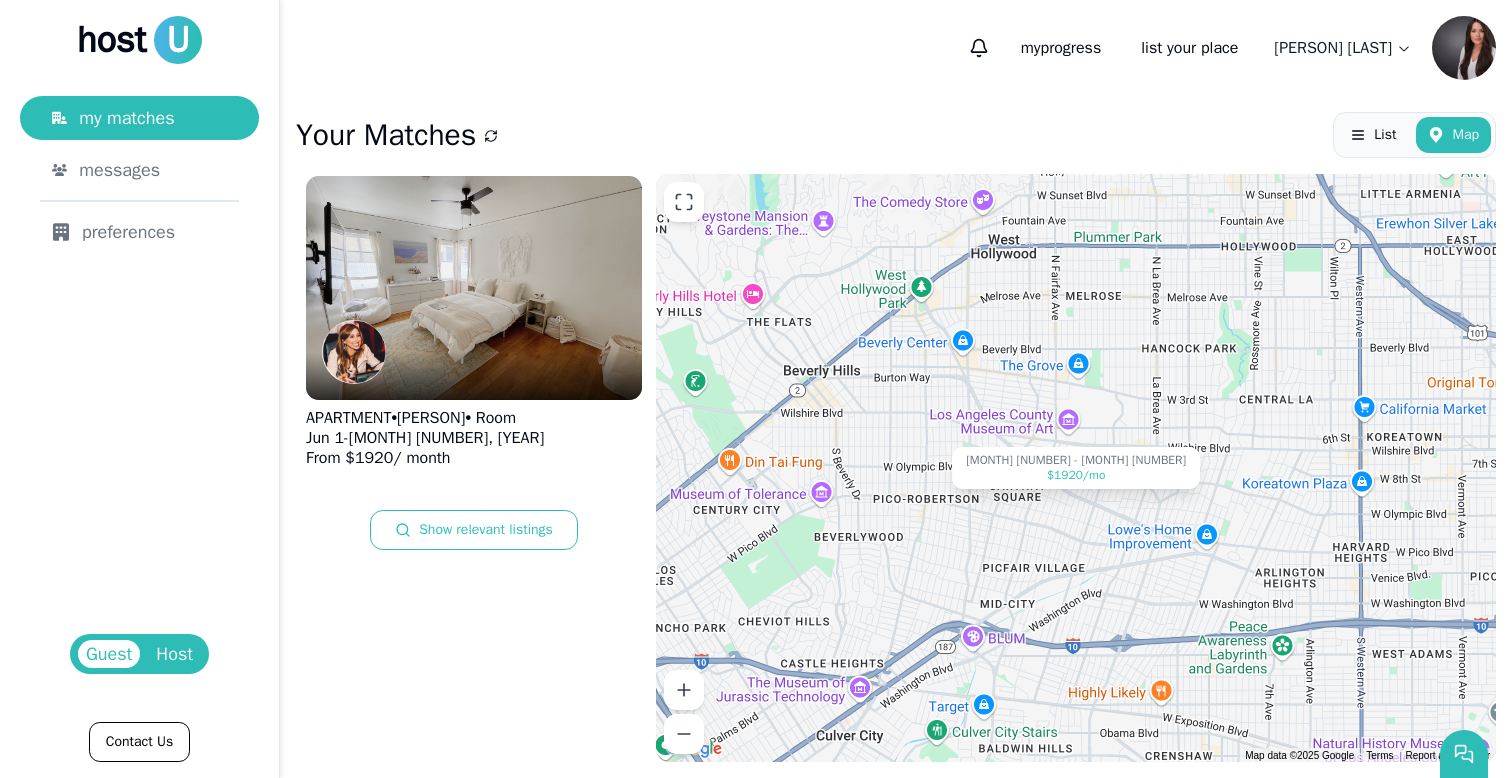 click on "host U my matches messages preferences Guest Host Contact Us my  progress list your place Ella   Lopez Your Matches List Map APARTMENT  •  Jenna  • Room Jun 1  -  Jan 1, 2028 From $  1920  / month Show relevant listings Loading listings... Jun 1 - Jan 1 $1920 /mo Keyboard shortcuts Map Data Map data ©2025 Google Map data ©2025 Google 1 km  Click to toggle between metric and imperial units Terms Report a map error BESbswy BESbswy" at bounding box center (756, 389) 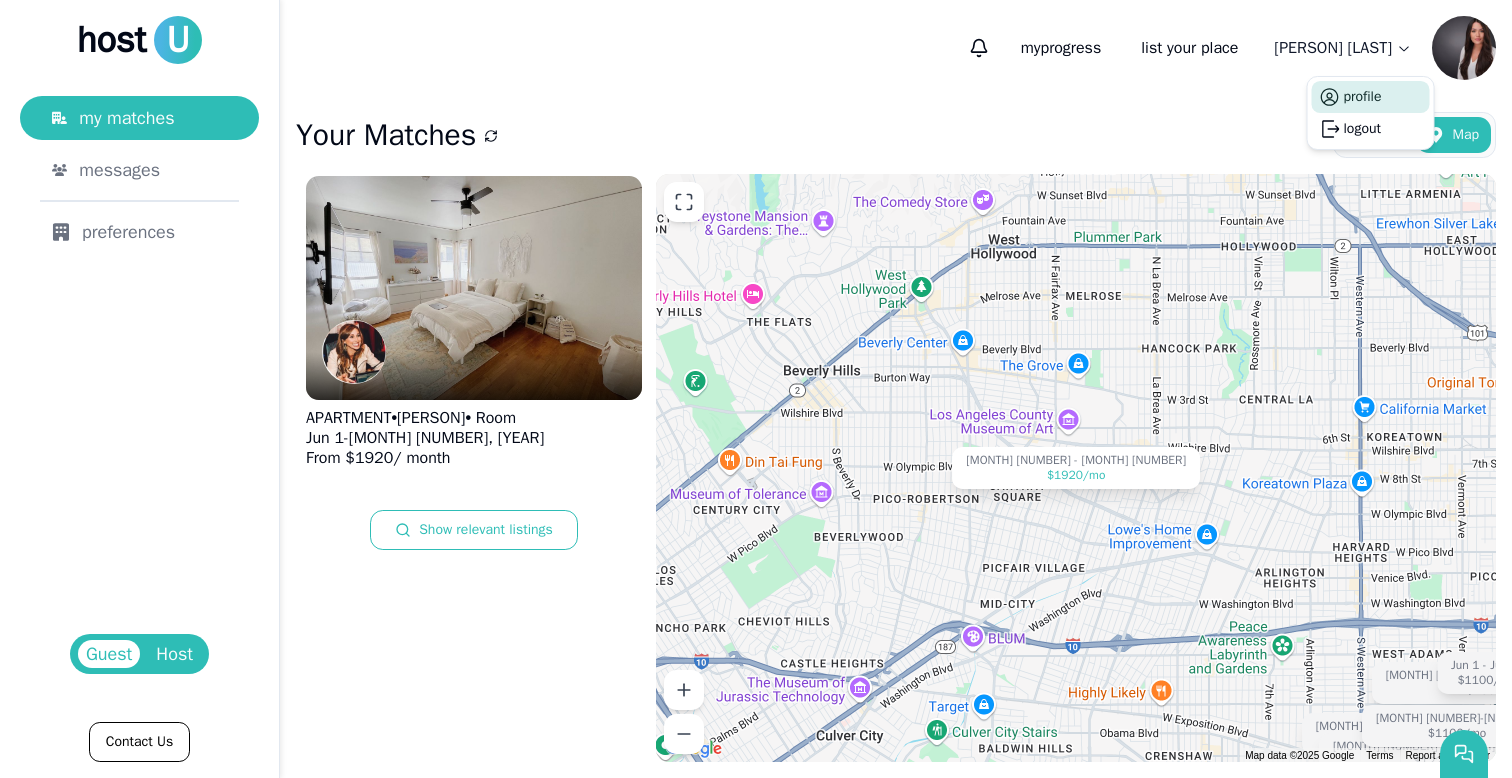 click on "profile" at bounding box center [1363, 97] 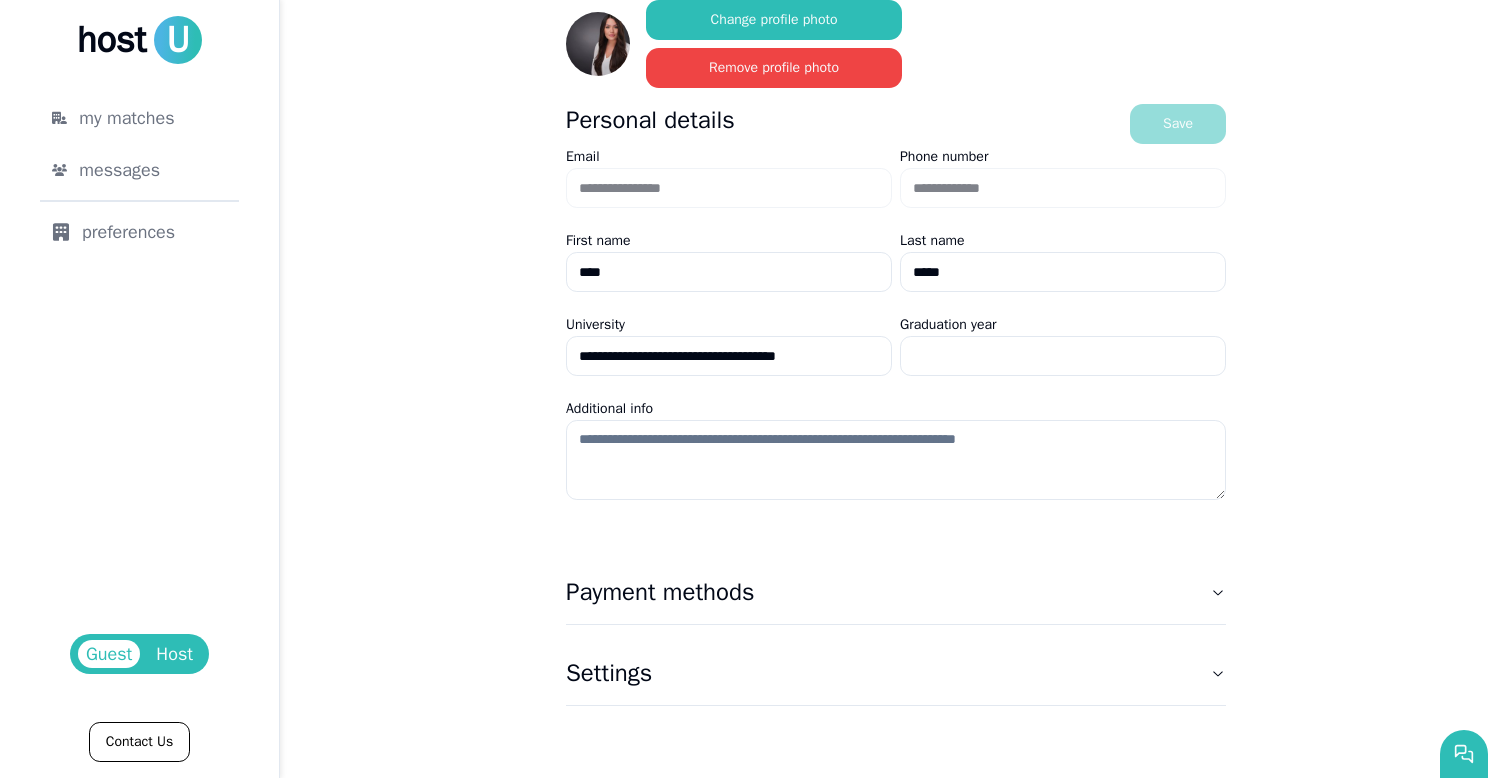 scroll, scrollTop: 164, scrollLeft: 0, axis: vertical 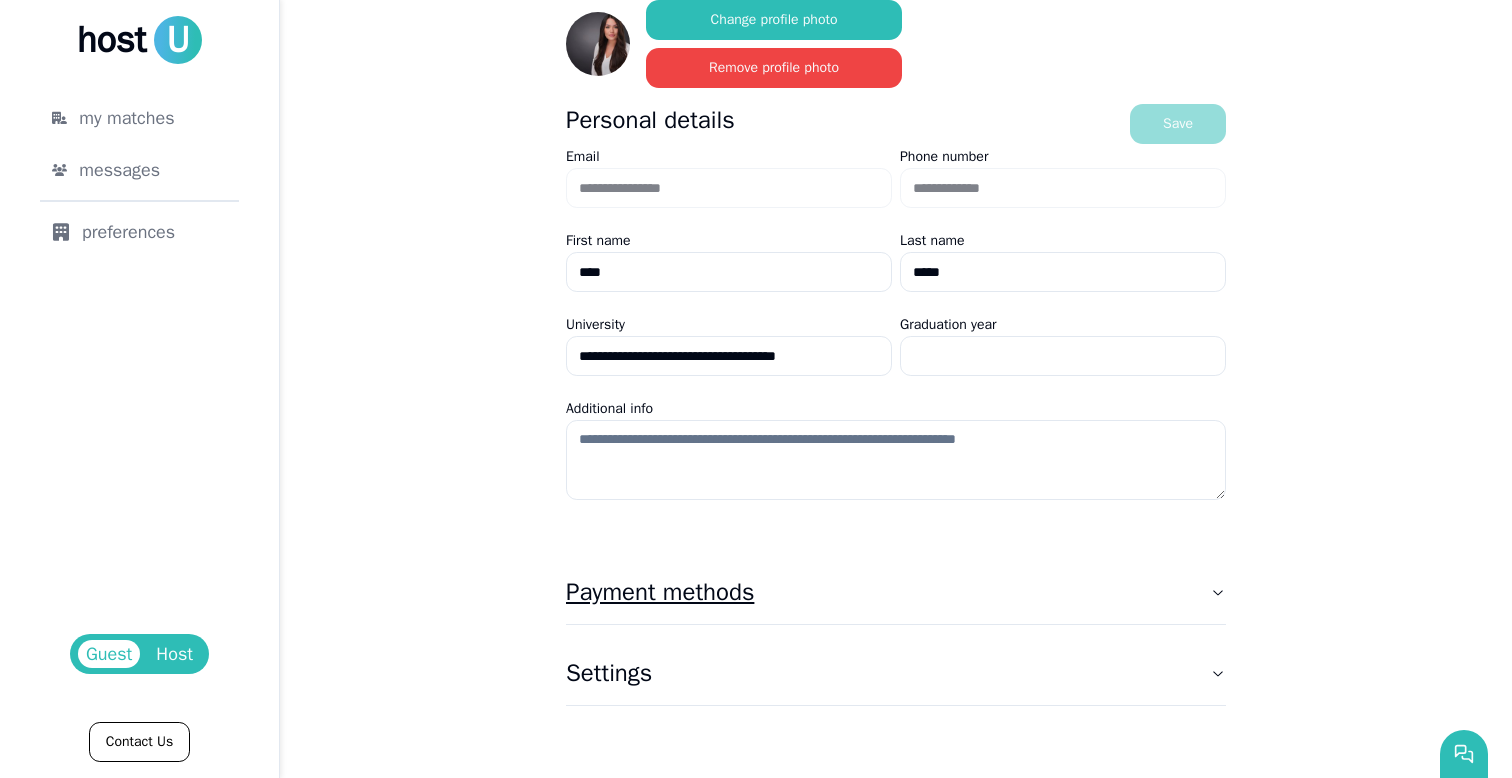 click on "Payment methods" at bounding box center (896, 592) 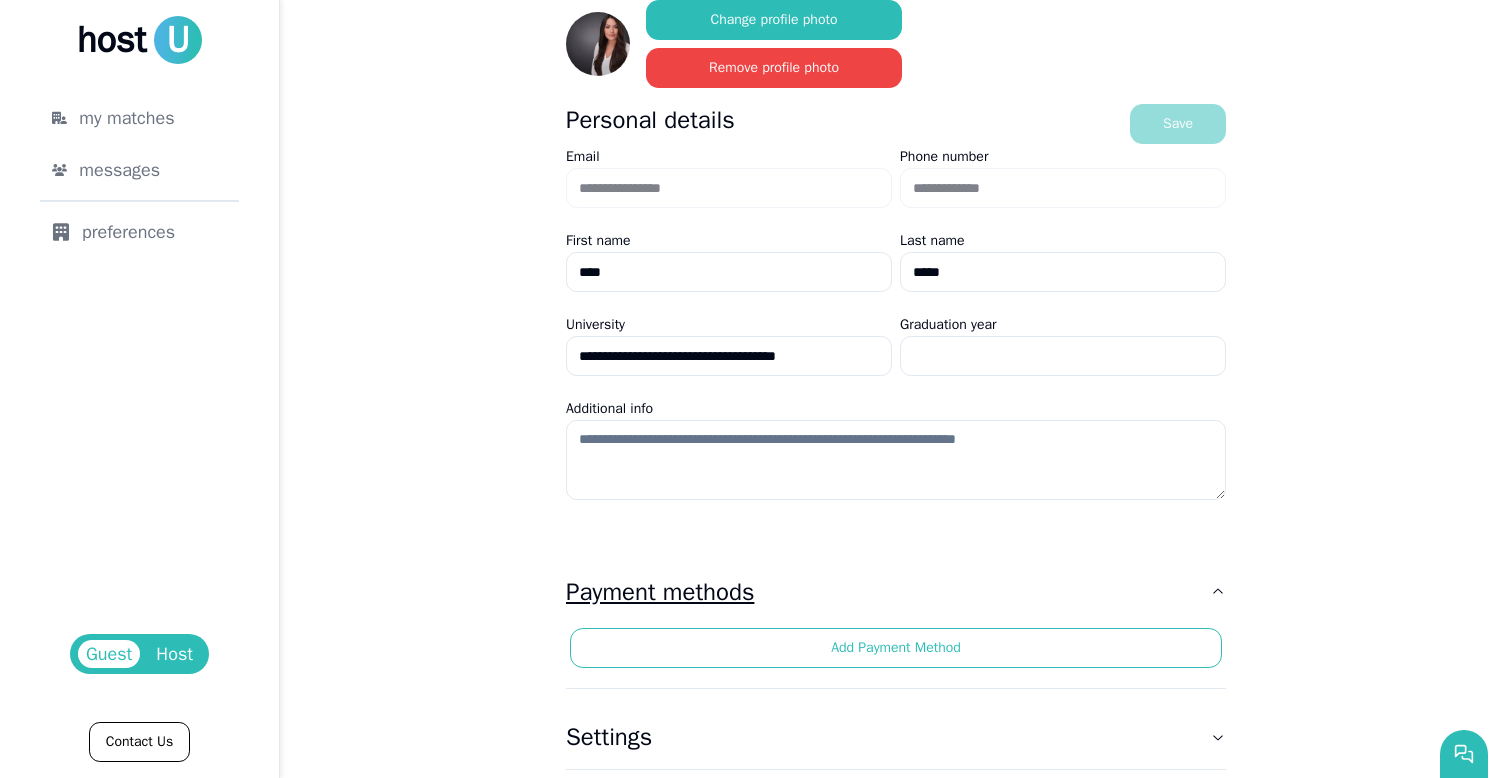 click on "Payment methods" at bounding box center (896, 592) 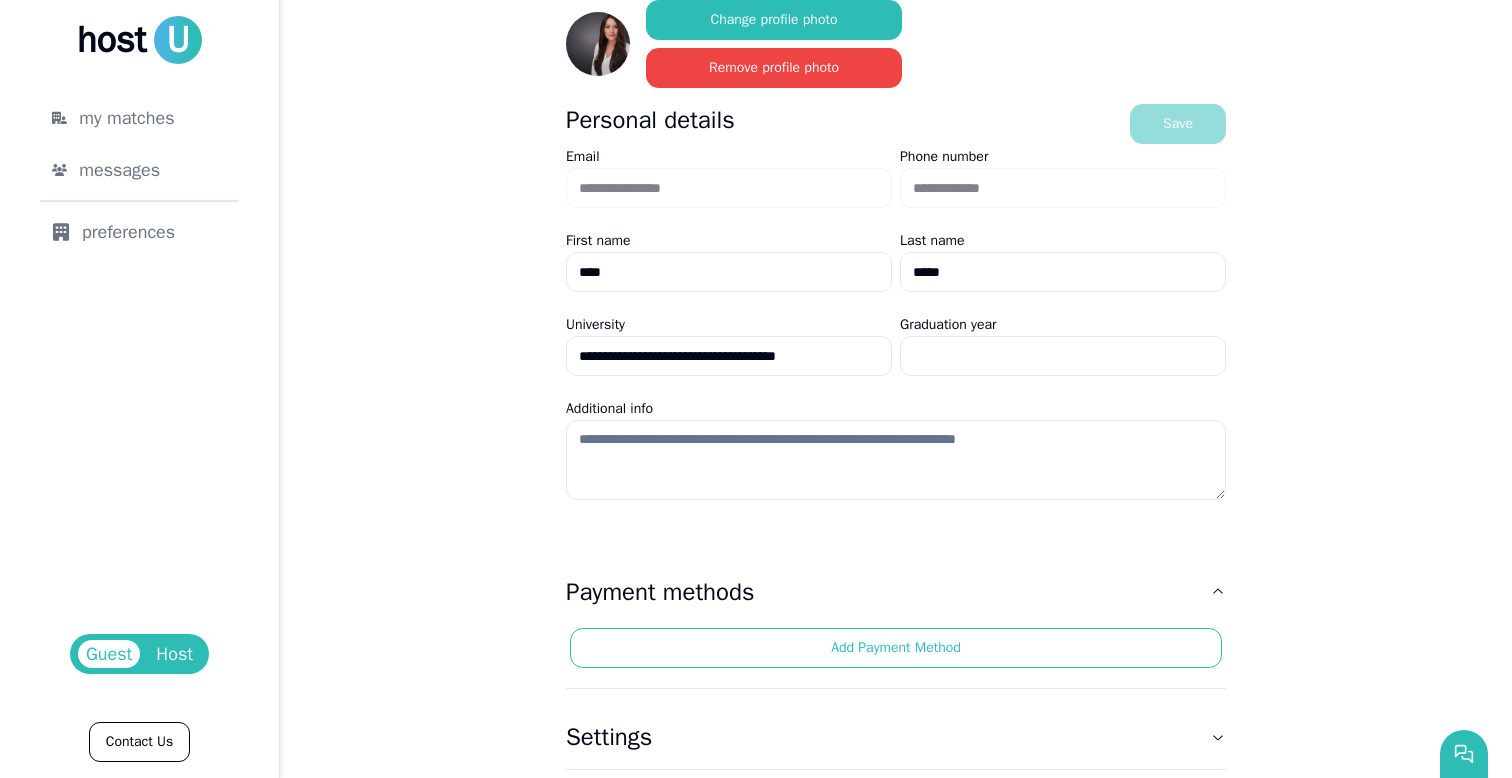 click on "**********" at bounding box center [896, 387] 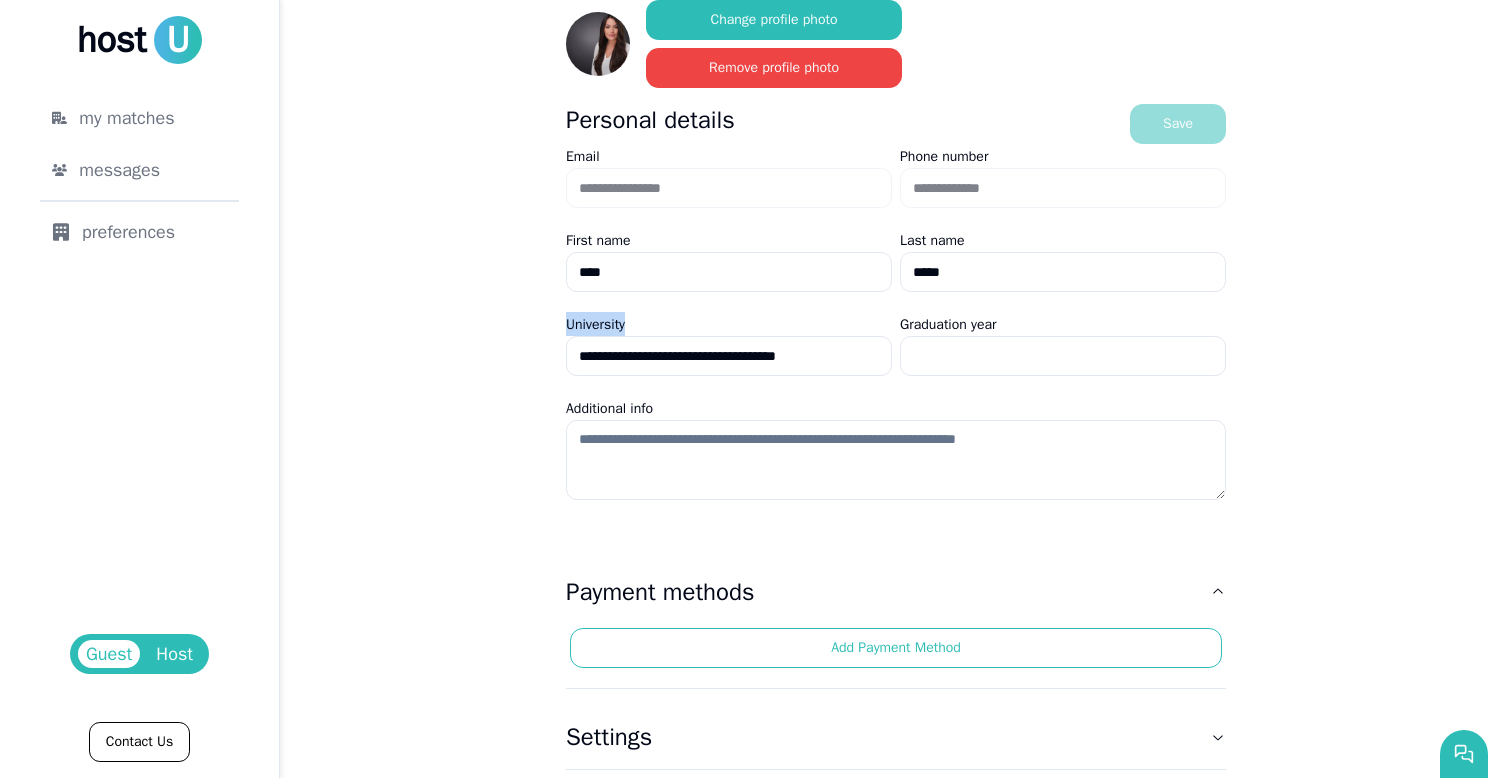 click on "**********" at bounding box center (896, 387) 